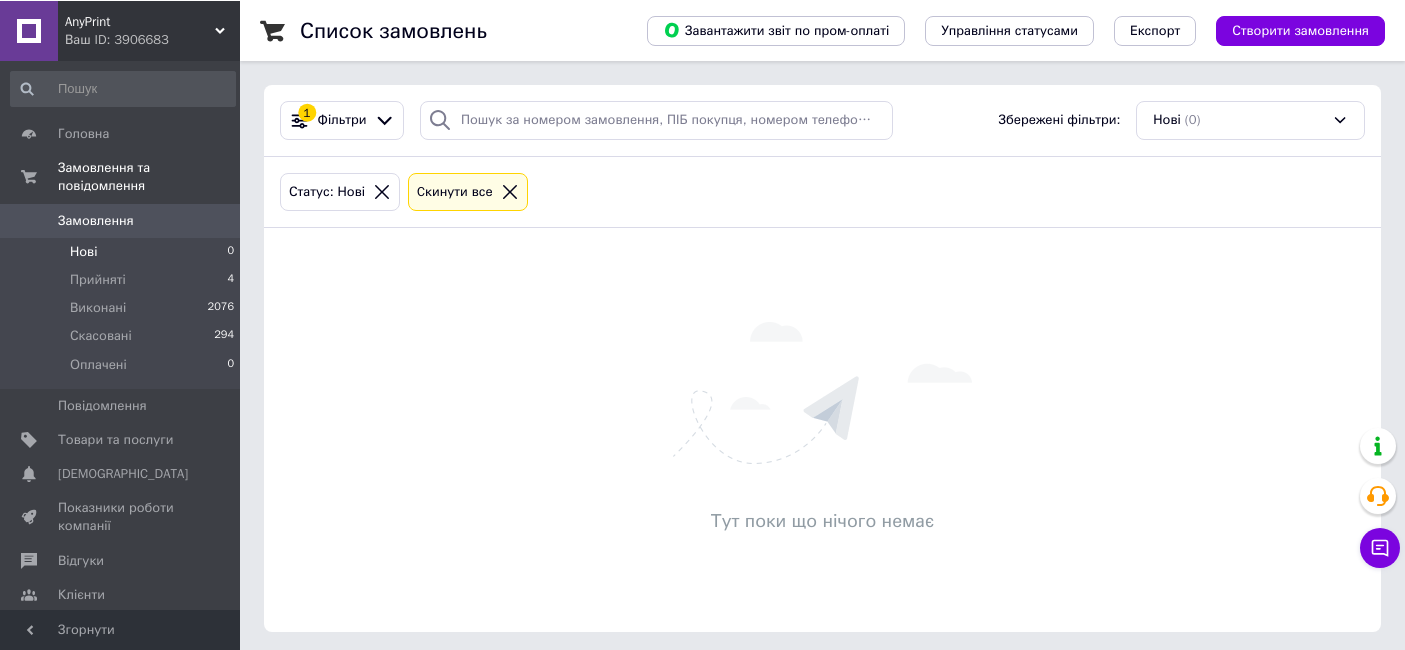 scroll, scrollTop: 0, scrollLeft: 0, axis: both 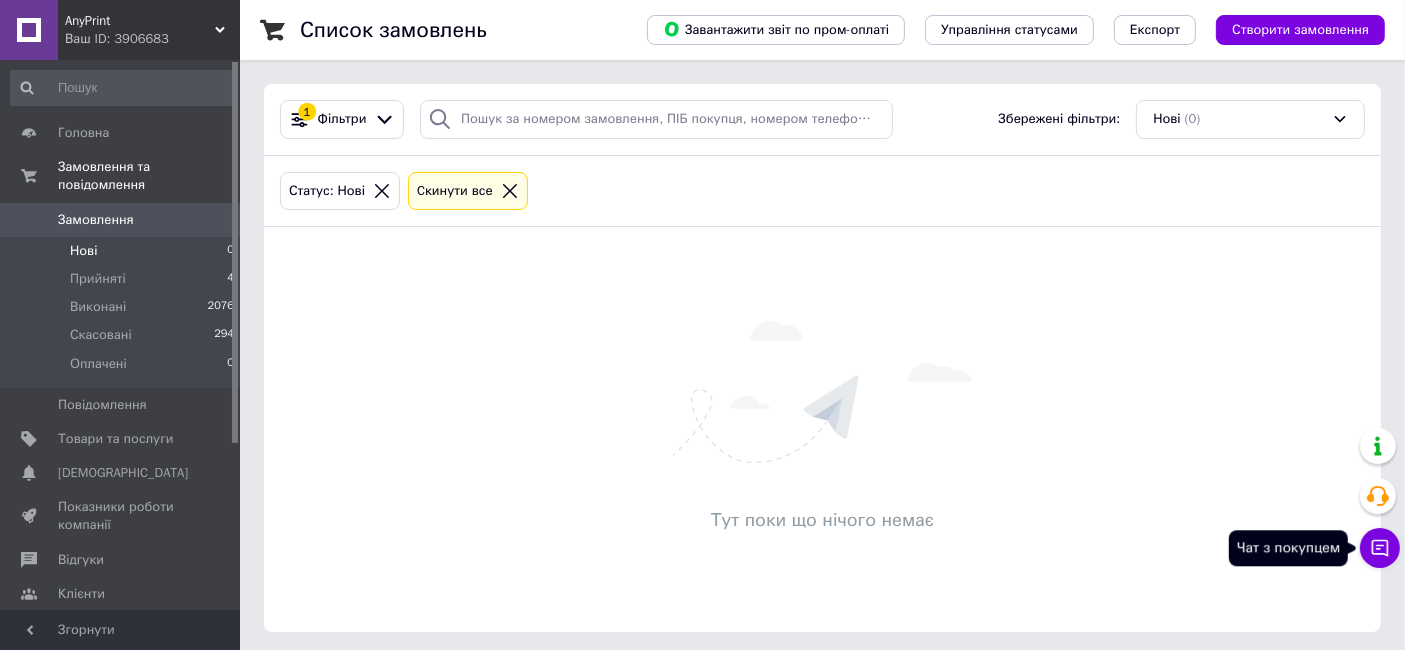 click 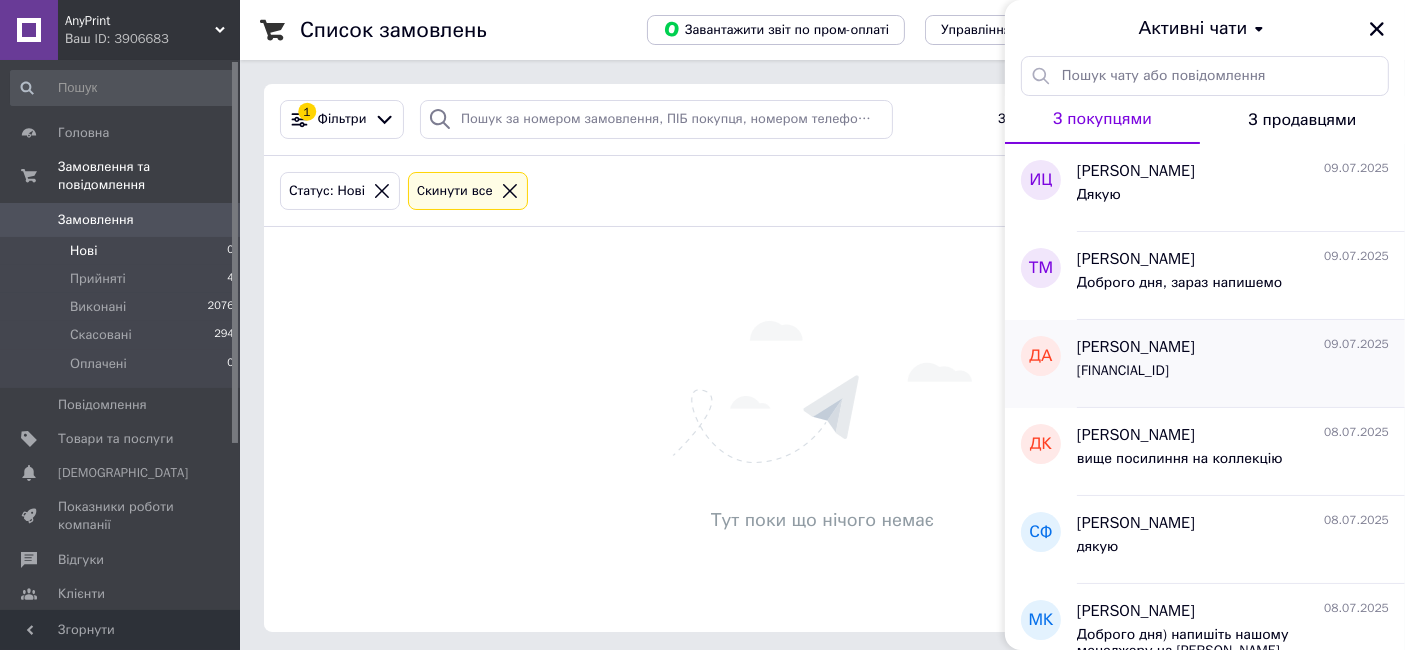 click on "UA103052990000026004005027689" at bounding box center (1123, 377) 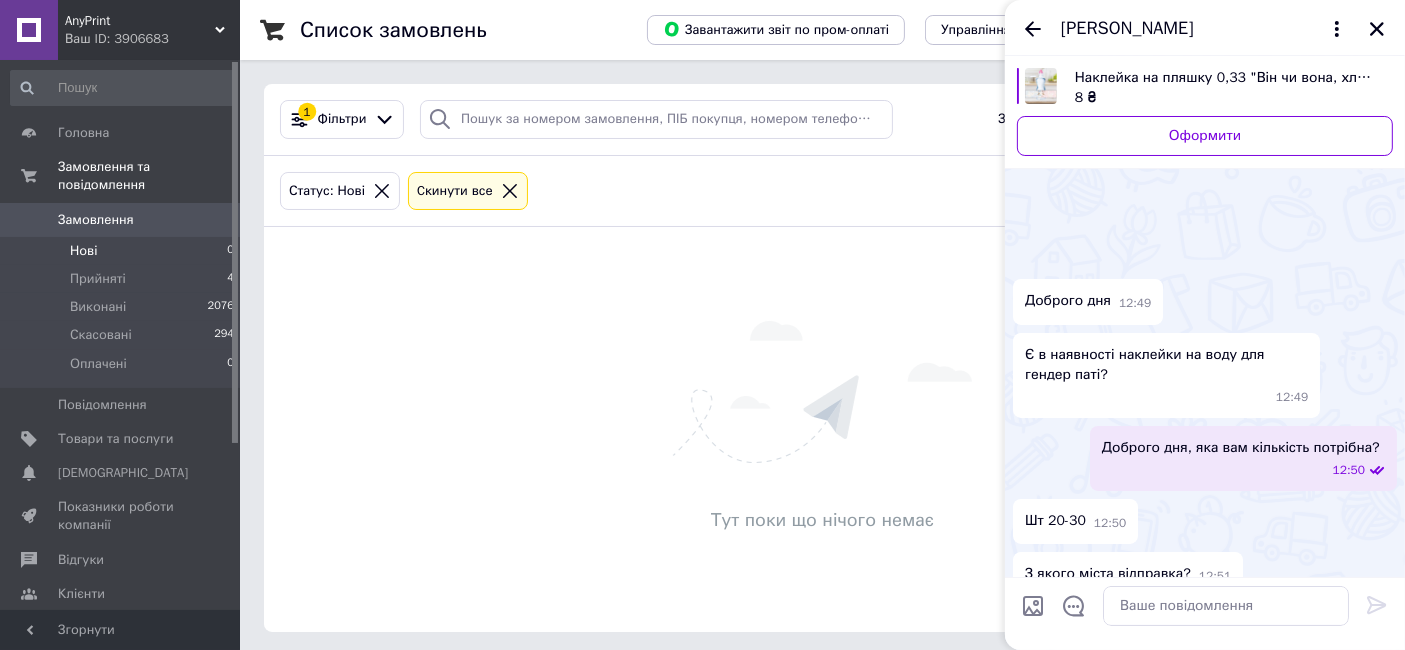 scroll, scrollTop: 1840, scrollLeft: 0, axis: vertical 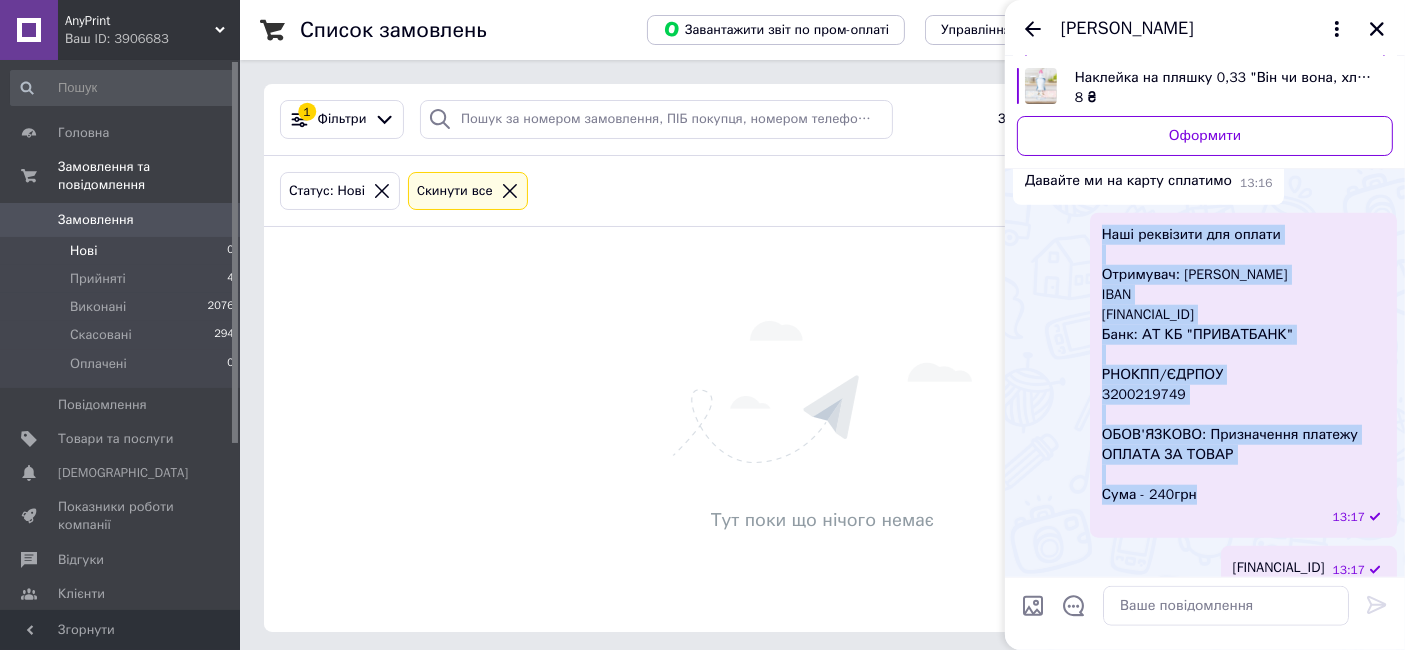 drag, startPoint x: 1146, startPoint y: 446, endPoint x: 1085, endPoint y: 199, distance: 254.42091 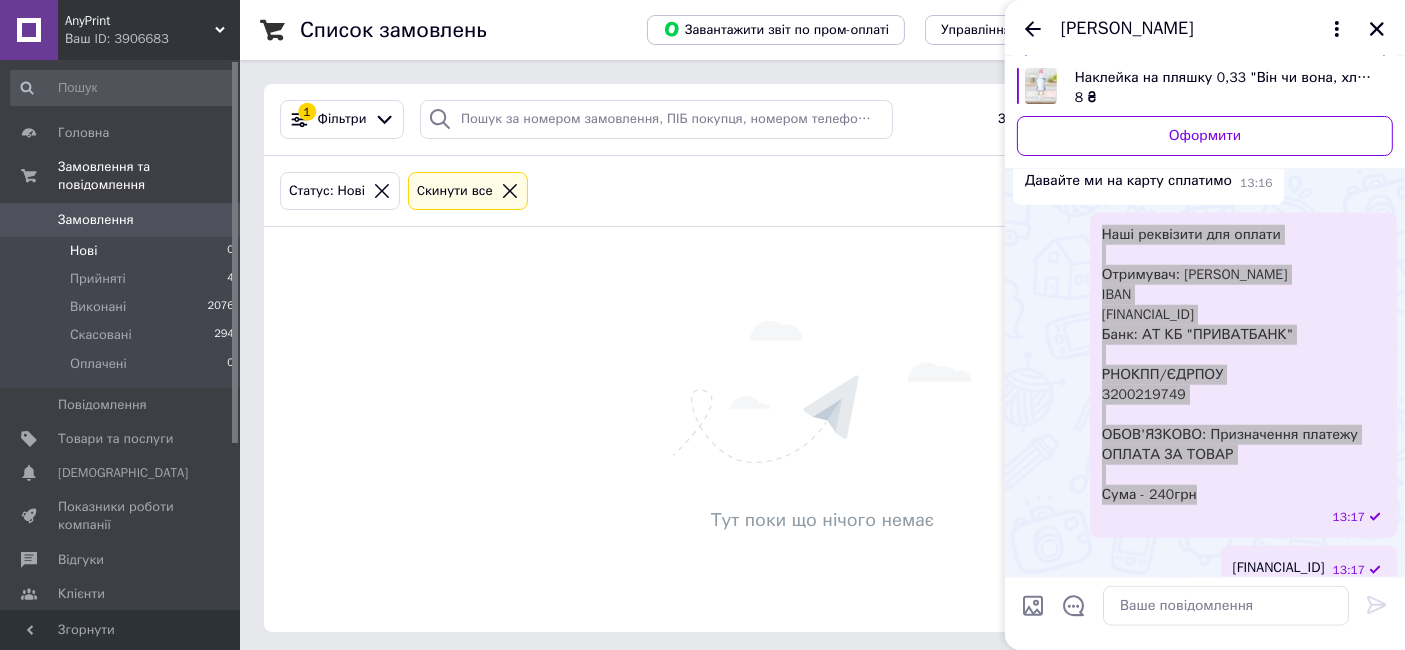 scroll, scrollTop: 1785, scrollLeft: 0, axis: vertical 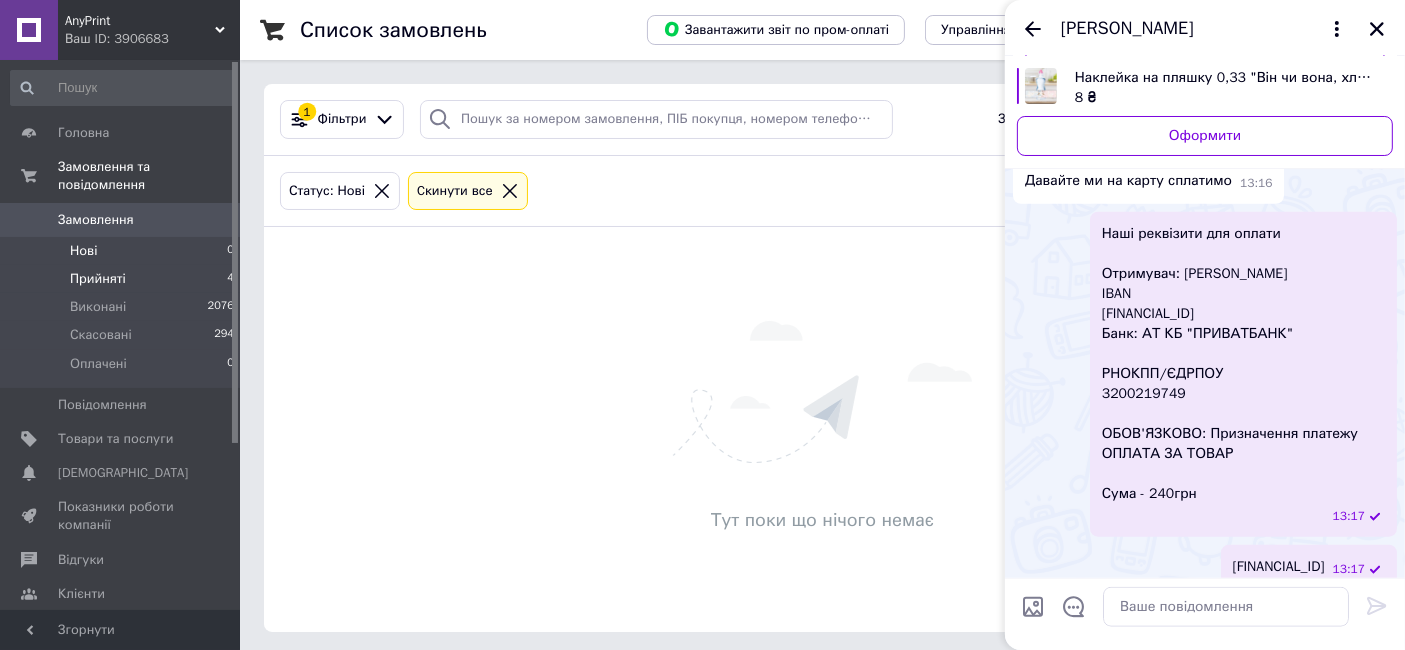 click on "Прийняті" at bounding box center (98, 279) 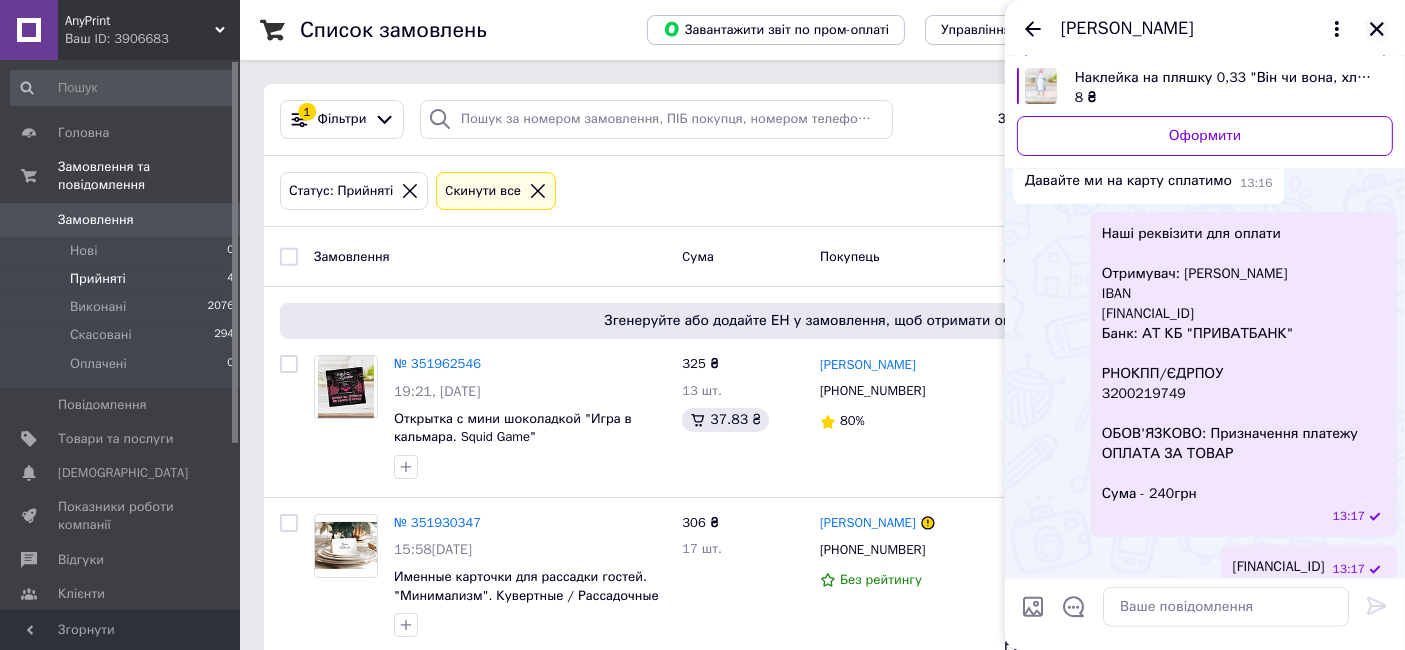 click 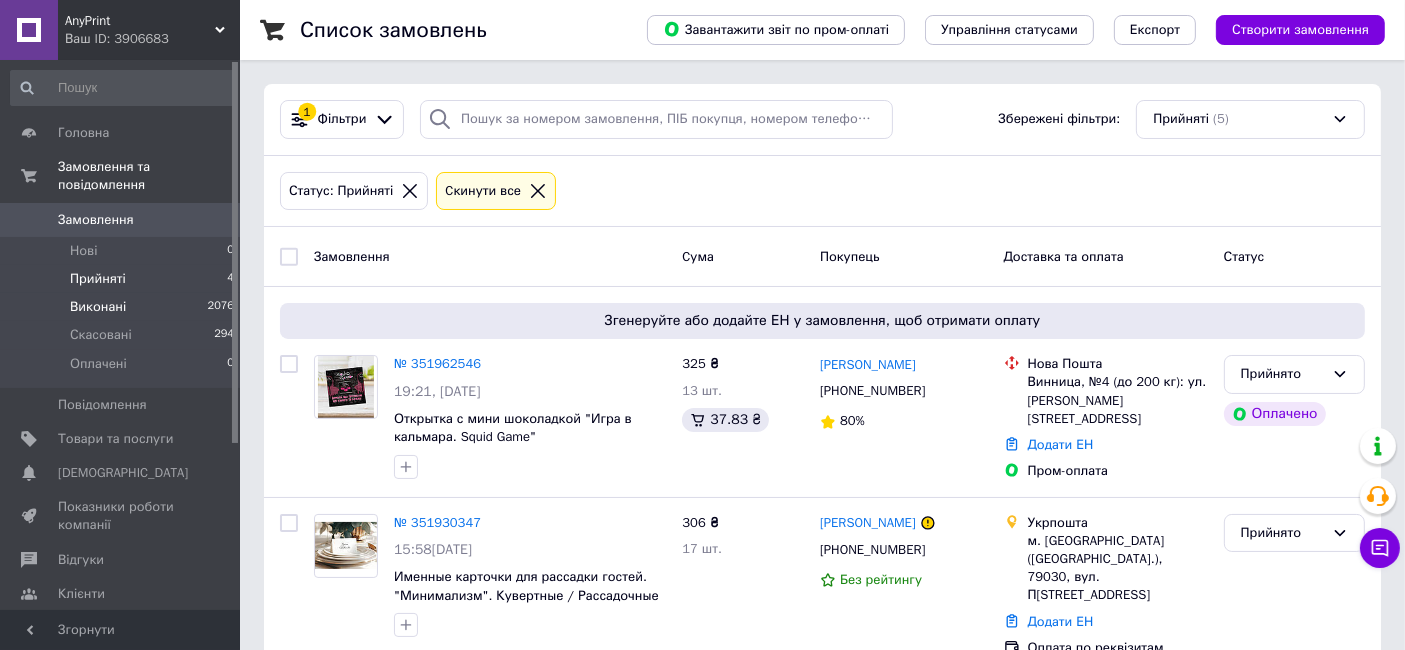 click on "Виконані" at bounding box center (98, 307) 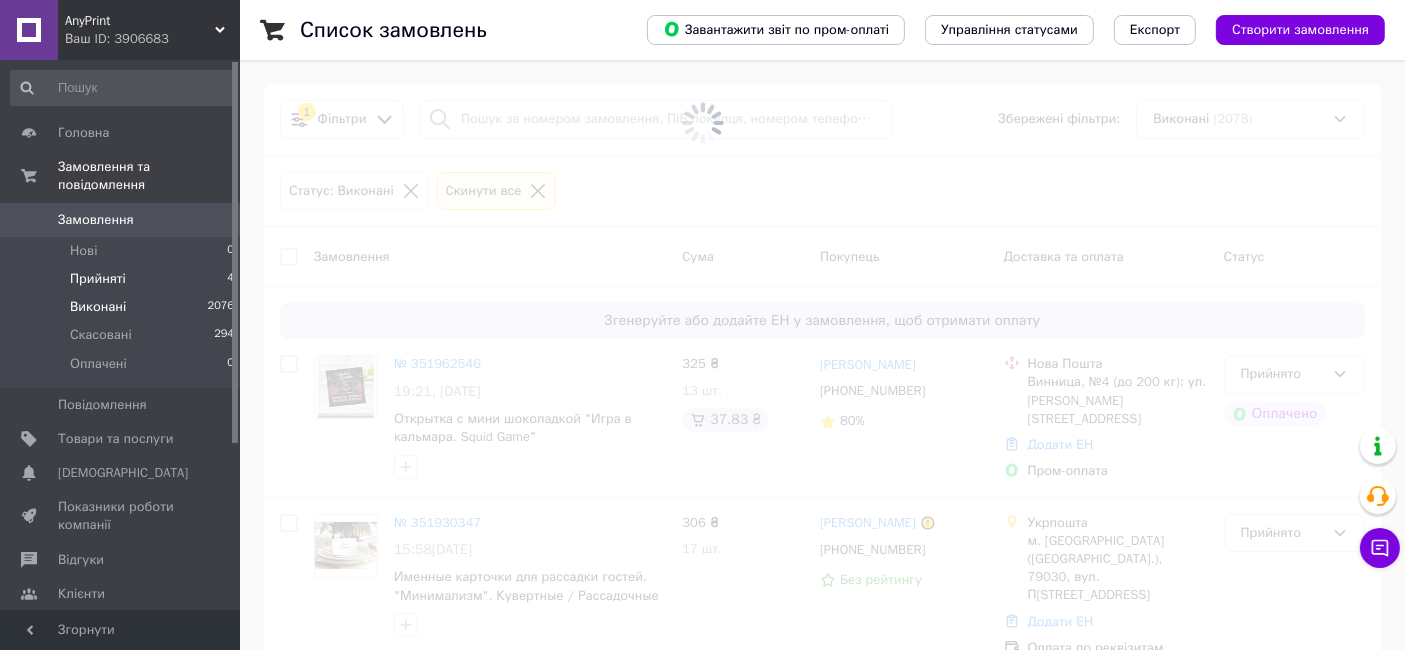 click on "Прийняті" at bounding box center [98, 279] 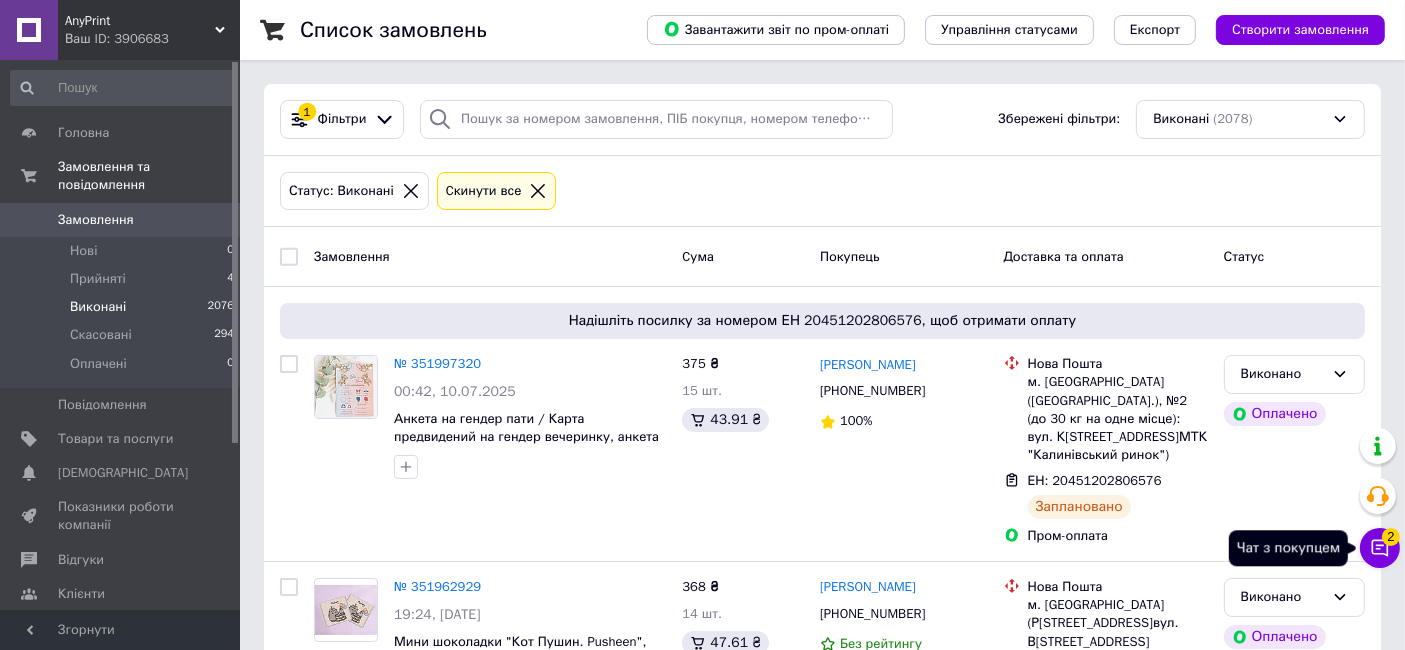 click on "2" at bounding box center (1391, 537) 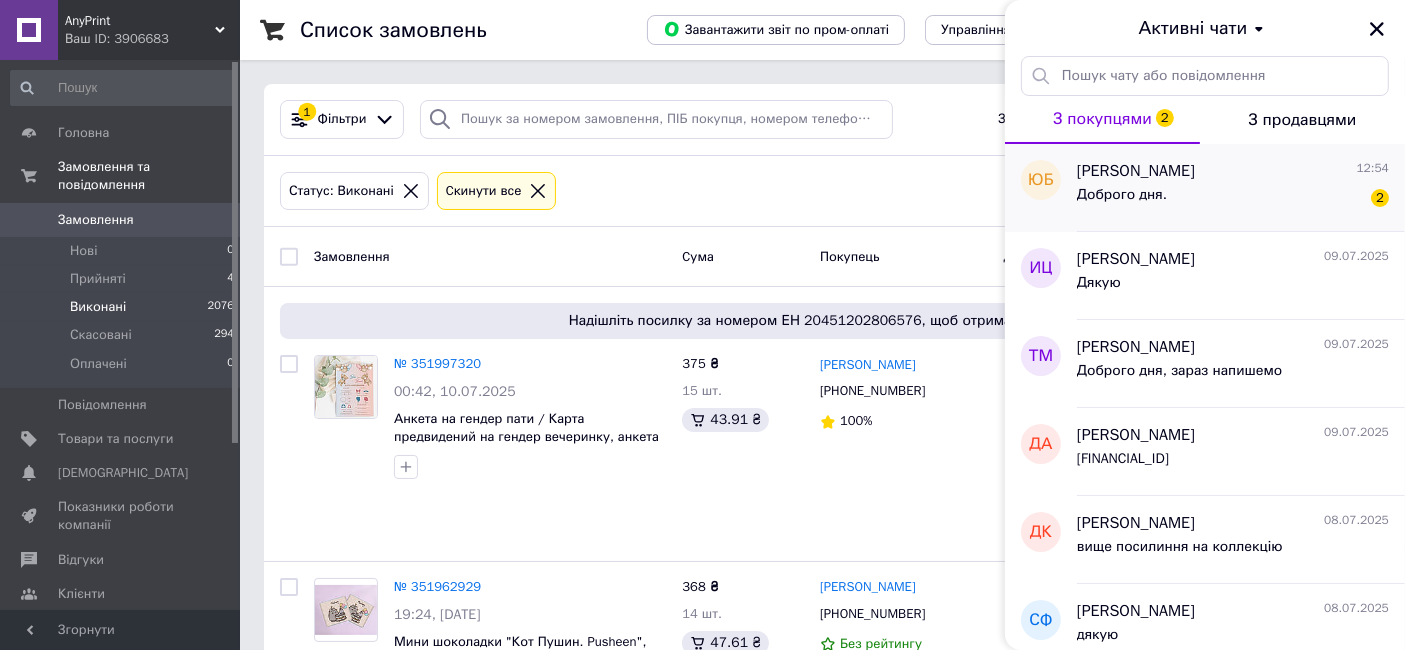 click on "Доброго дня." at bounding box center [1122, 201] 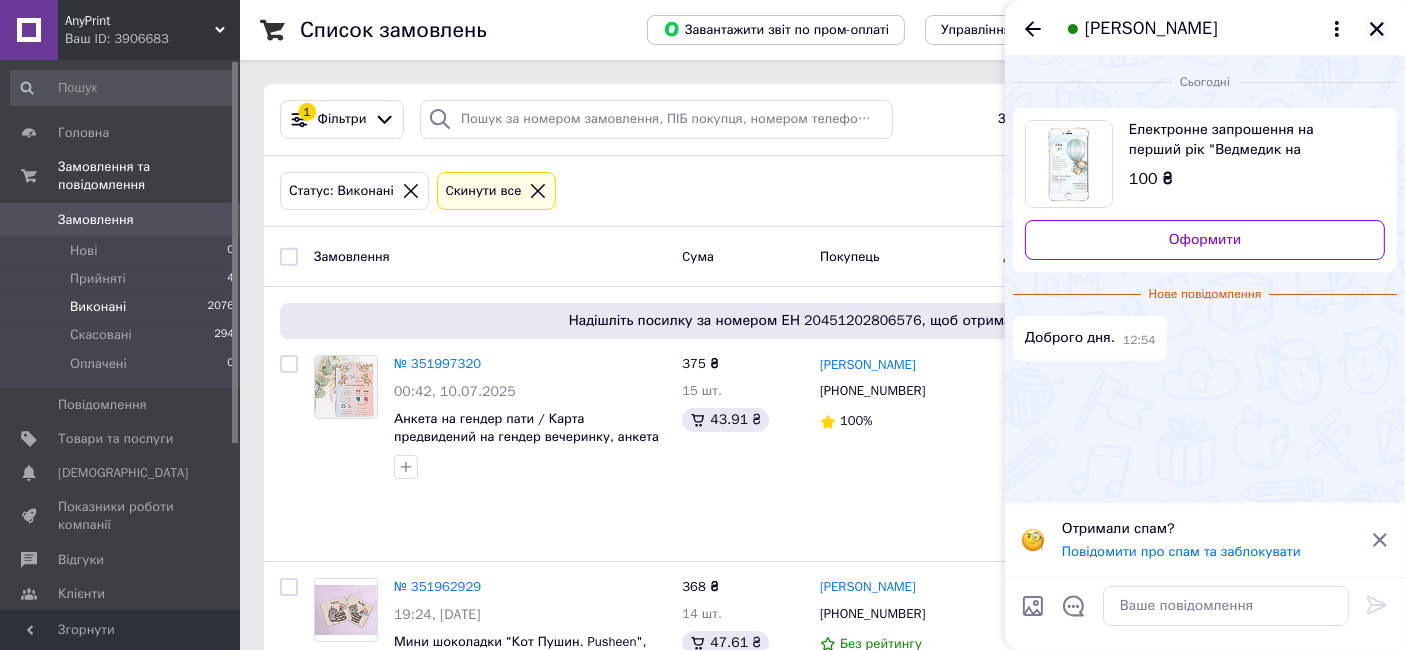 click 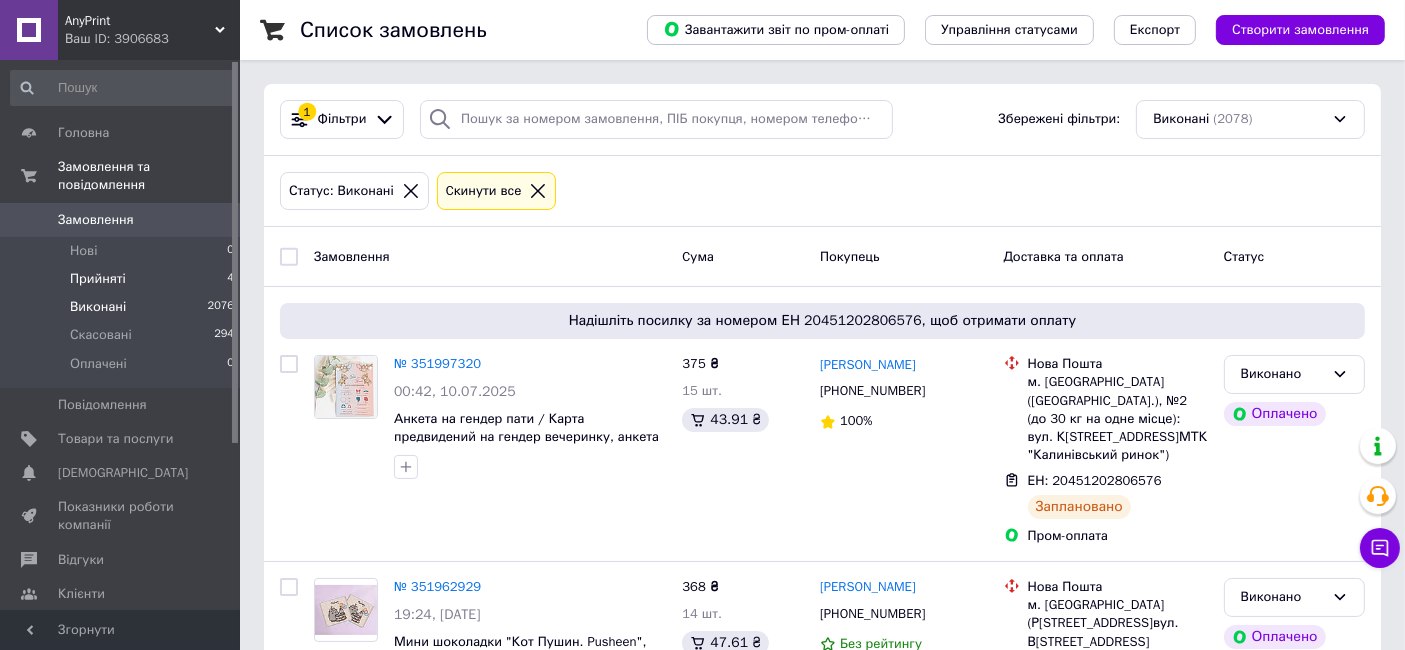 click on "Прийняті 4" at bounding box center (123, 279) 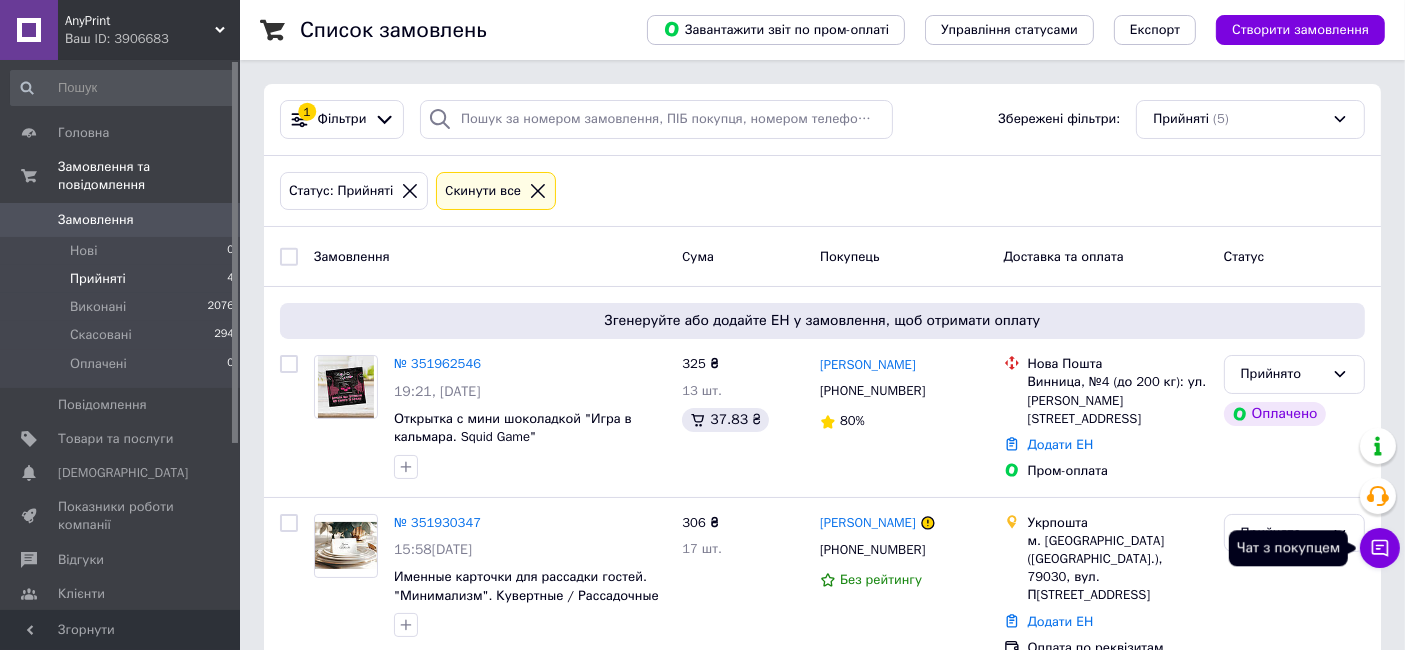 click 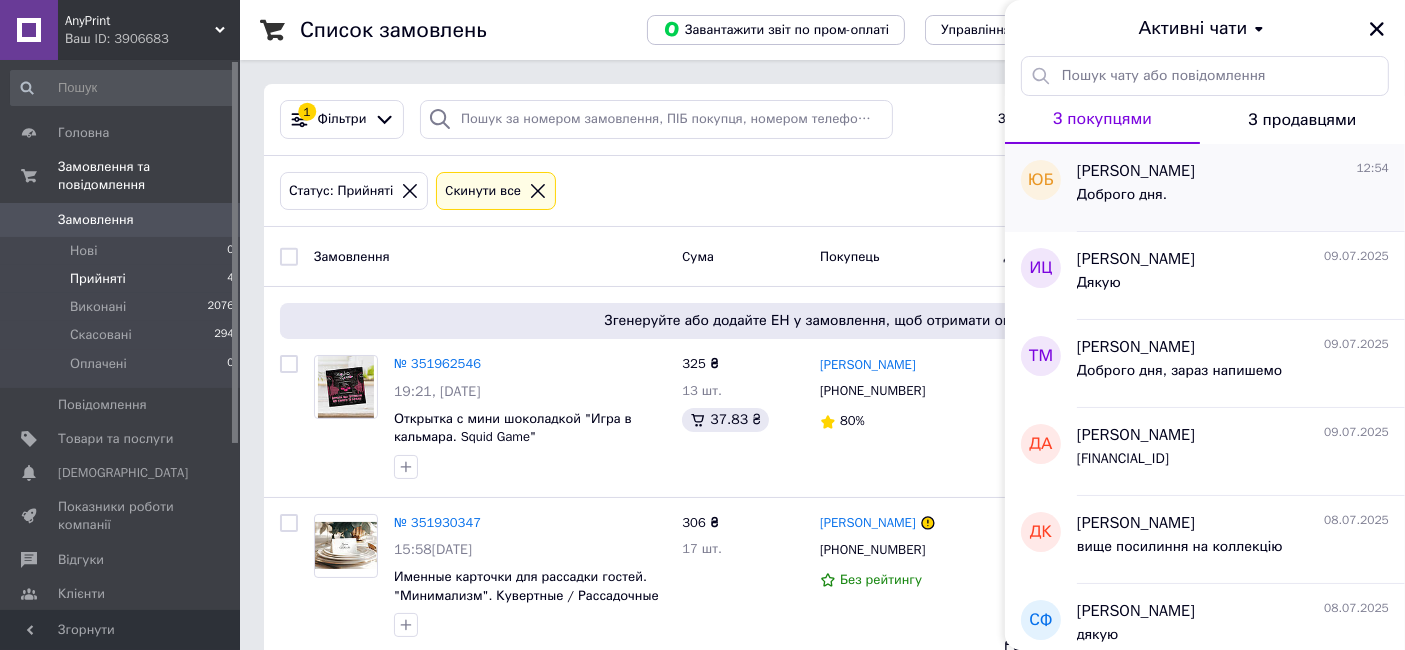 click on "Доброго дня." at bounding box center [1233, 199] 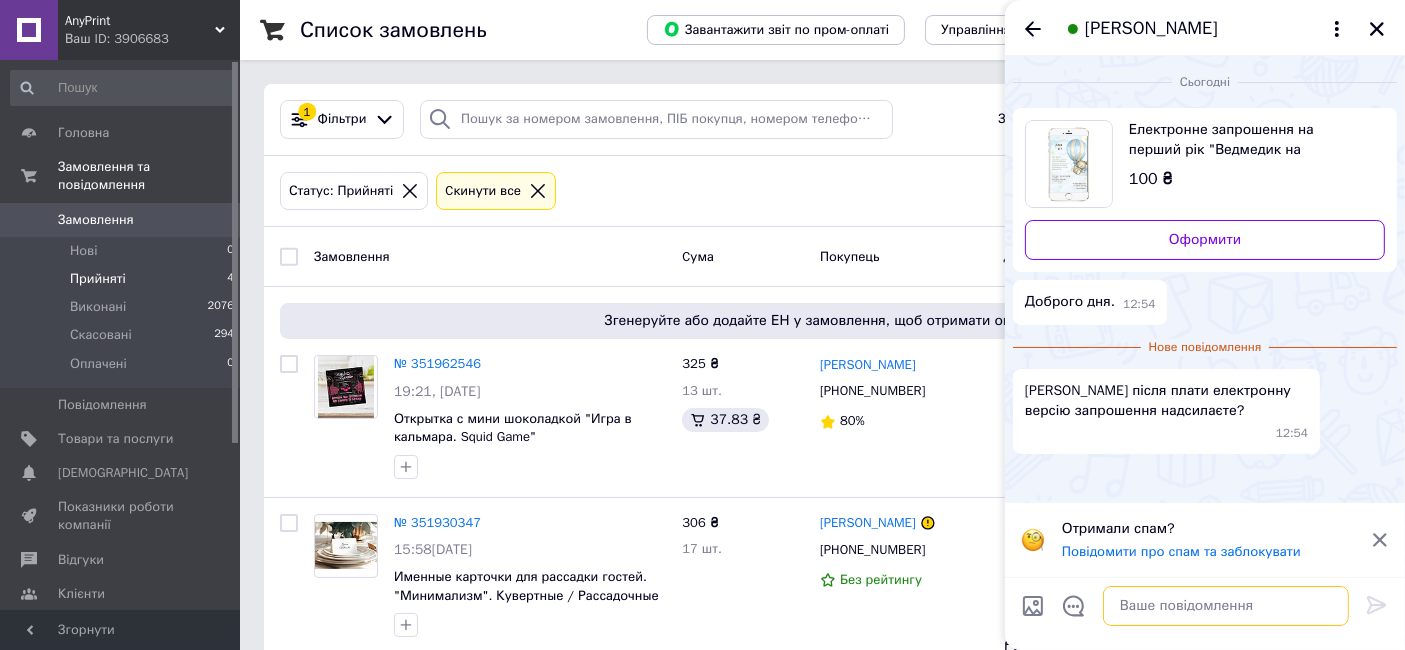 click at bounding box center [1226, 606] 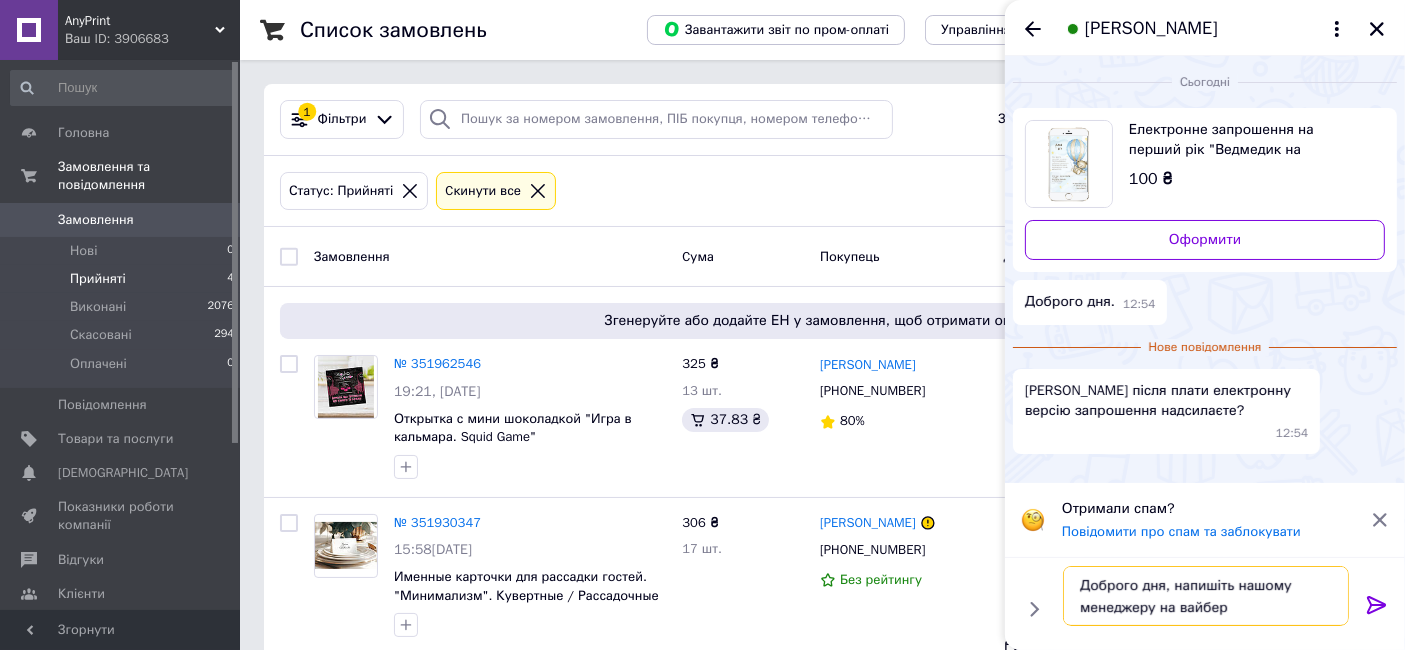 paste on "+380639565006" 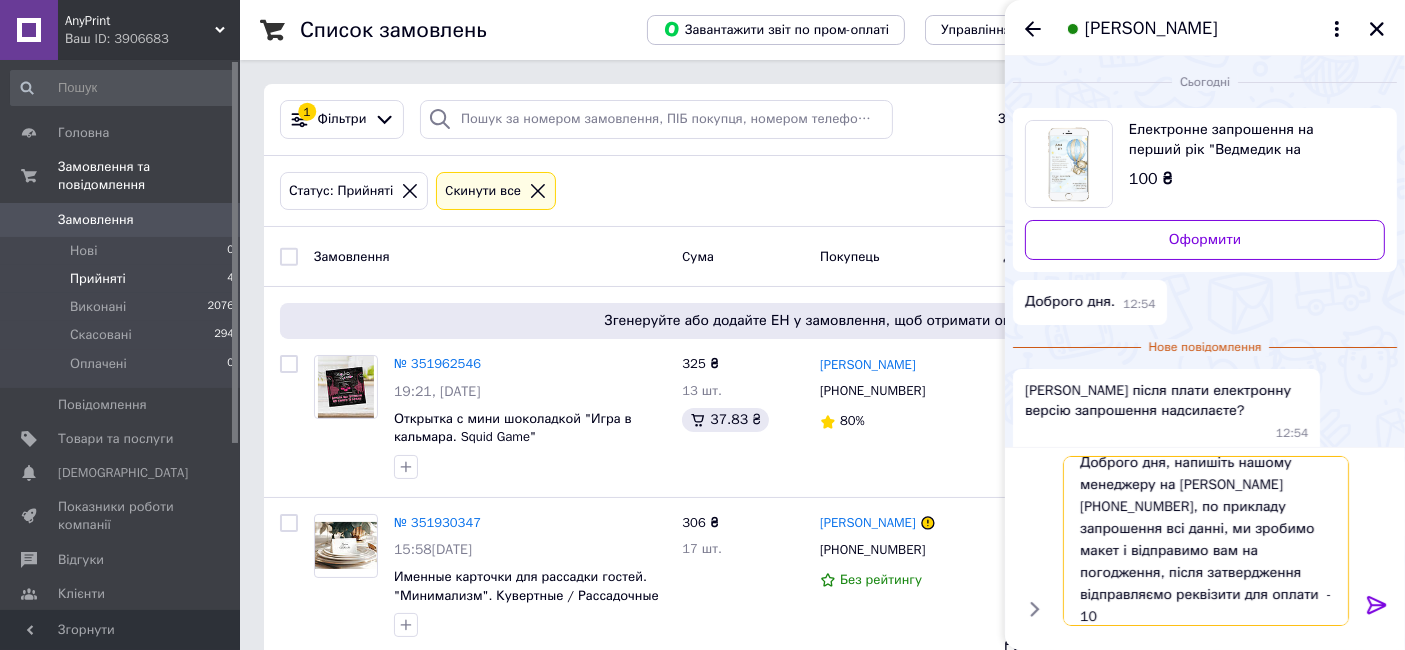 scroll, scrollTop: 2, scrollLeft: 0, axis: vertical 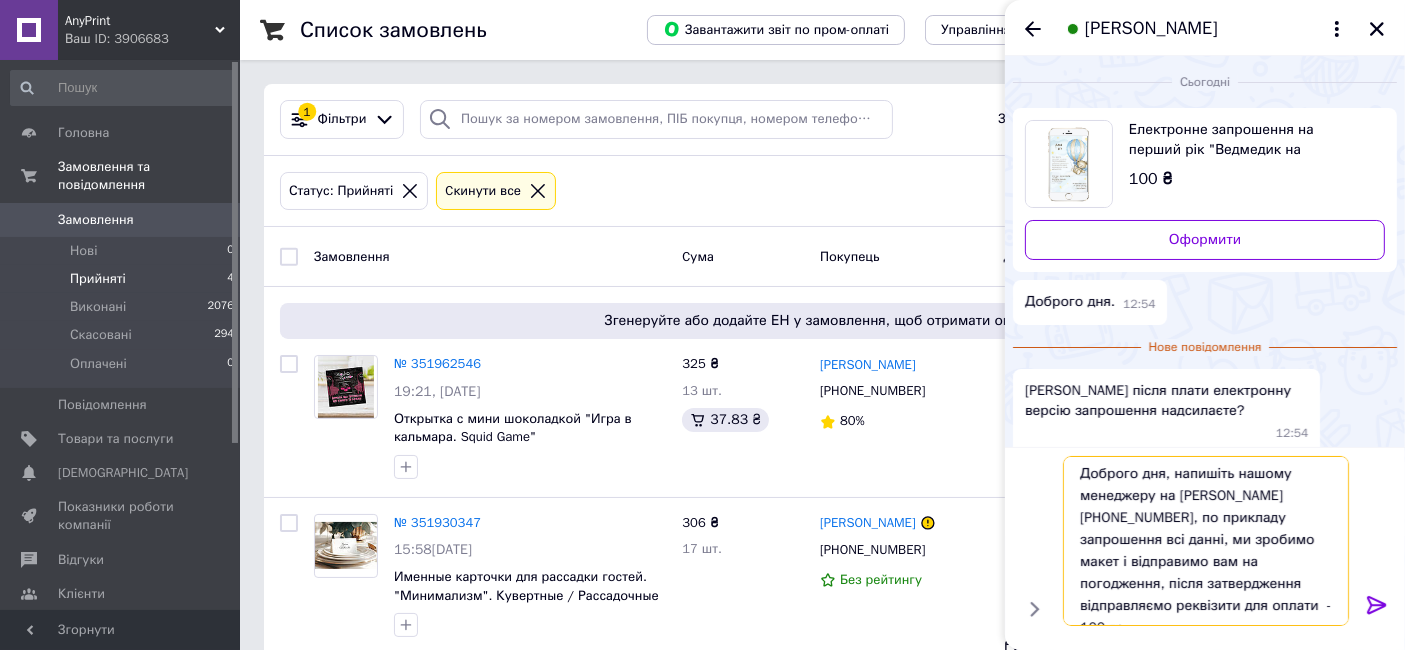type on "Доброго дня, напишіть нашому менеджеру на вайбер +380639565006, по прикладу запрошення всі данні, ми зробимо макет і відправимо вам на погодження, після затвердження відправляємо реквізити для оплати  - 100 гр" 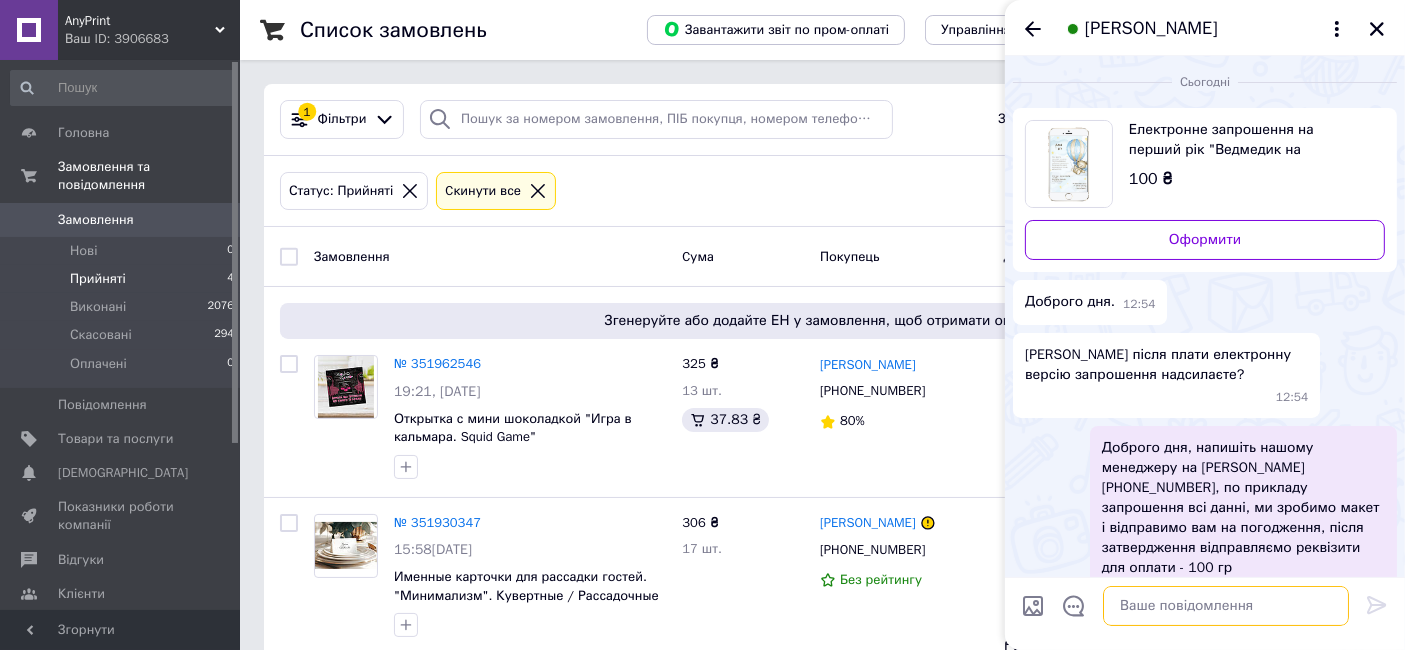 scroll, scrollTop: 0, scrollLeft: 0, axis: both 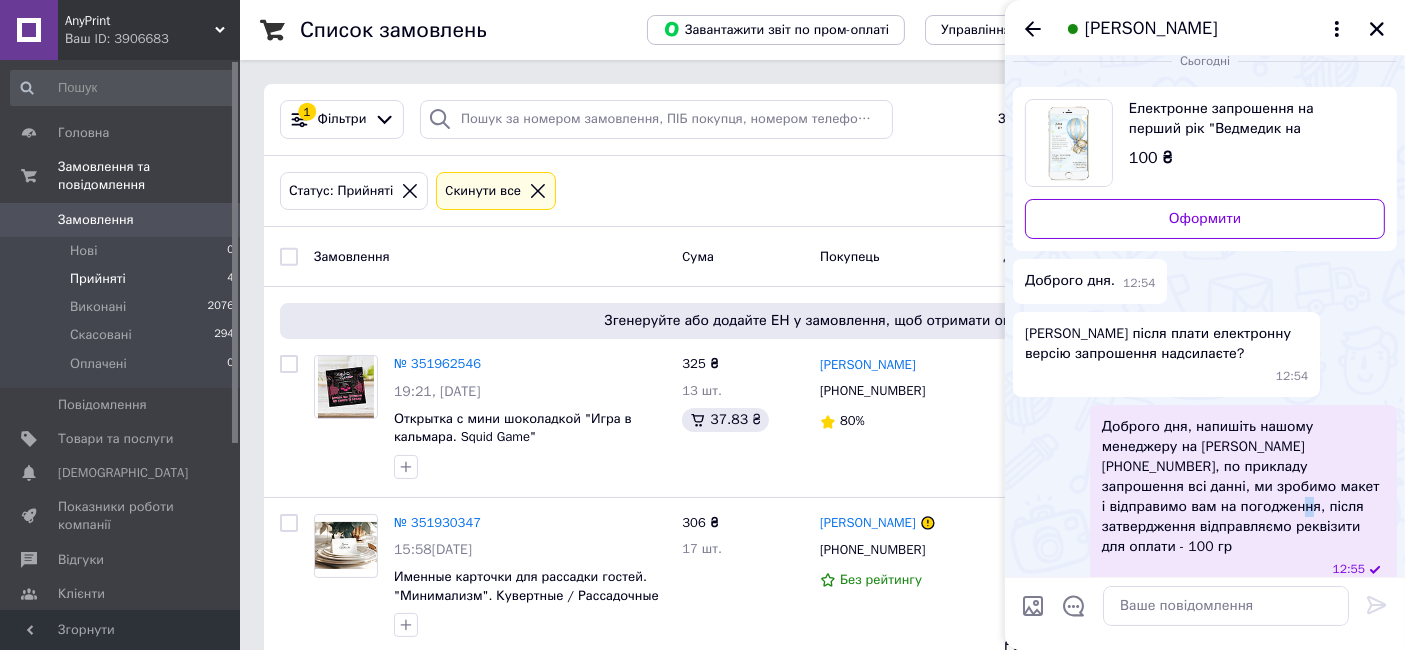 drag, startPoint x: 1368, startPoint y: 489, endPoint x: 1342, endPoint y: 495, distance: 26.683329 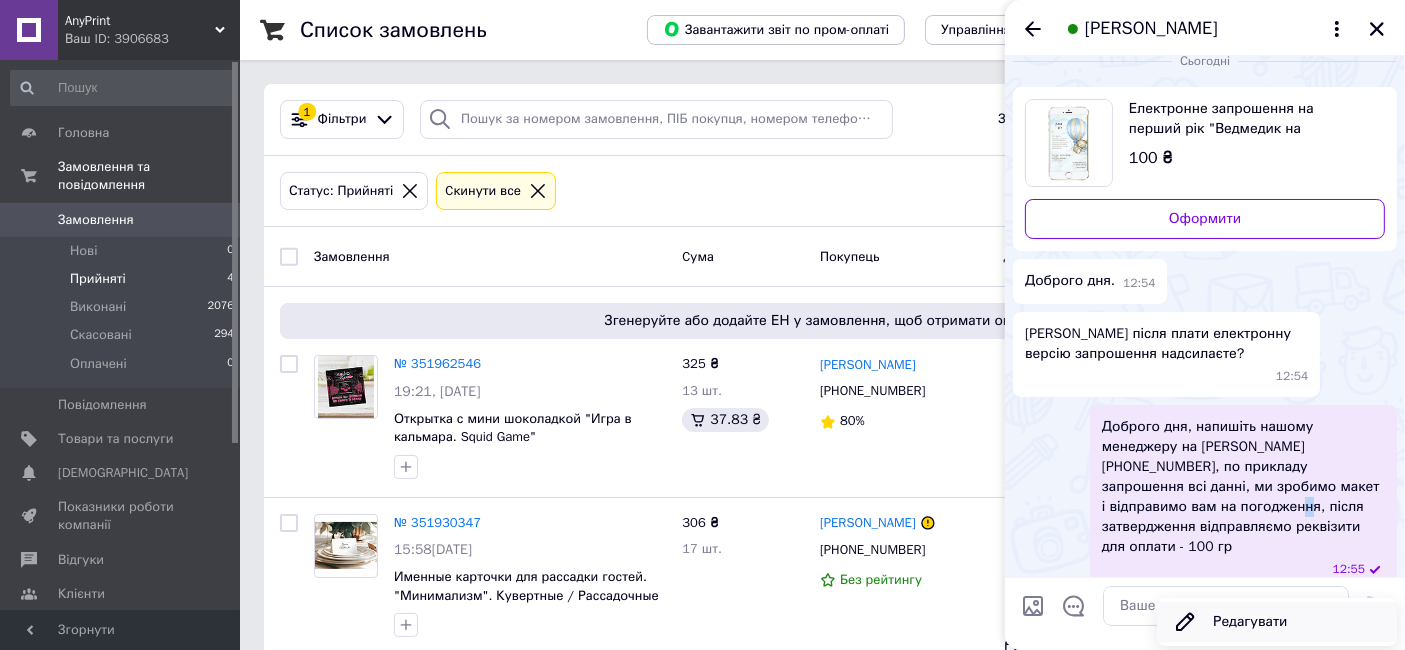 click on "Редагувати" at bounding box center [1277, 622] 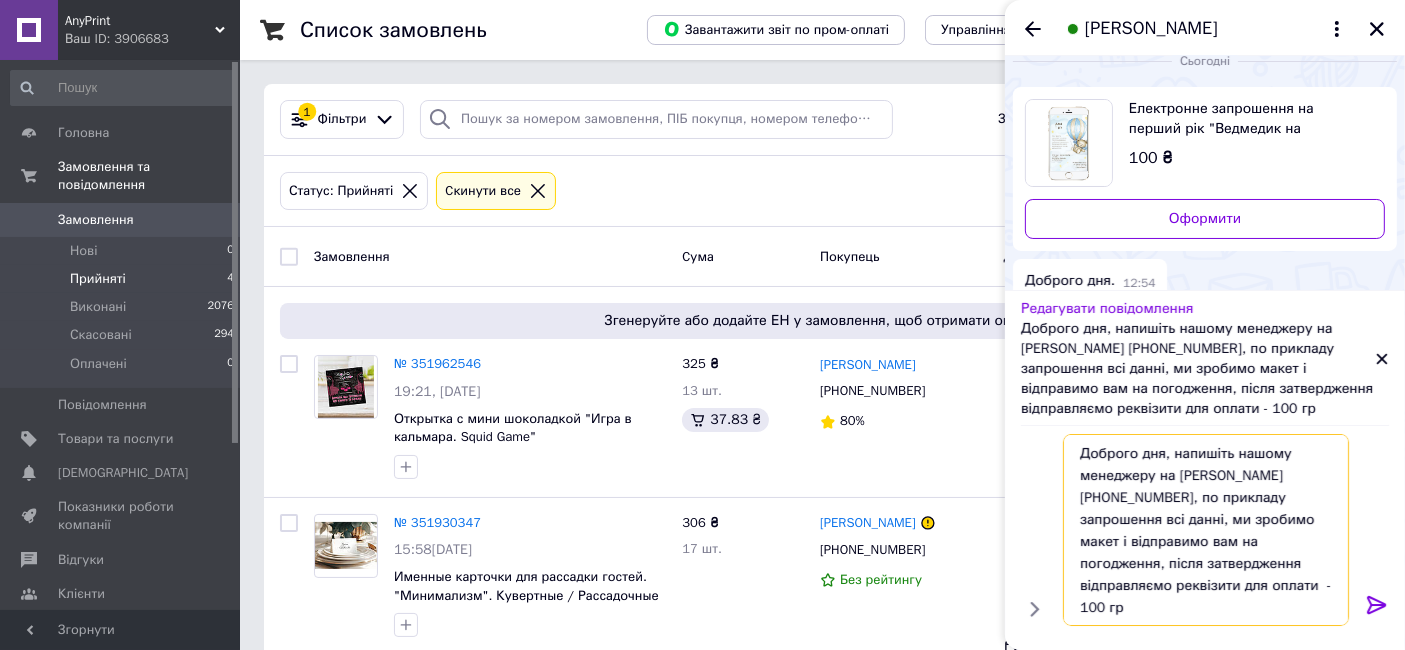 click on "Доброго дня, напишіть нашому менеджеру на вайбер +380639565006, по прикладу запрошення всі данні, ми зробимо макет і відправимо вам на погодження, після затвердження відправляємо реквізити для оплати  - 100 гр" at bounding box center (1206, 530) 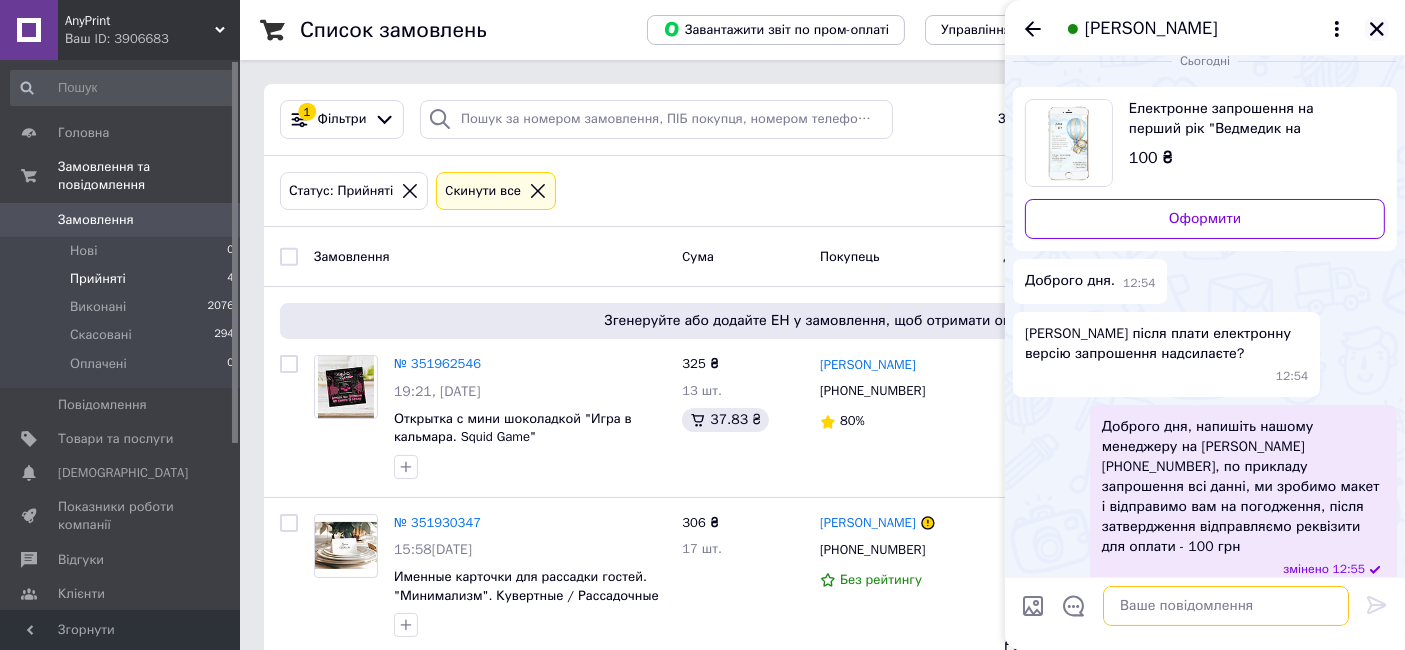 type 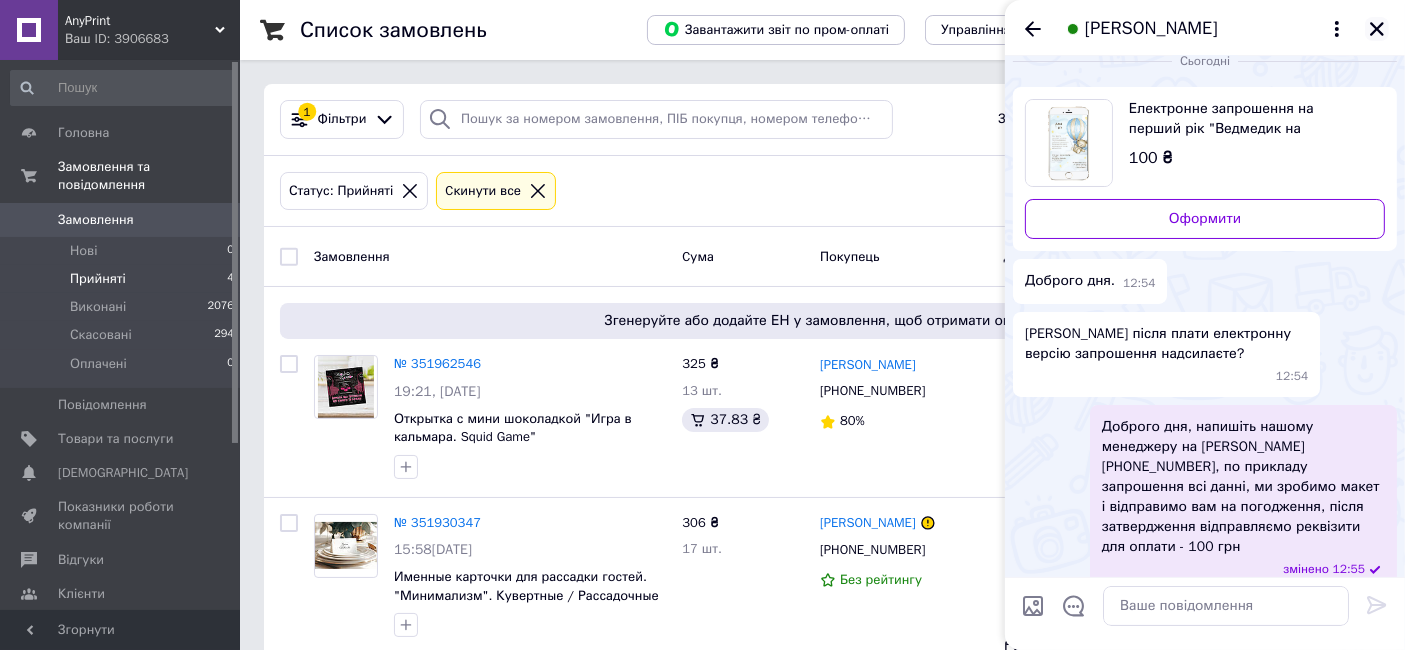 click 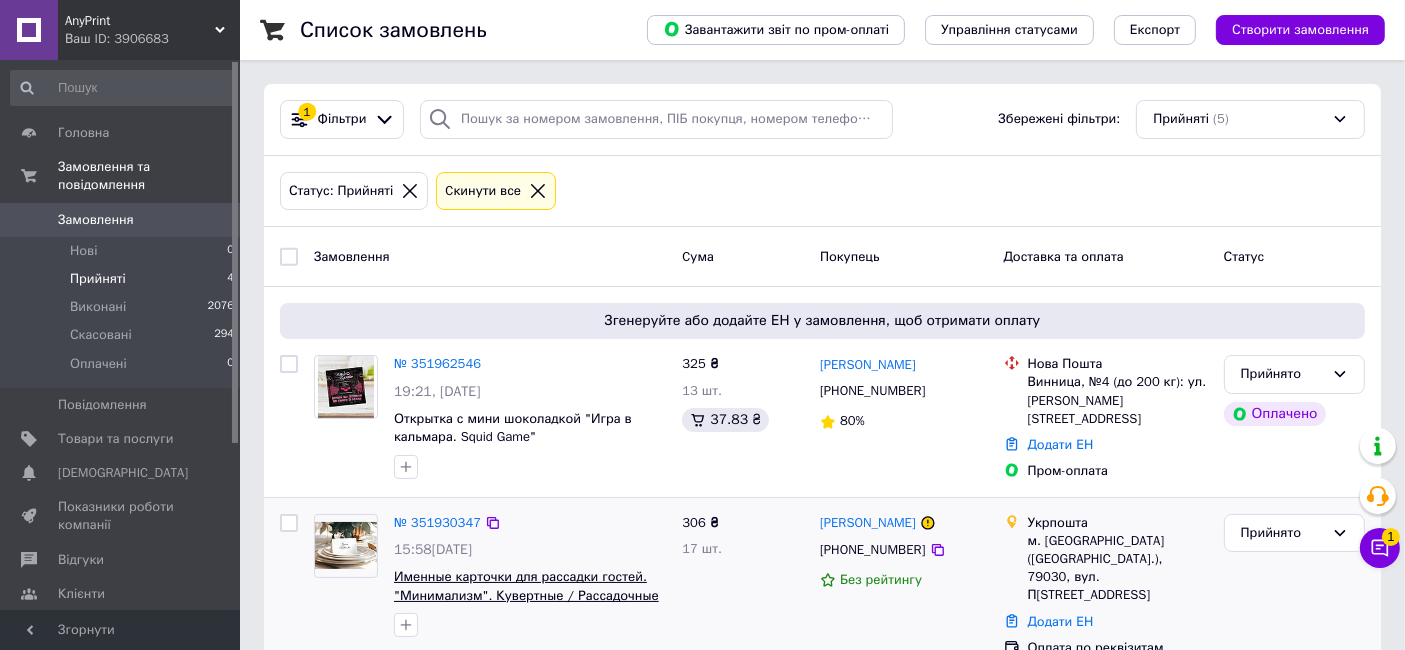 scroll, scrollTop: 222, scrollLeft: 0, axis: vertical 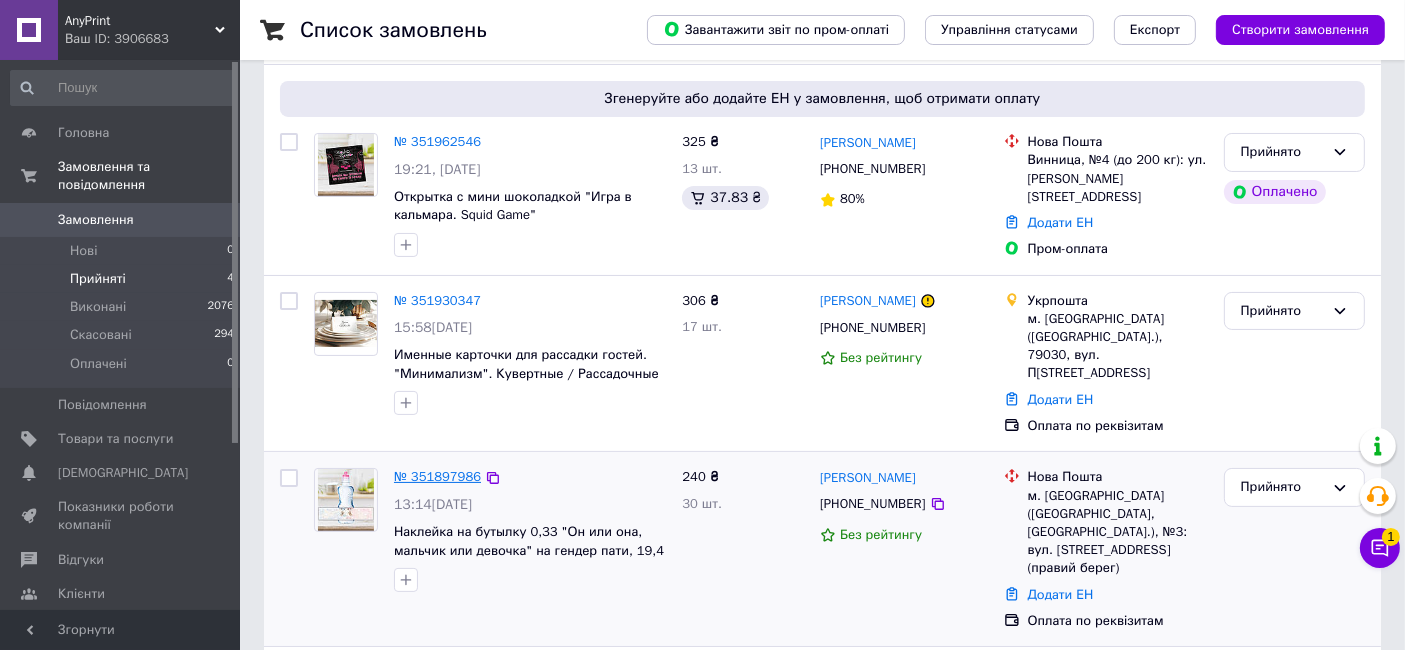 click on "№ 351897986" at bounding box center (437, 476) 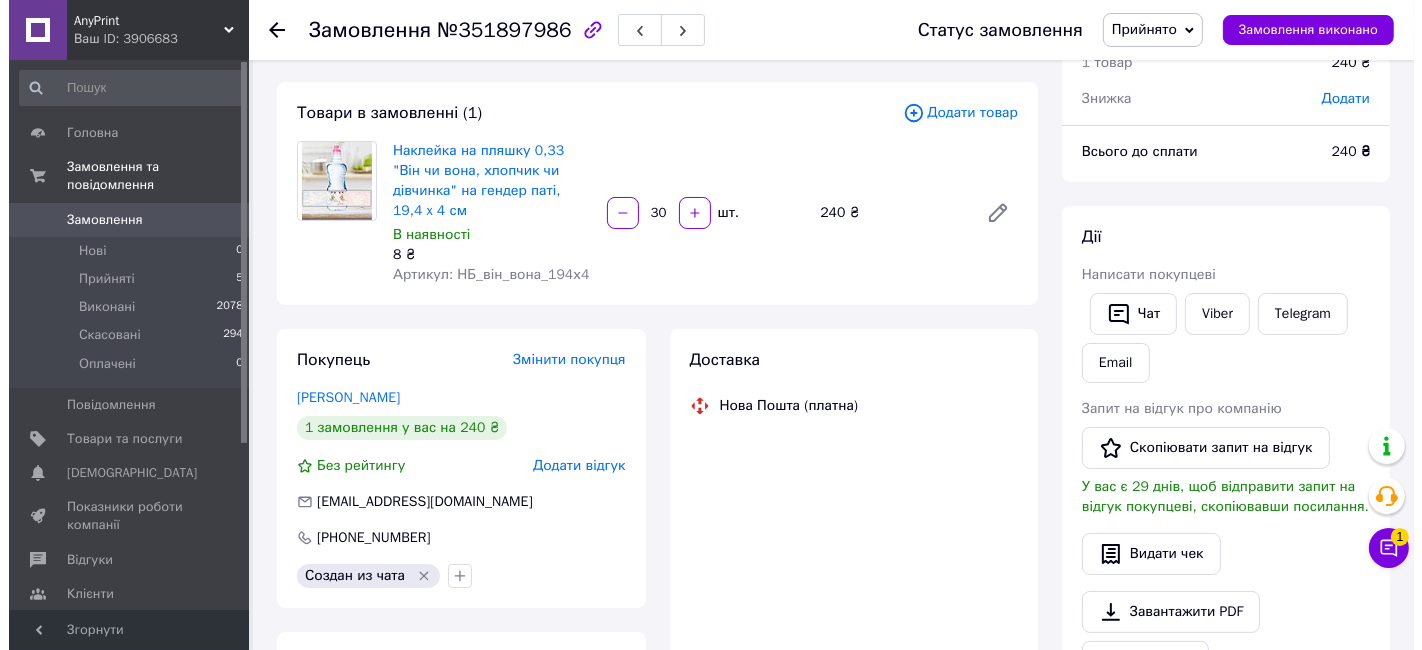 scroll, scrollTop: 111, scrollLeft: 0, axis: vertical 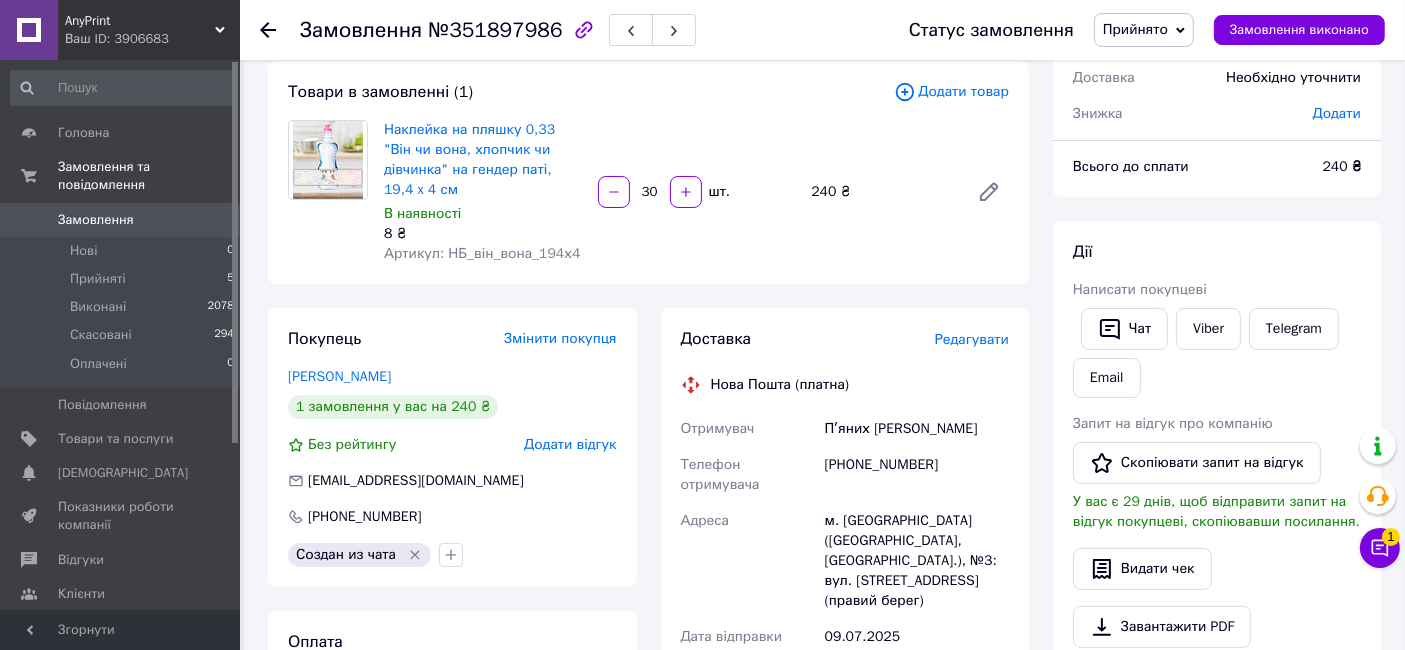 click on "Редагувати" at bounding box center [972, 339] 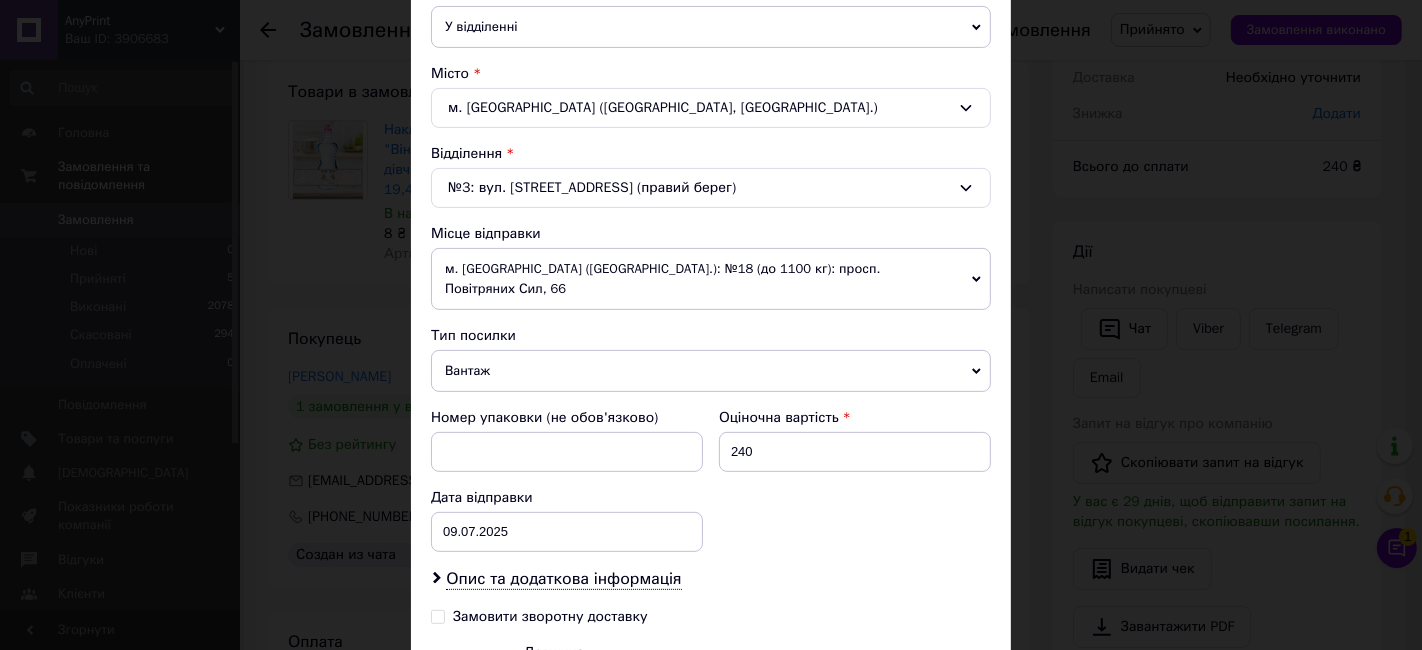 scroll, scrollTop: 555, scrollLeft: 0, axis: vertical 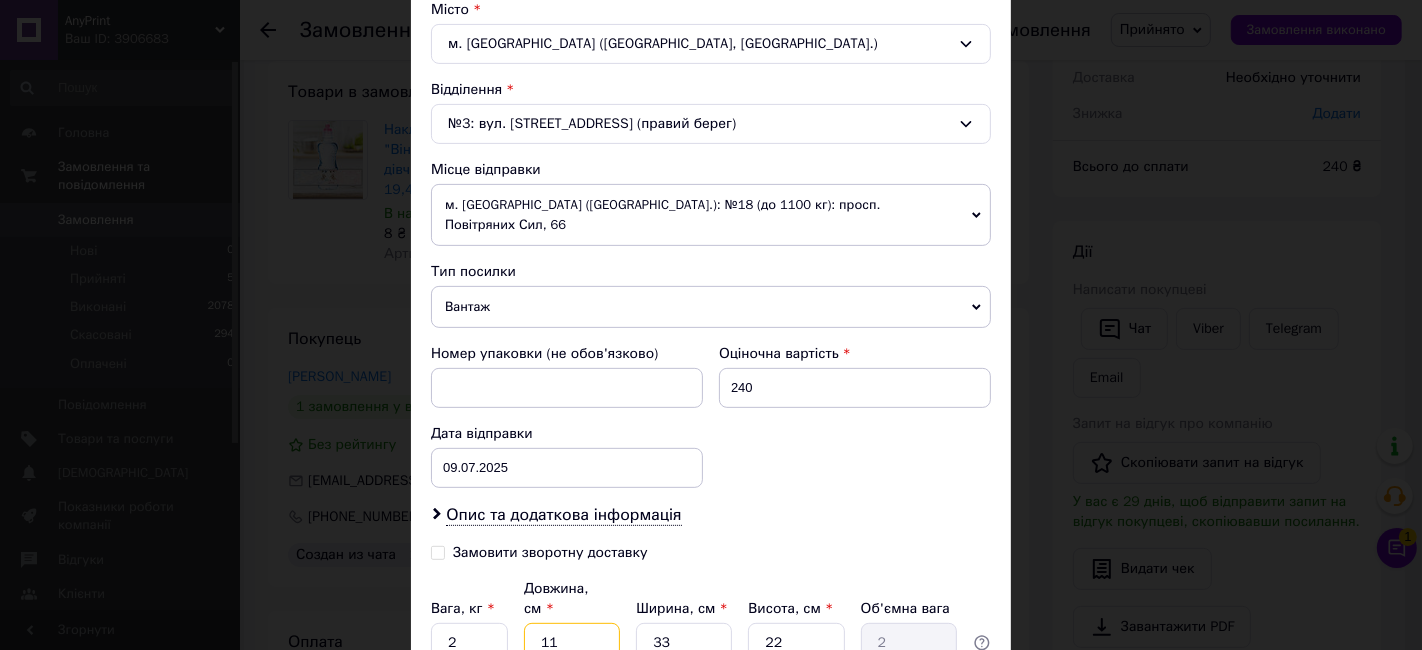 drag, startPoint x: 576, startPoint y: 601, endPoint x: 535, endPoint y: 601, distance: 41 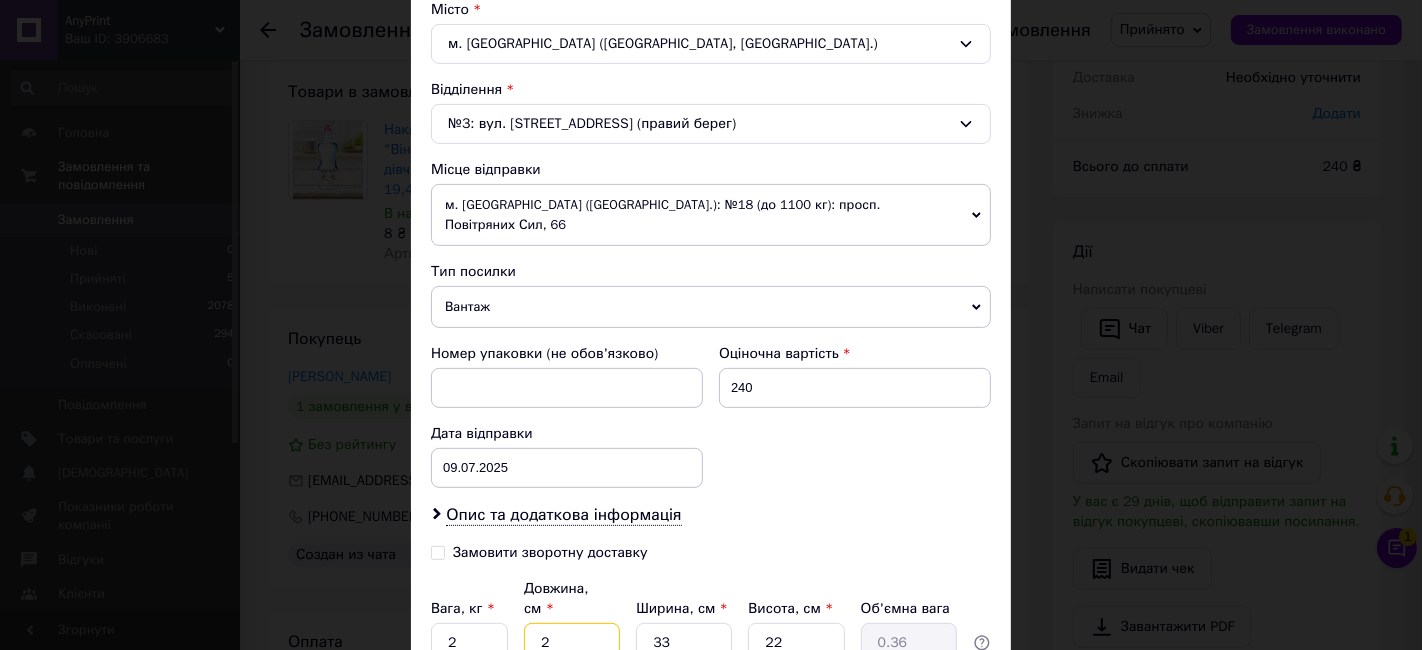 type on "20" 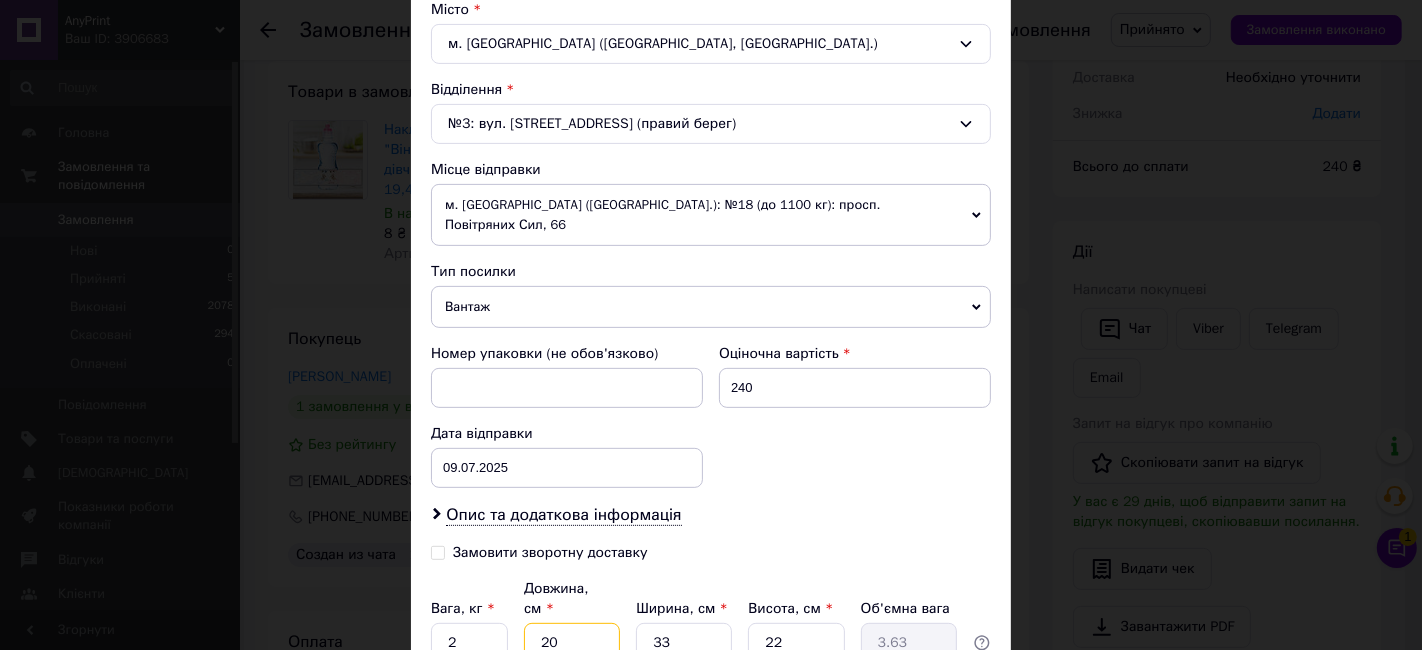 type on "20" 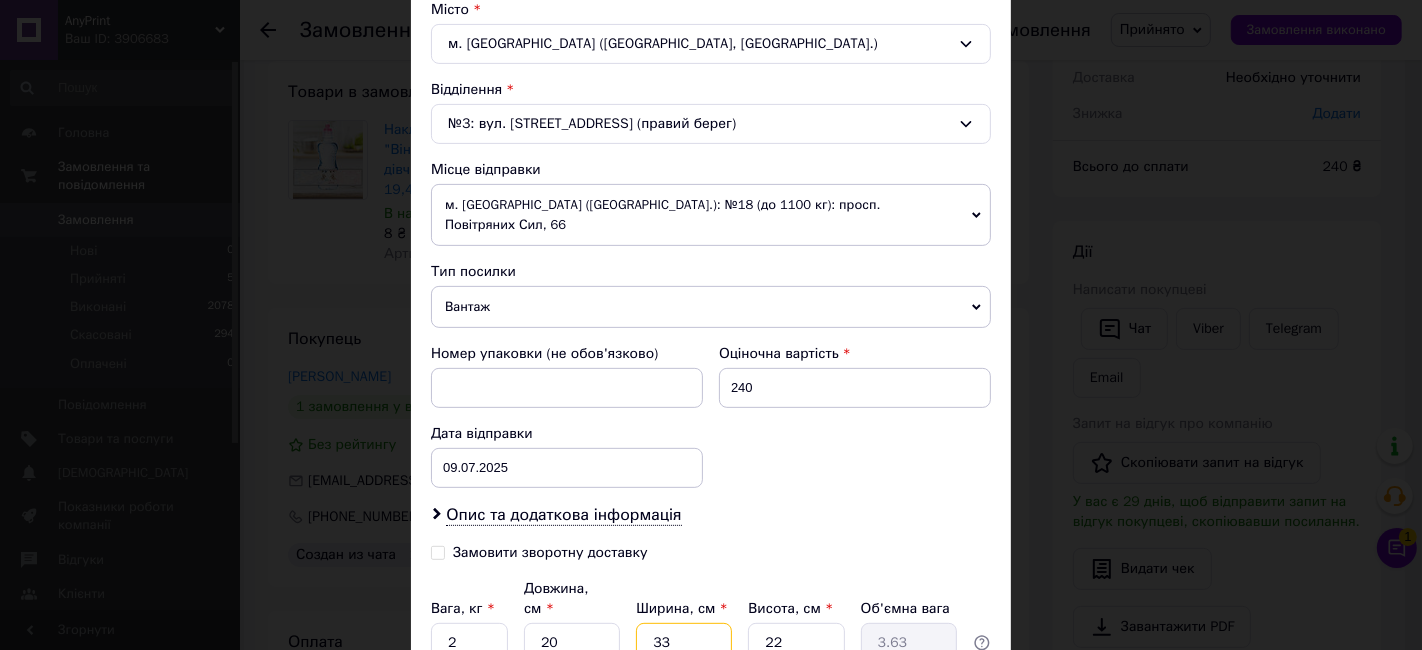 drag, startPoint x: 662, startPoint y: 595, endPoint x: 643, endPoint y: 595, distance: 19 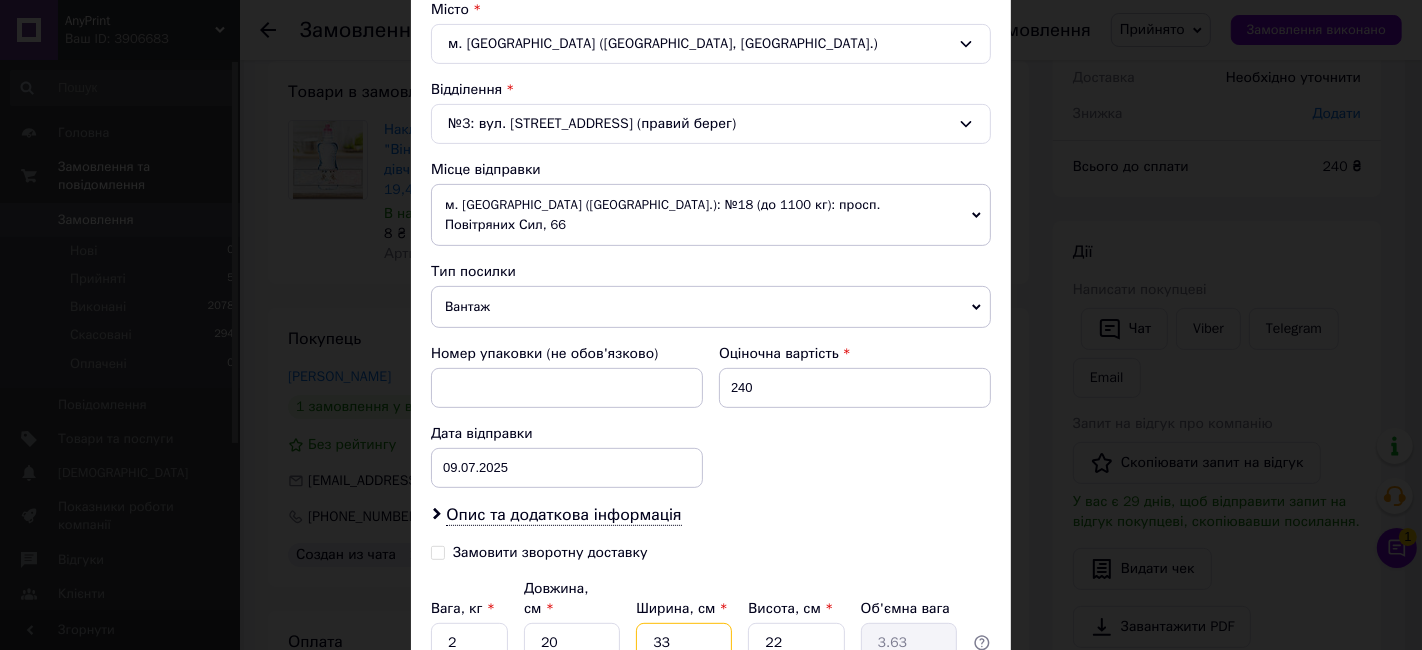 type on "4" 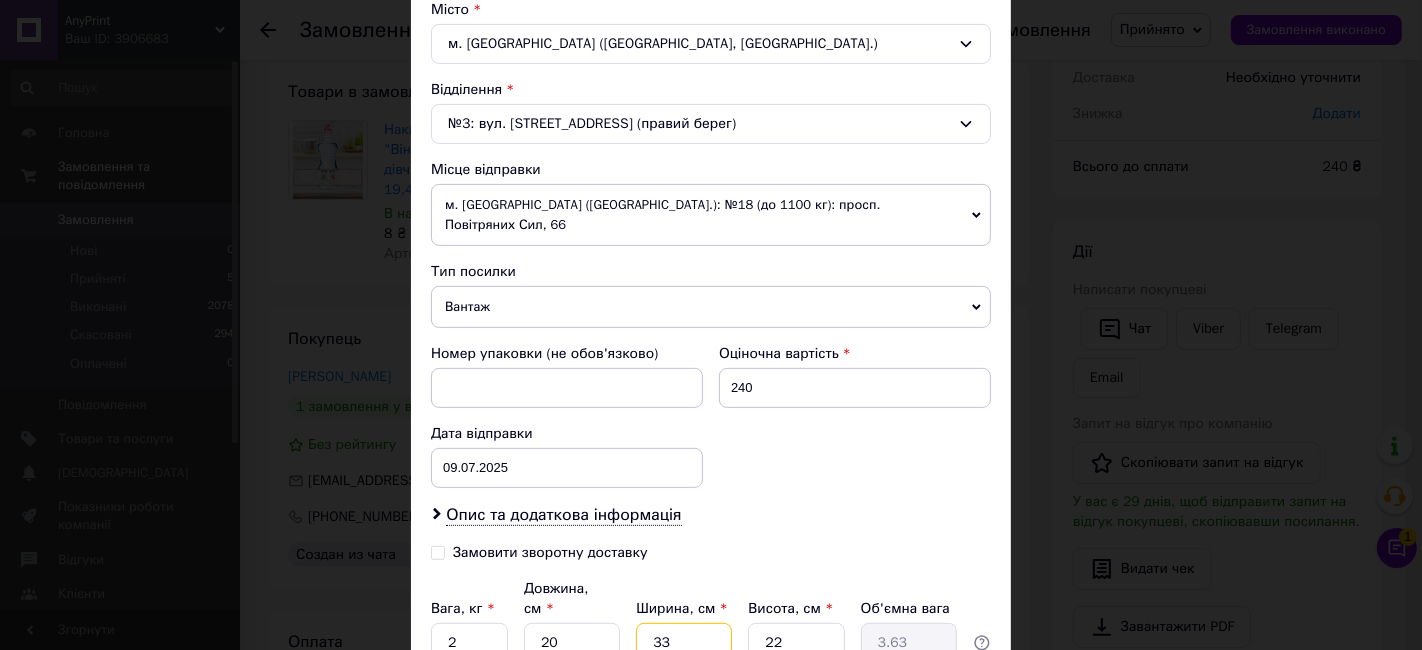 type on "0.44" 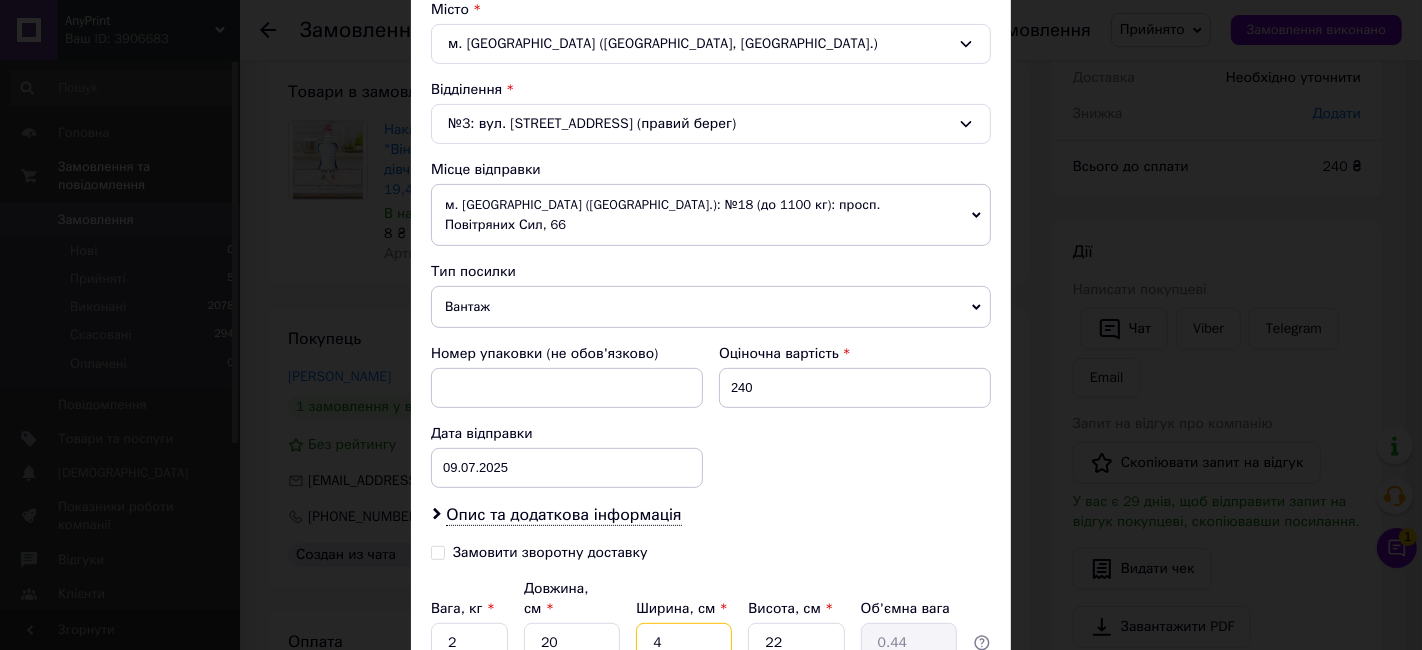 type on "4" 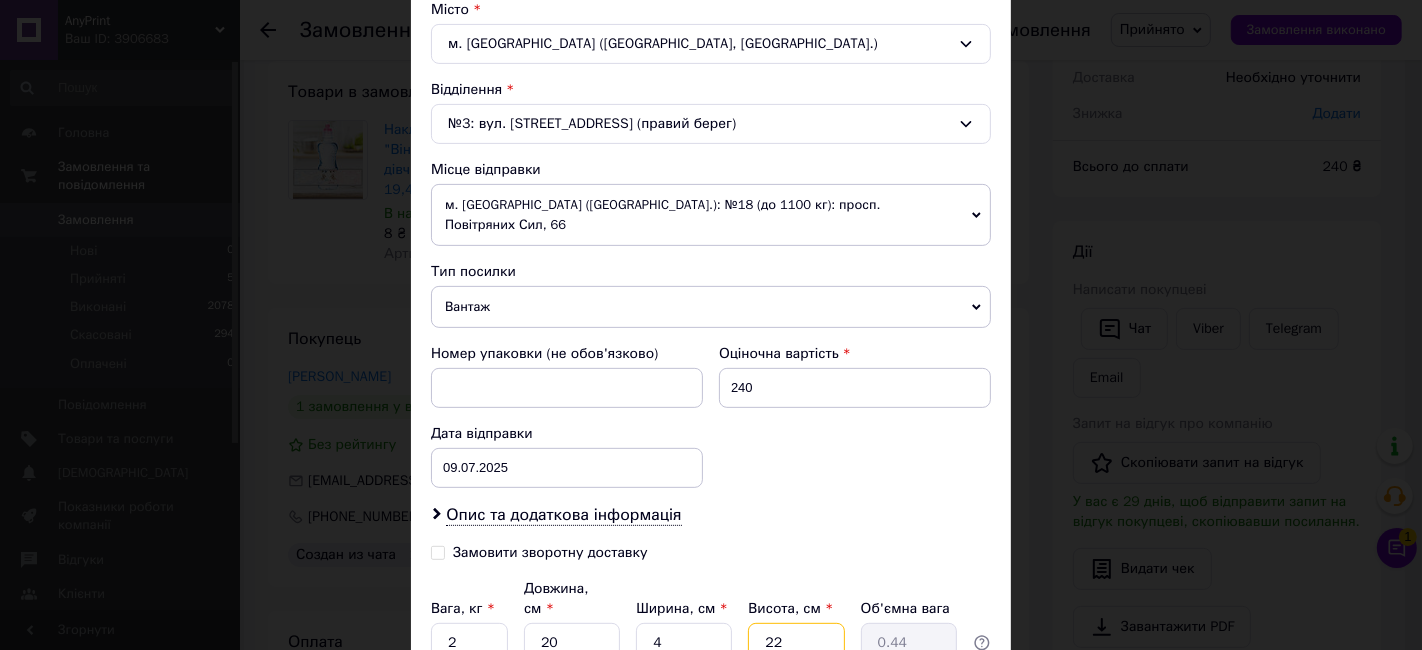 click on "22" at bounding box center (796, 643) 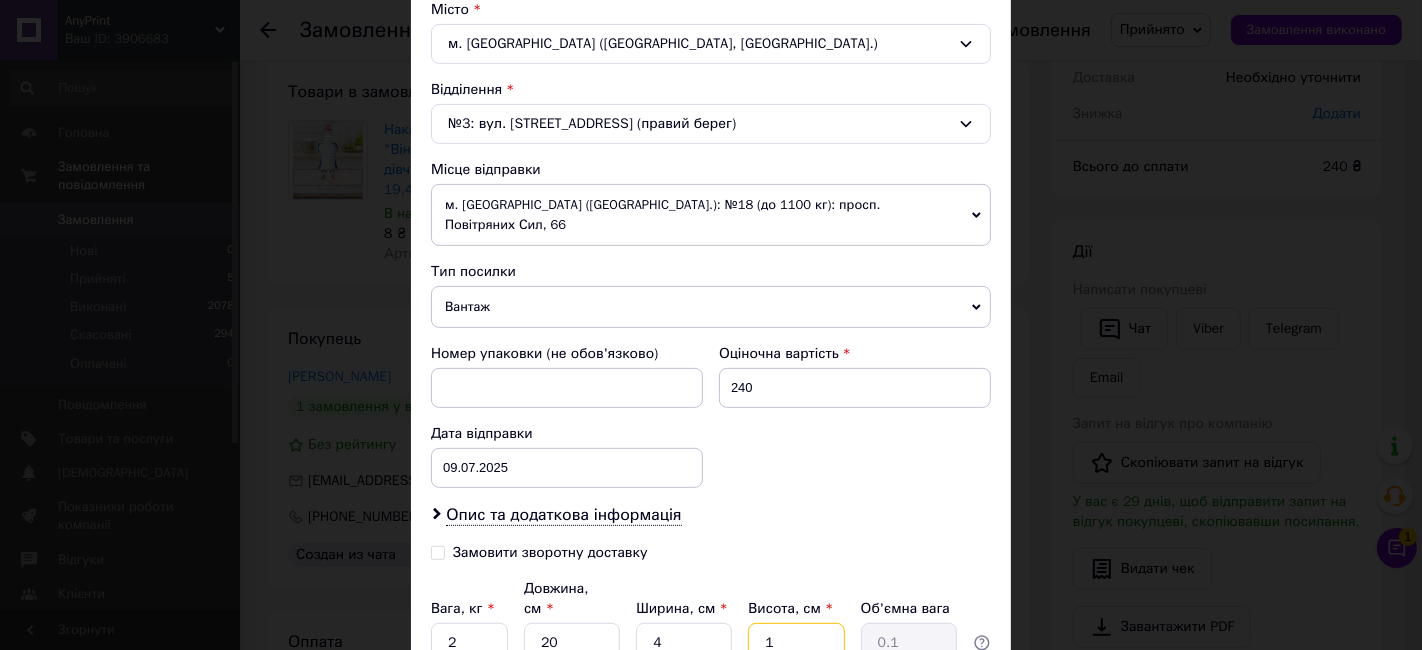 type on "1" 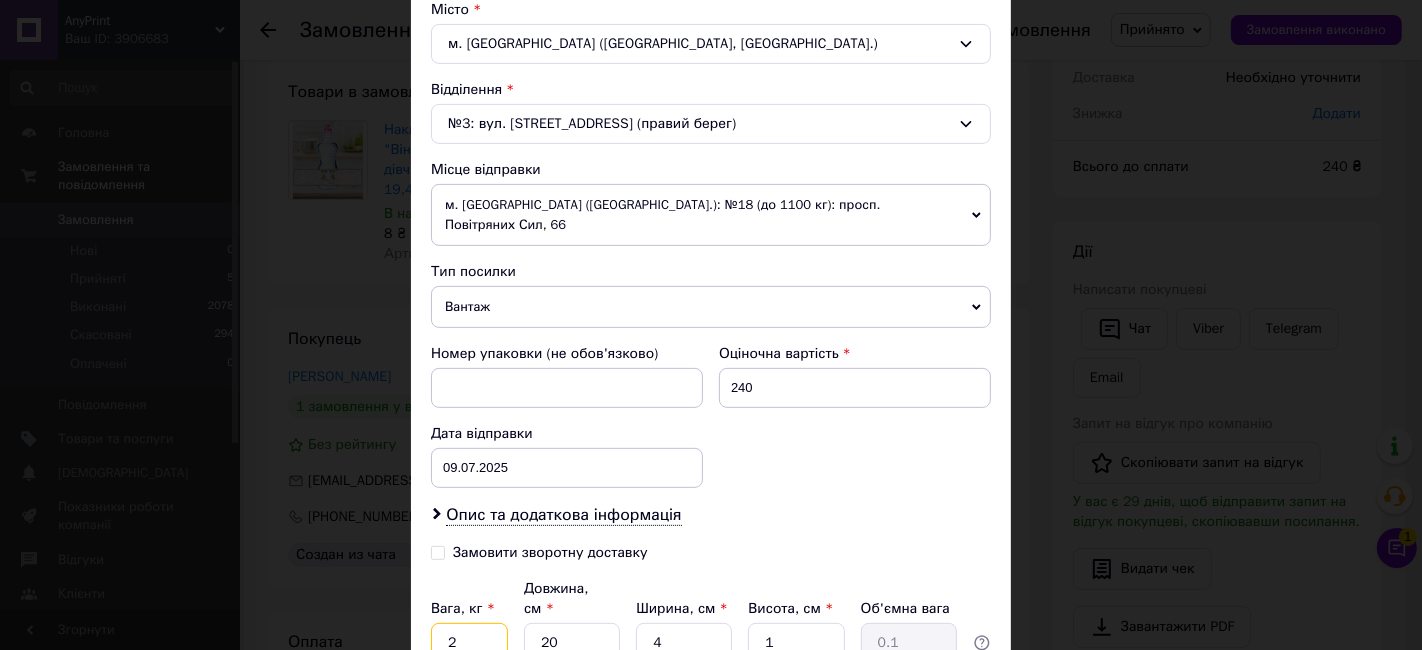 drag, startPoint x: 454, startPoint y: 593, endPoint x: 444, endPoint y: 594, distance: 10.049875 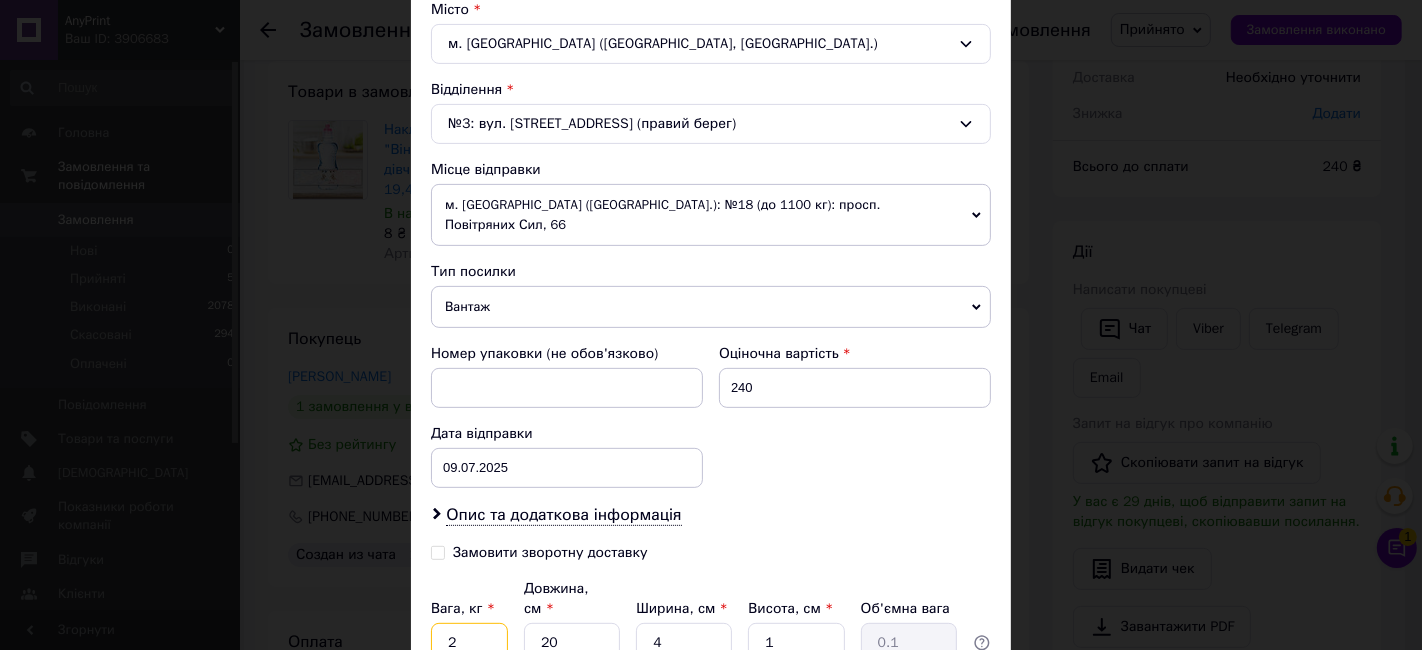 click on "2" at bounding box center (469, 643) 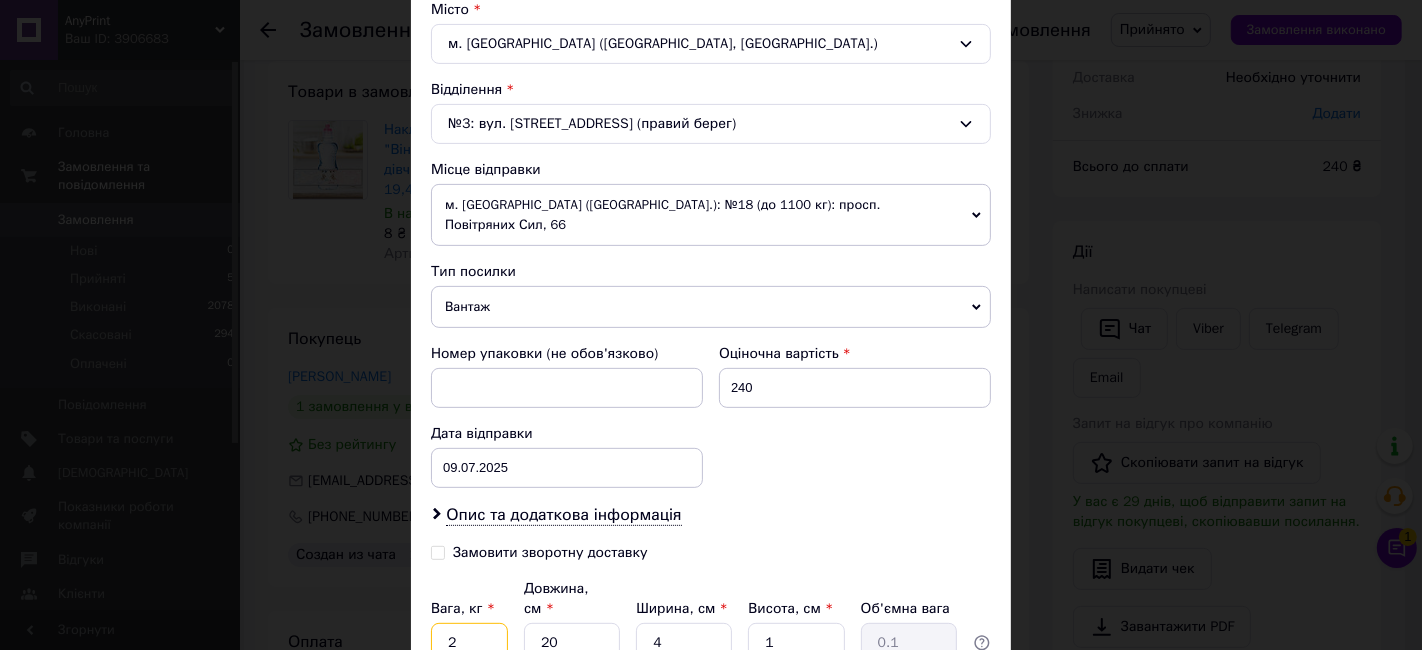 click on "2" at bounding box center [469, 643] 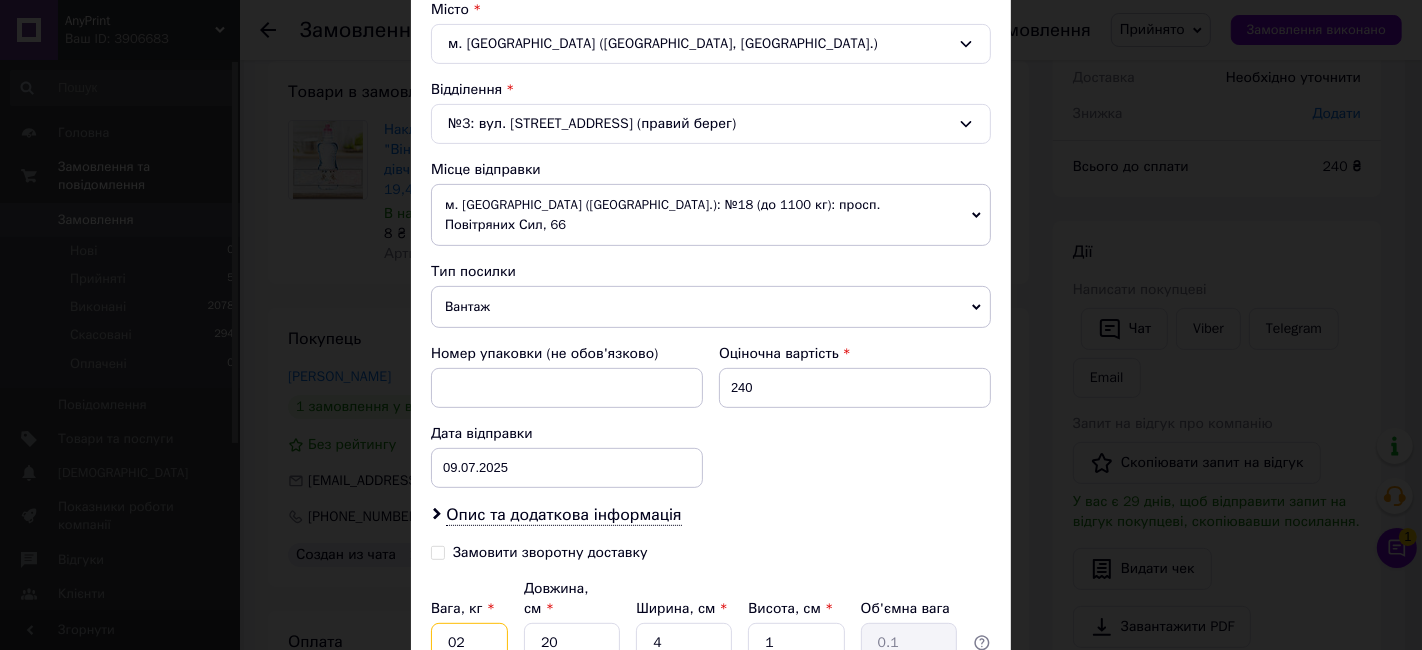 drag, startPoint x: 459, startPoint y: 595, endPoint x: 440, endPoint y: 592, distance: 19.235384 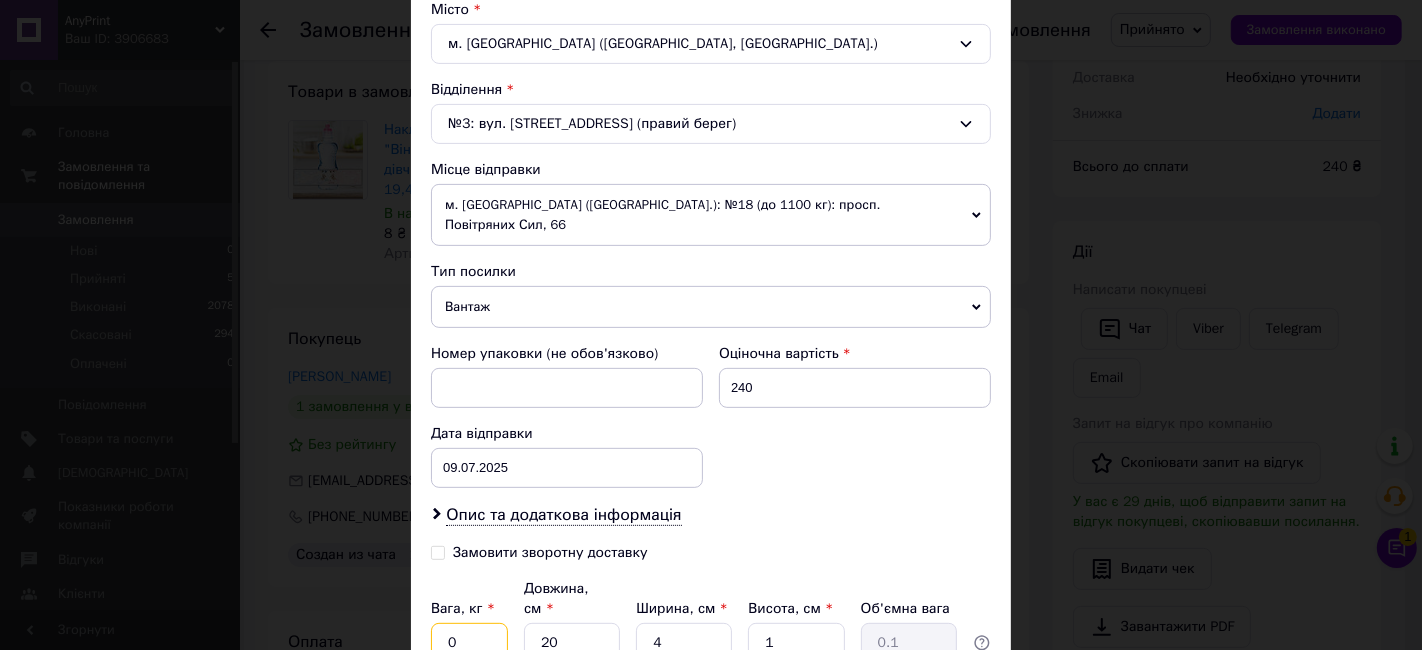 type on "0.5" 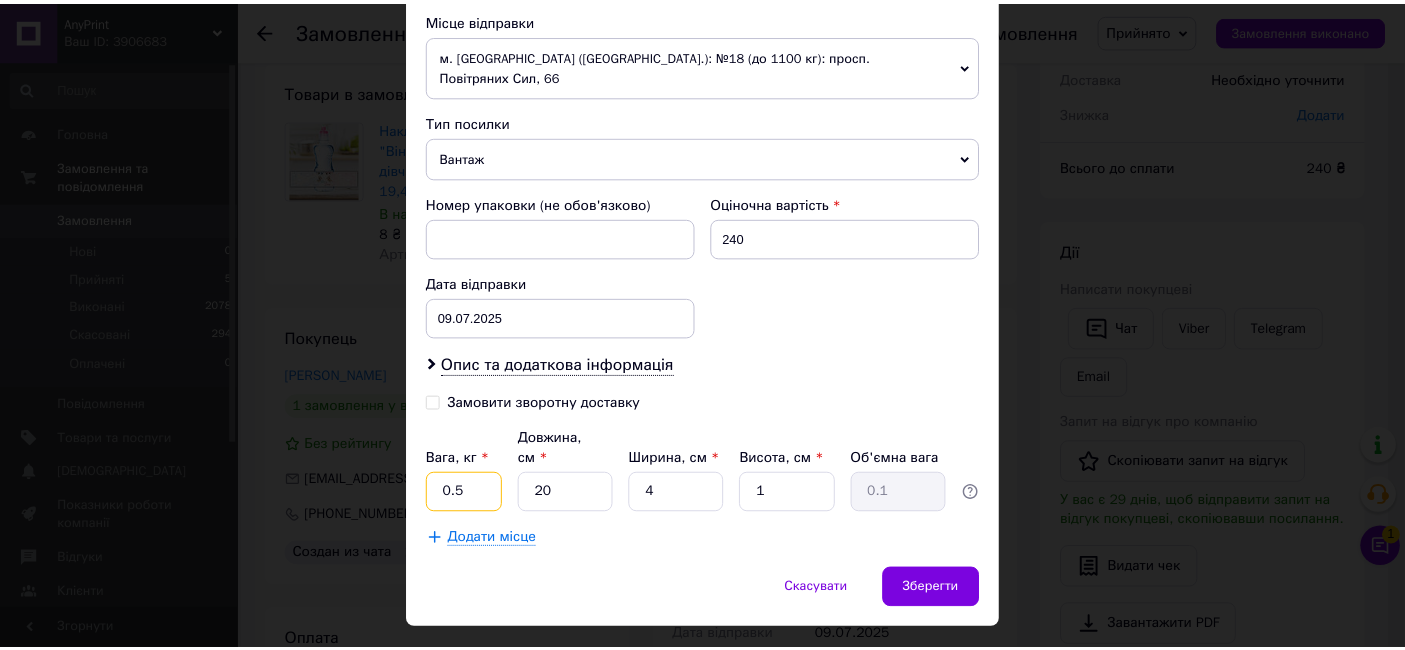 scroll, scrollTop: 706, scrollLeft: 0, axis: vertical 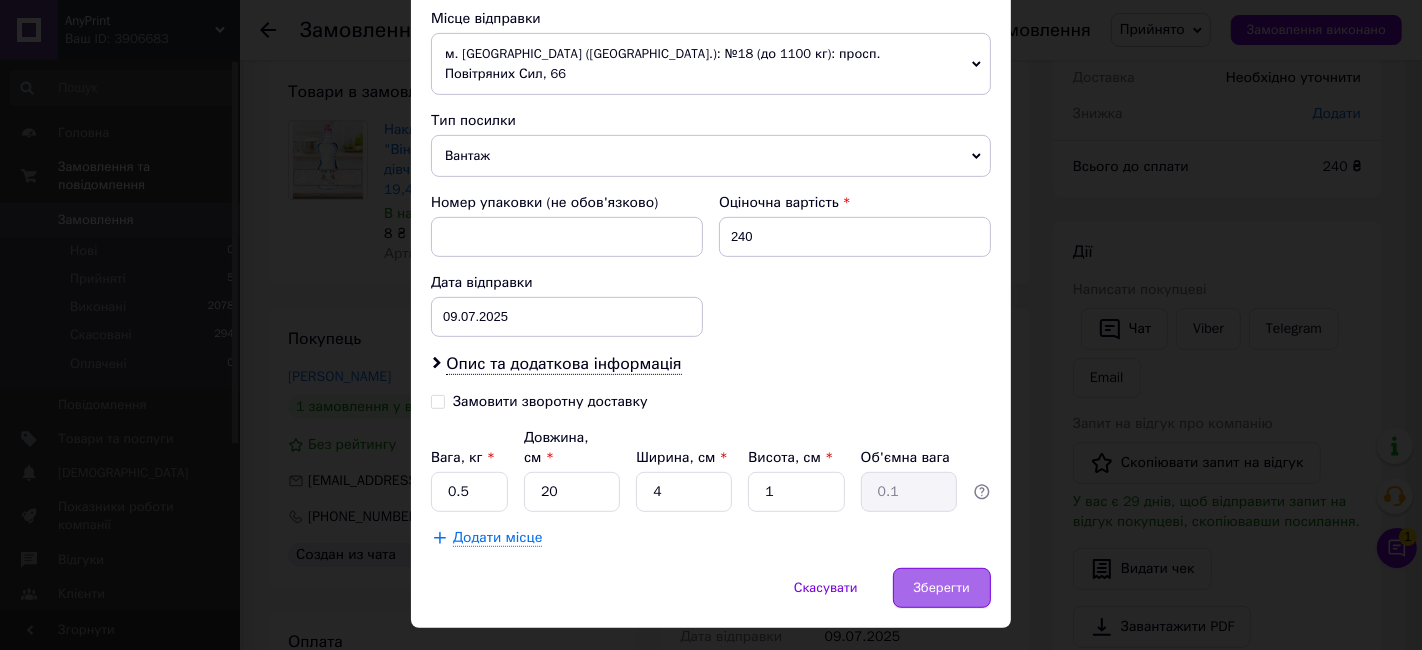 click on "Зберегти" at bounding box center [942, 588] 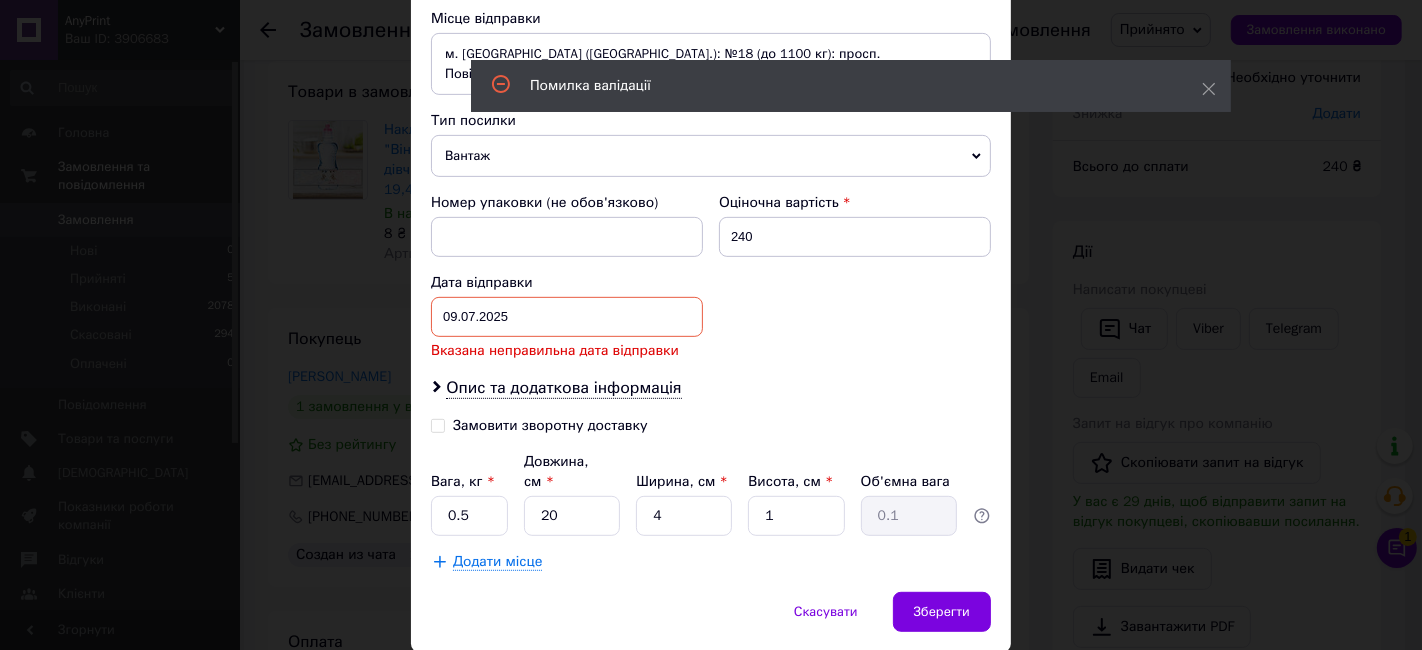 click on "09.07.2025 < 2025 > < Июль > Пн Вт Ср Чт Пт Сб Вс 30 1 2 3 4 5 6 7 8 9 10 11 12 13 14 15 16 17 18 19 20 21 22 23 24 25 26 27 28 29 30 31 1 2 3 4 5 6 7 8 9 10" at bounding box center (567, 317) 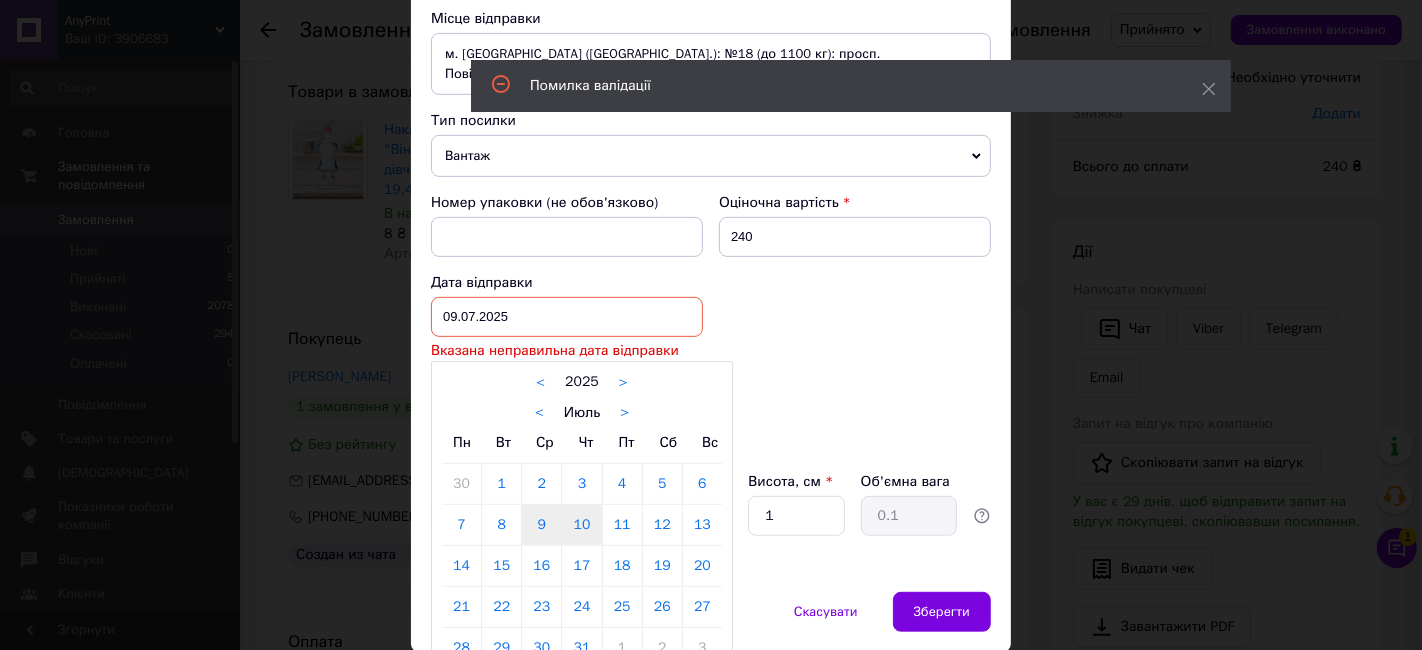 click on "10" at bounding box center (581, 525) 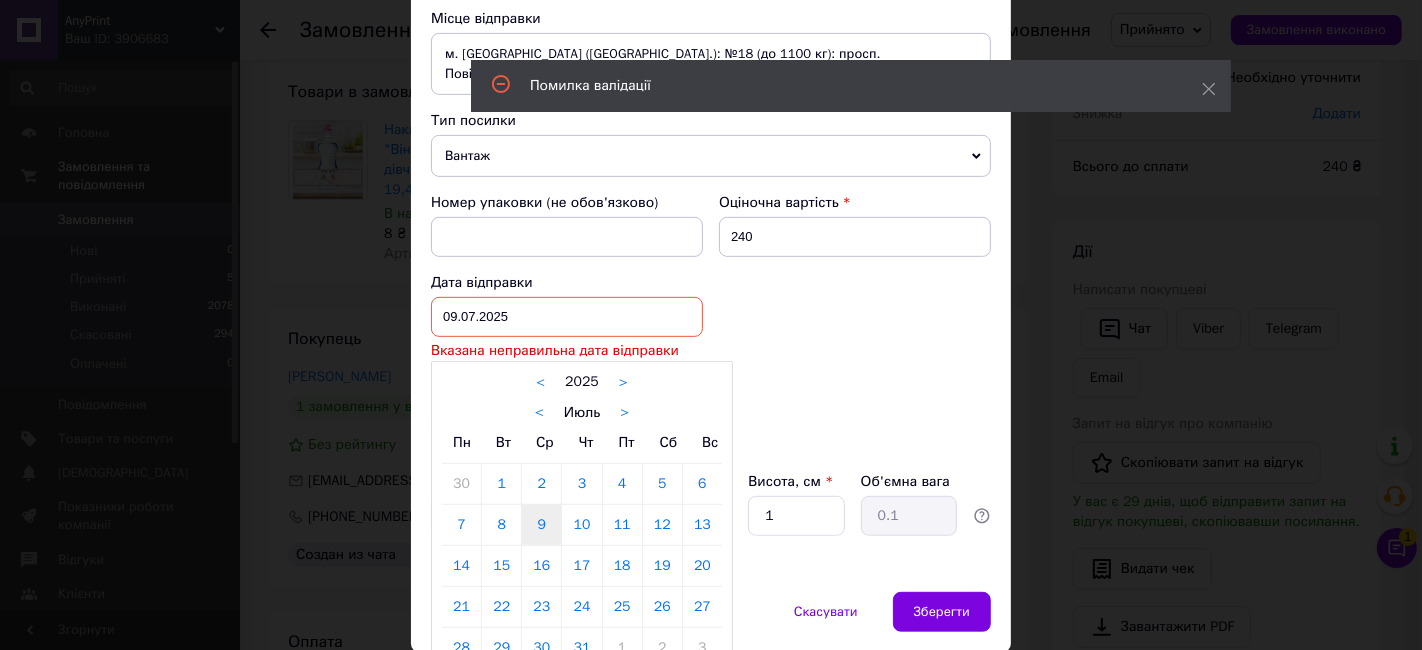 type on "10.07.2025" 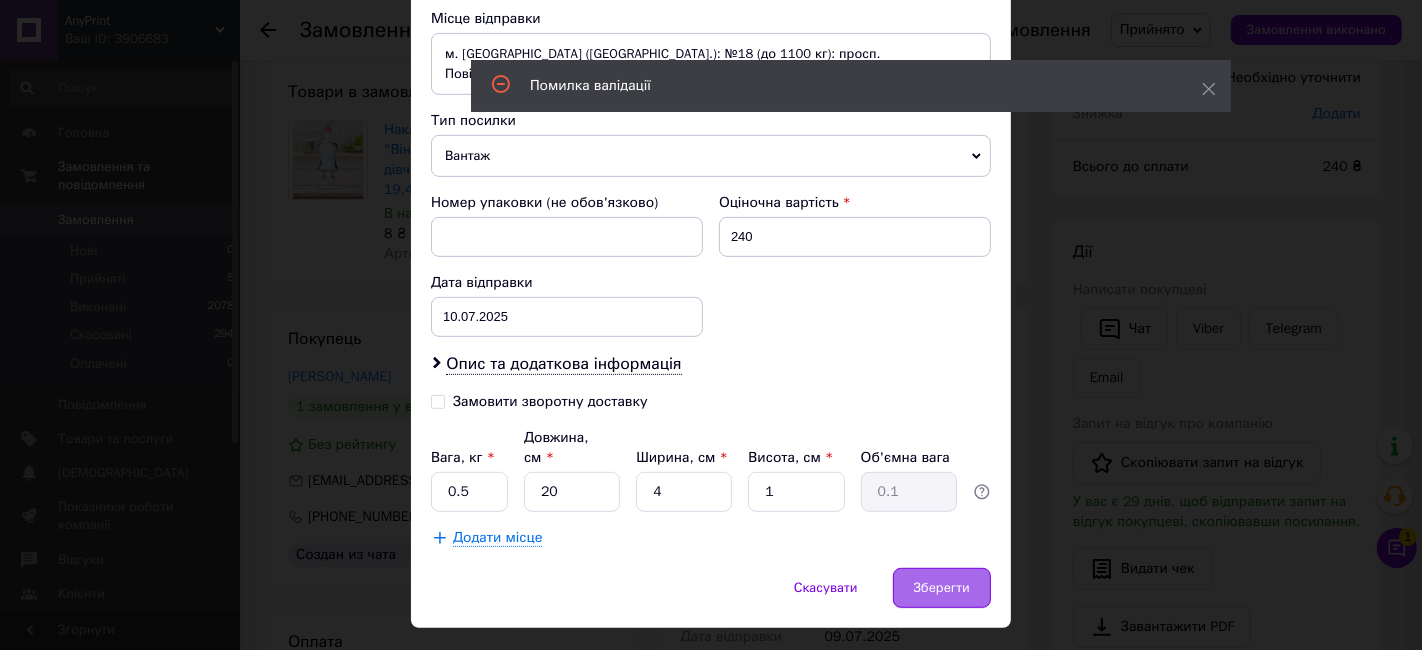click on "Зберегти" at bounding box center (942, 588) 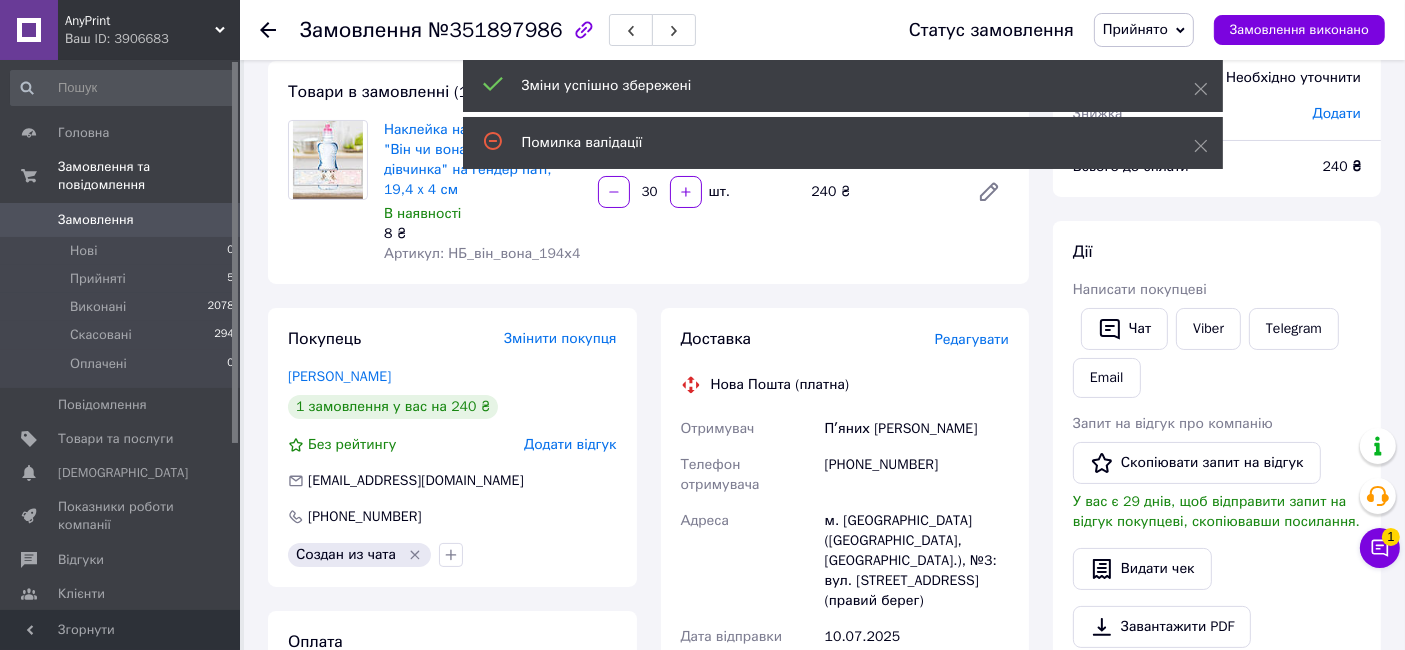 scroll, scrollTop: 444, scrollLeft: 0, axis: vertical 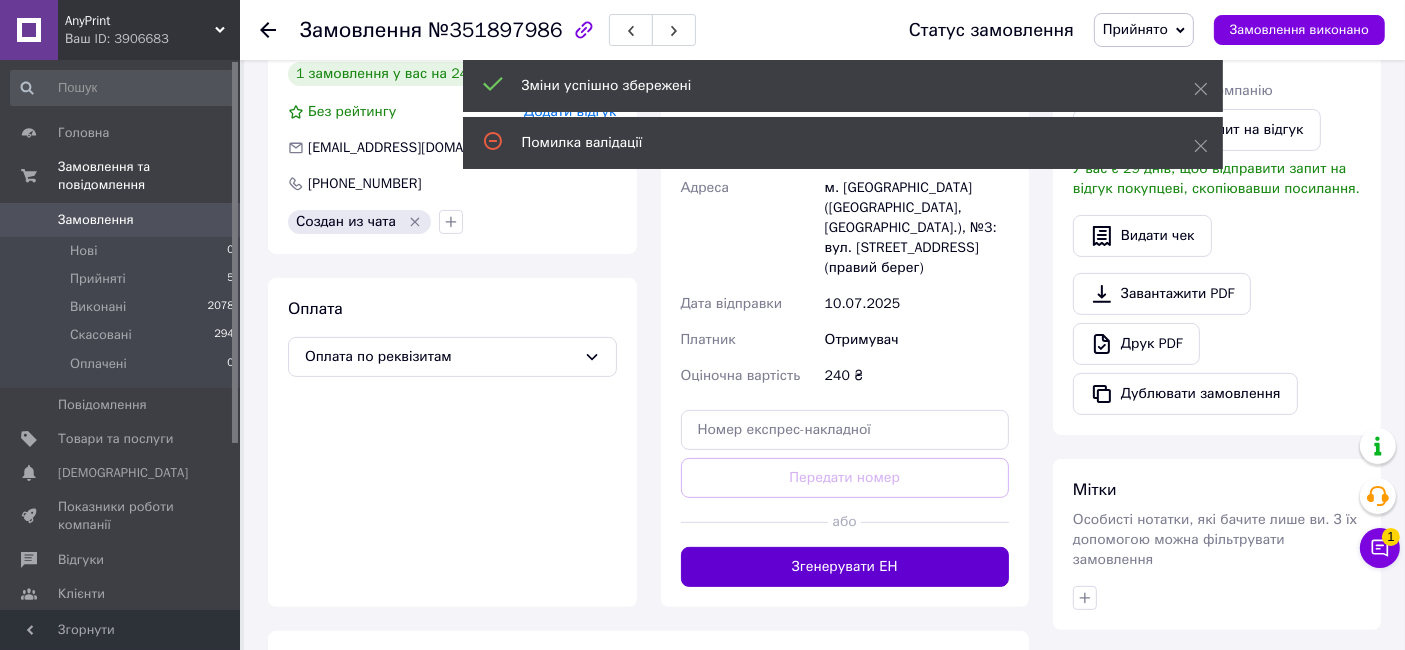 click on "Згенерувати ЕН" at bounding box center [845, 567] 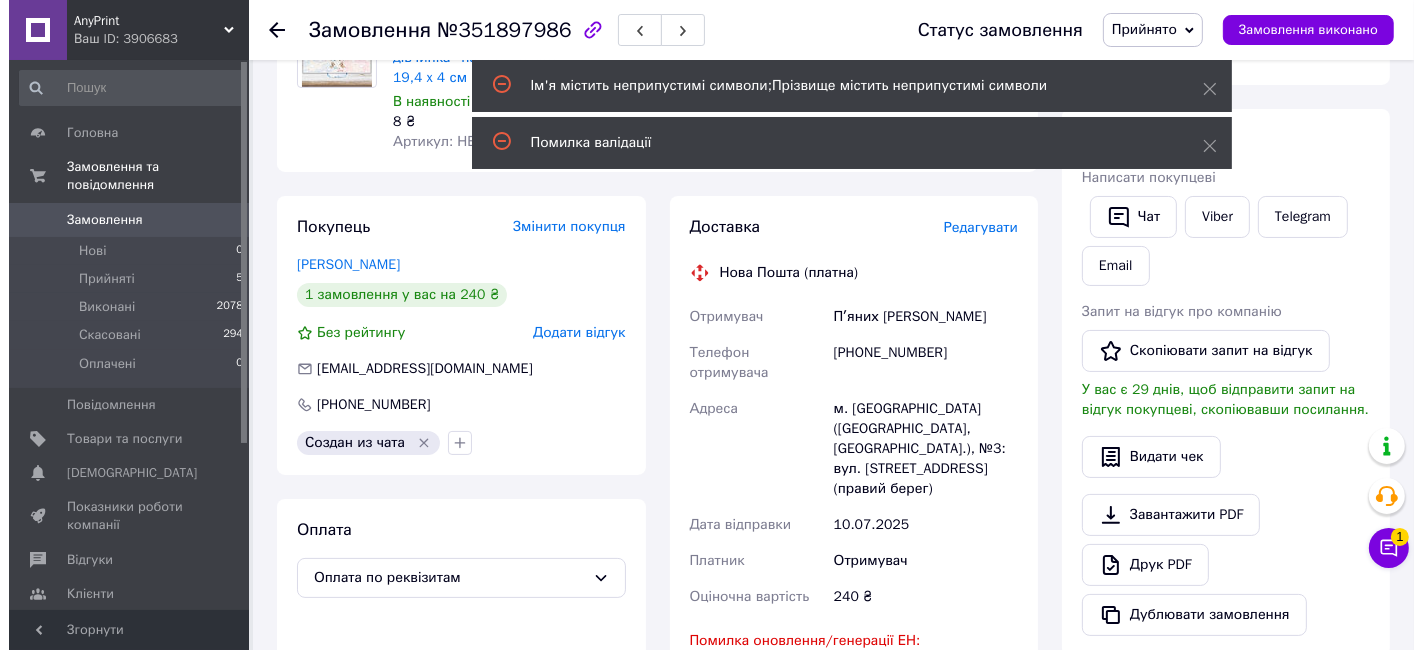 scroll, scrollTop: 0, scrollLeft: 0, axis: both 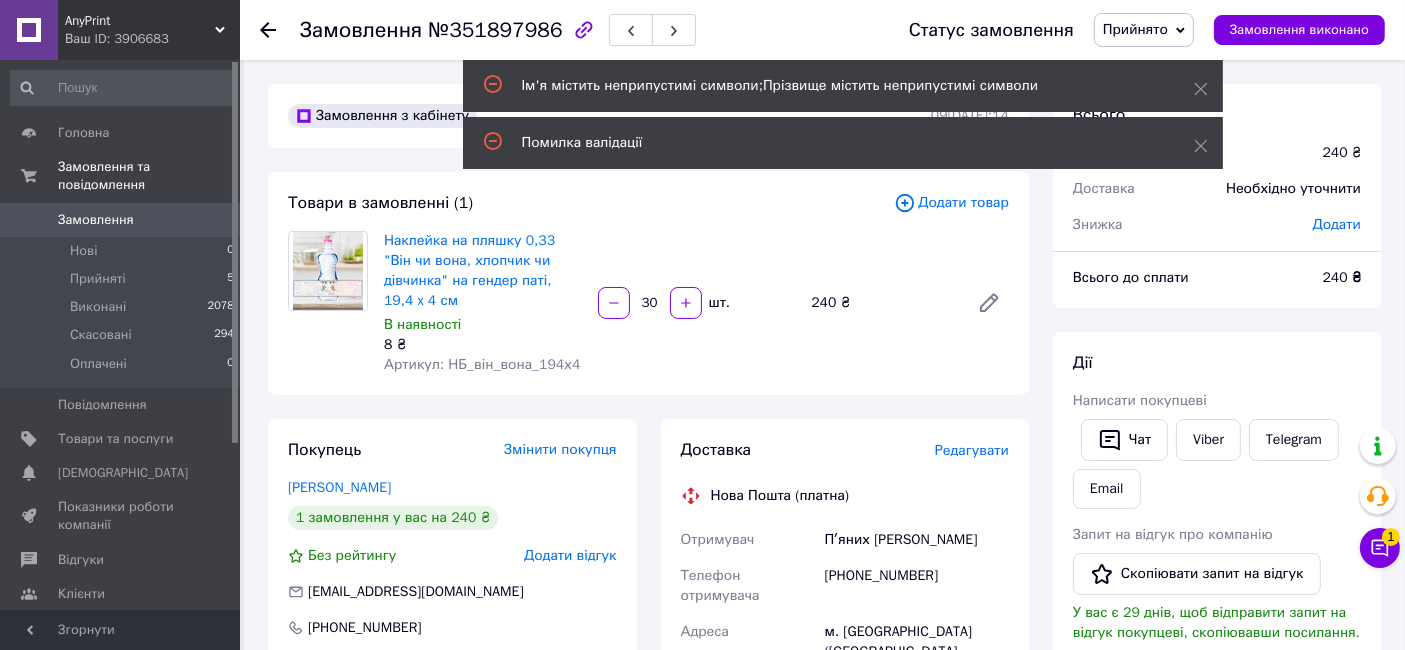 click on "Редагувати" at bounding box center [972, 450] 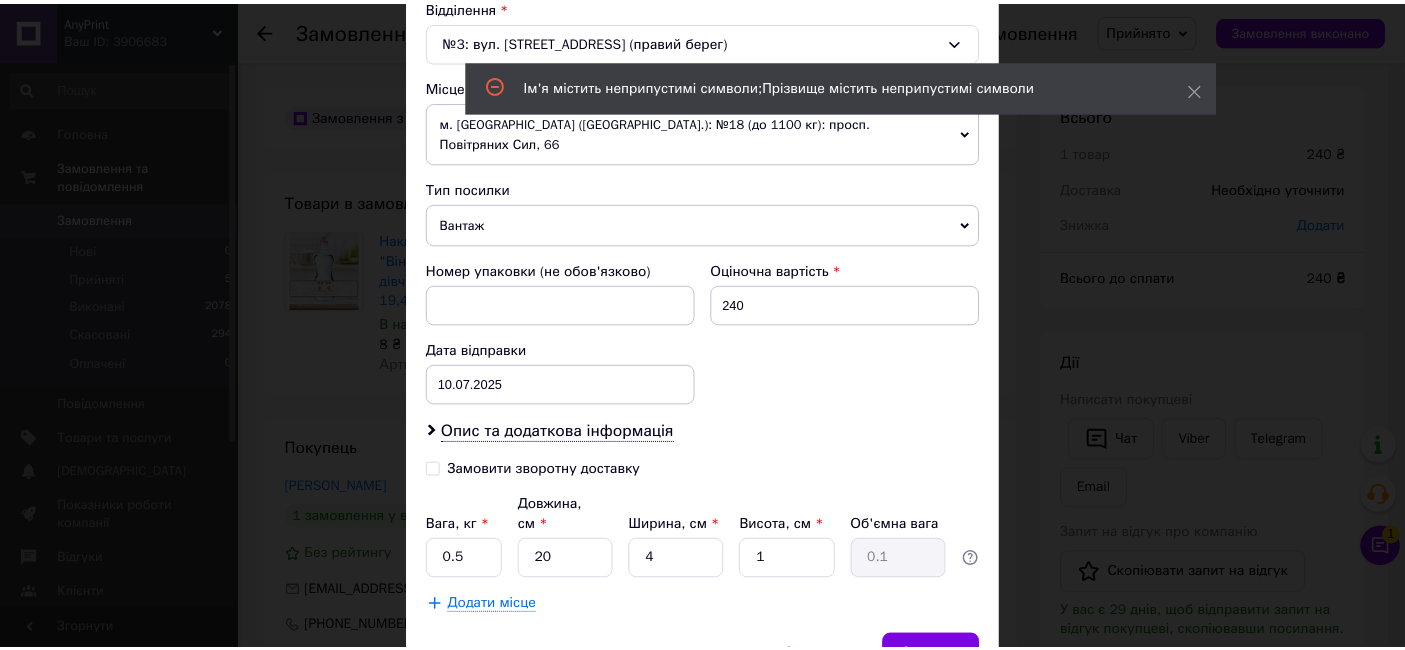 scroll, scrollTop: 706, scrollLeft: 0, axis: vertical 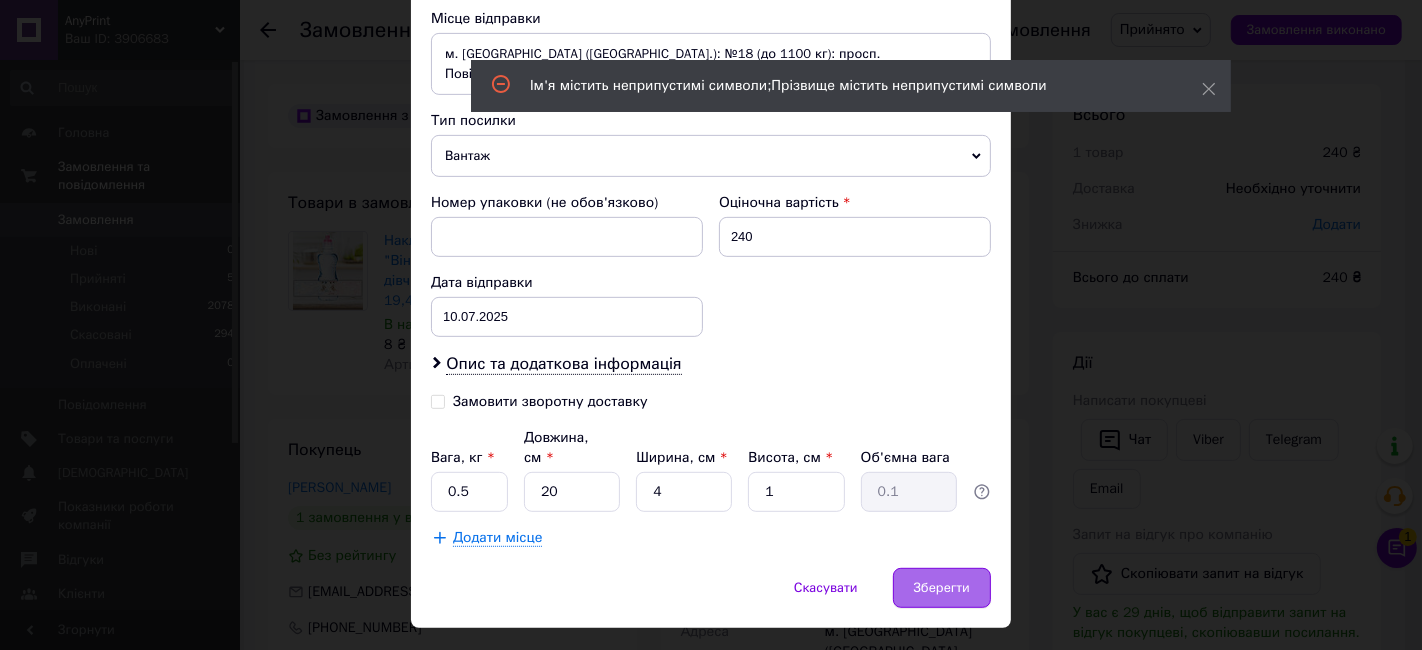 click on "Зберегти" at bounding box center (942, 588) 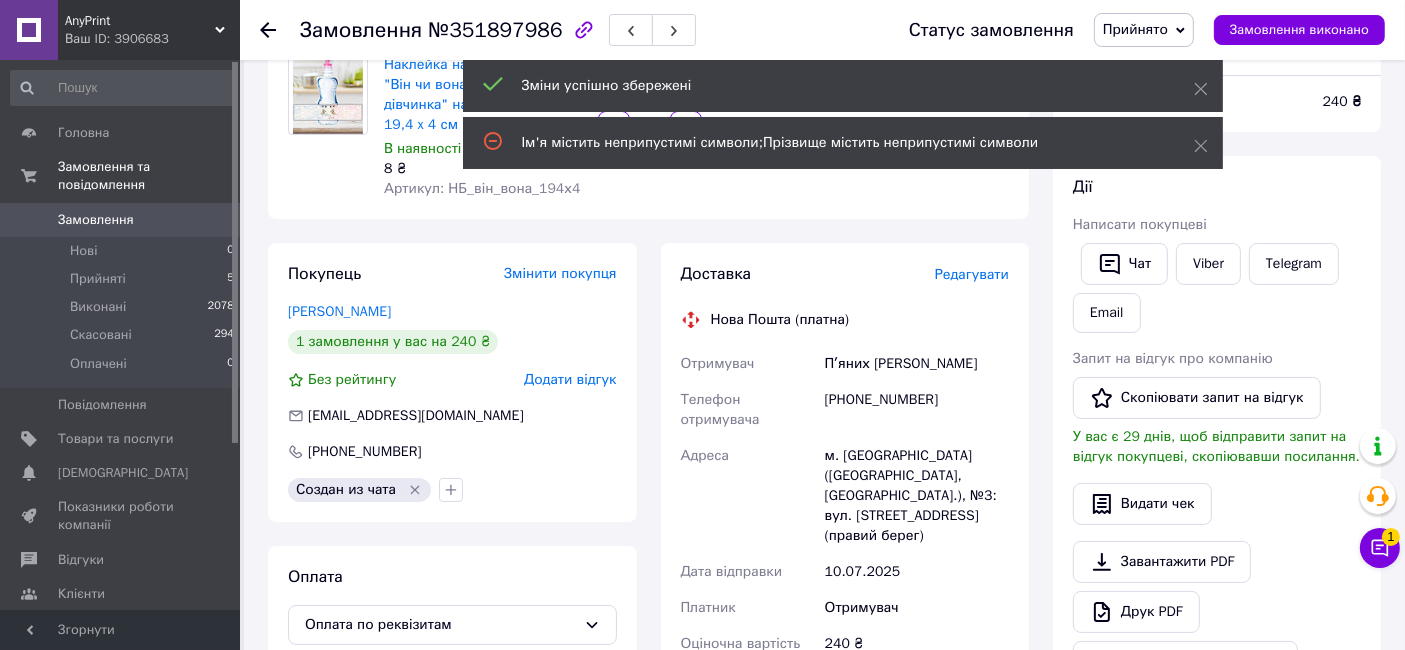 scroll, scrollTop: 333, scrollLeft: 0, axis: vertical 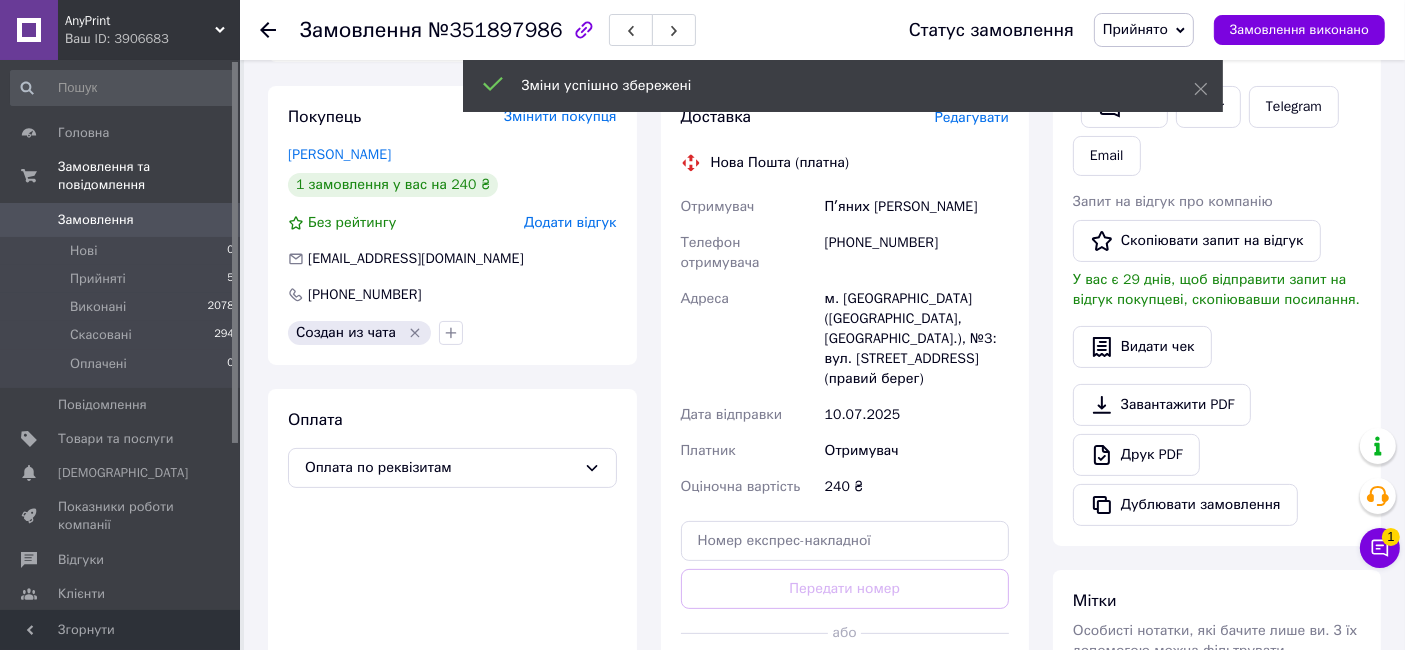 click on "Згенерувати ЕН" at bounding box center [845, 678] 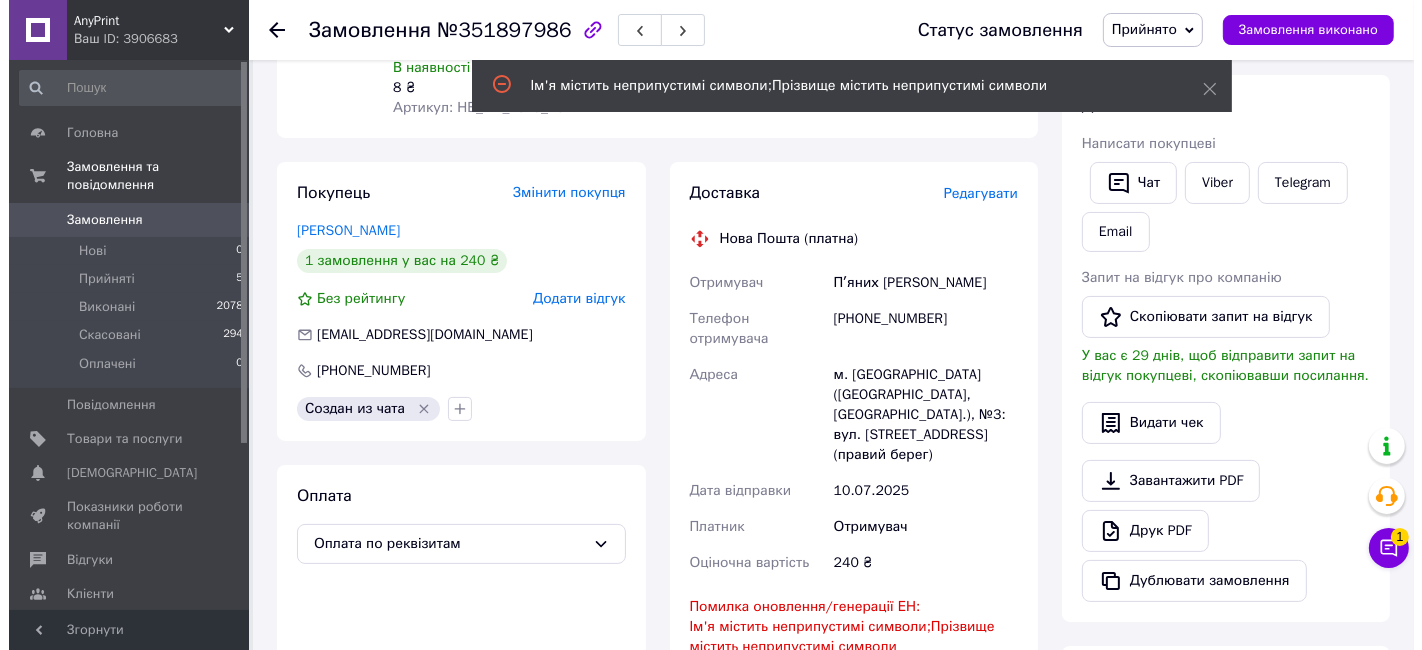 scroll, scrollTop: 222, scrollLeft: 0, axis: vertical 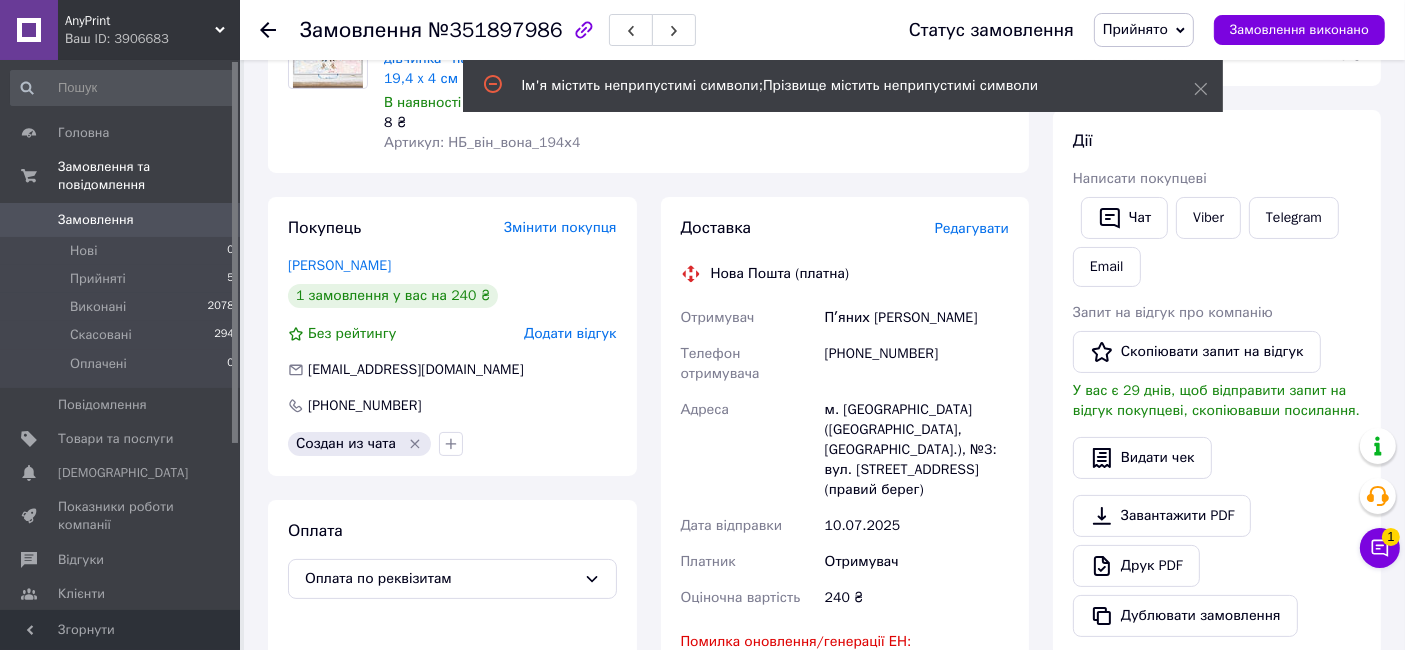 click on "Редагувати" at bounding box center (972, 228) 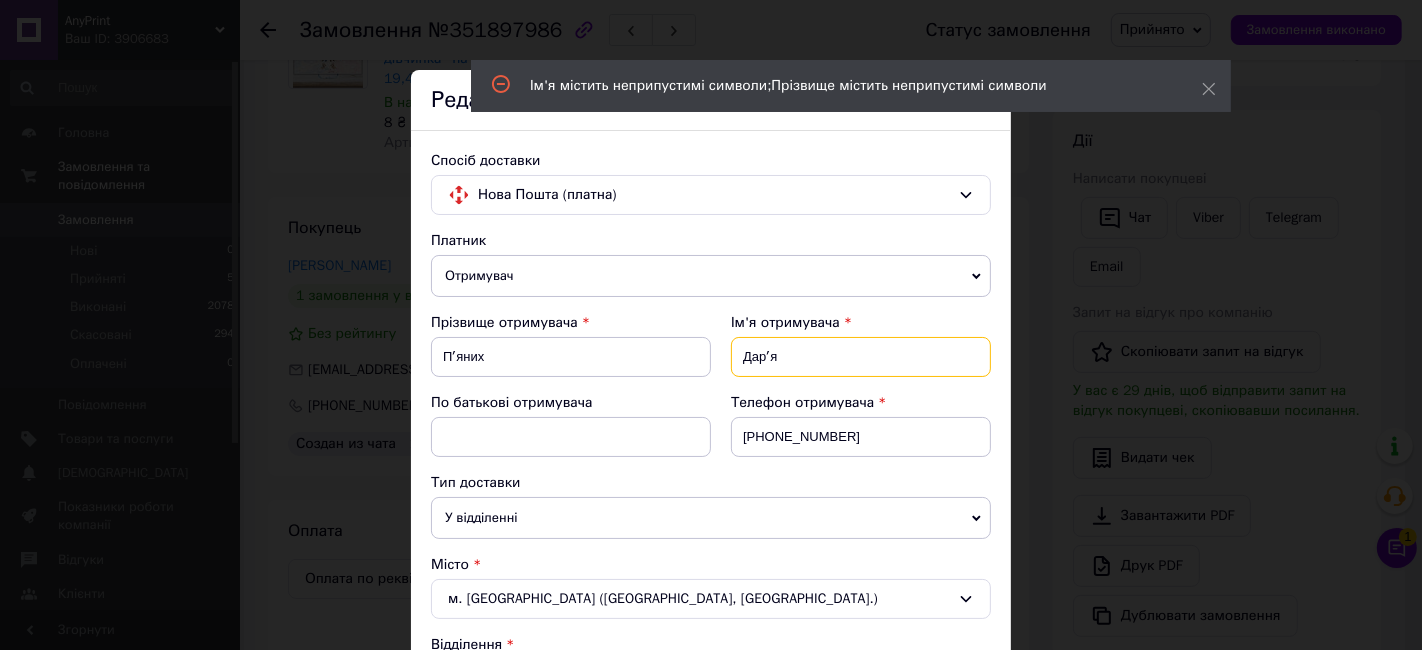click on "Дарʼя" at bounding box center [861, 357] 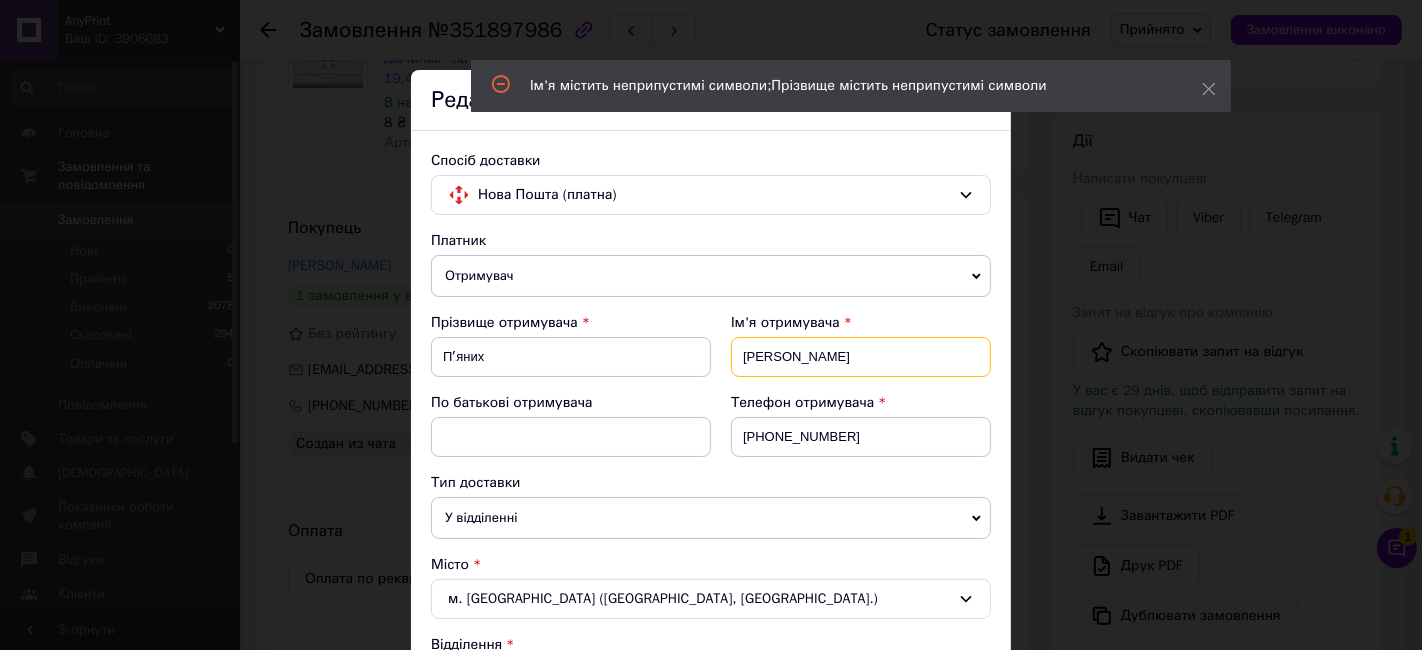 type on "Дарья" 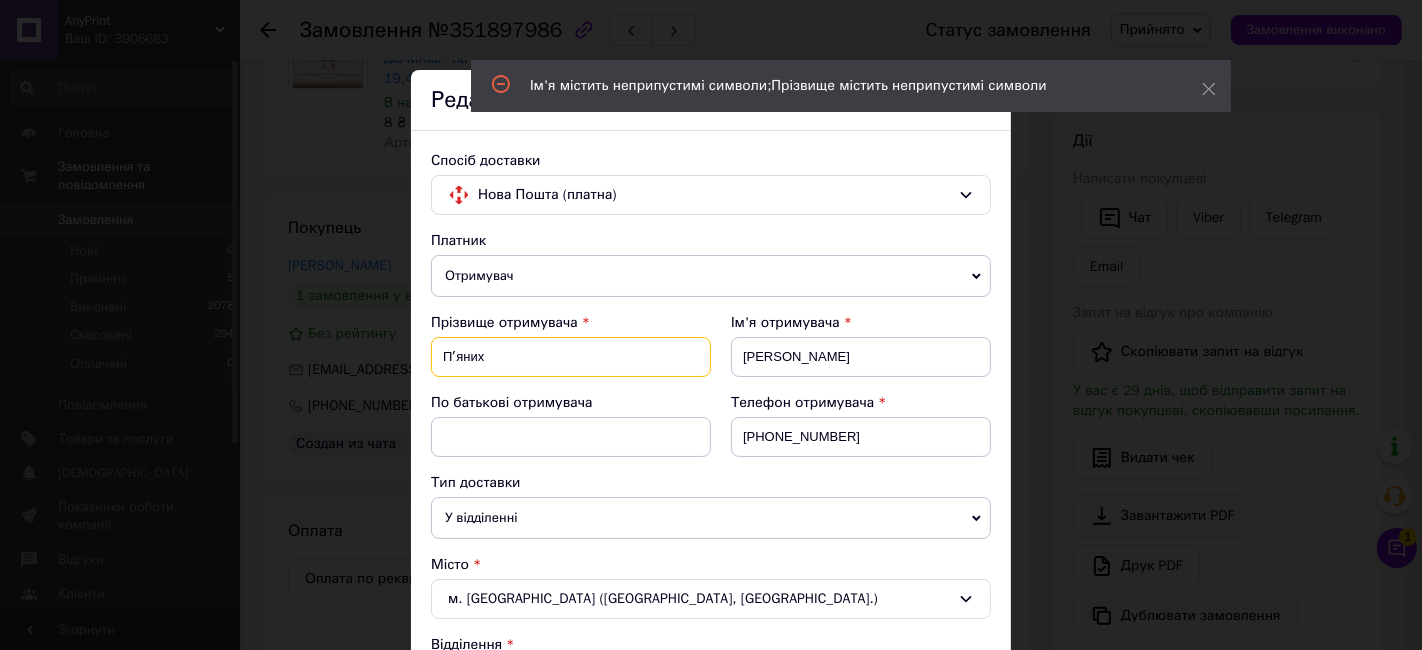 click on "Пʼяних" at bounding box center (571, 357) 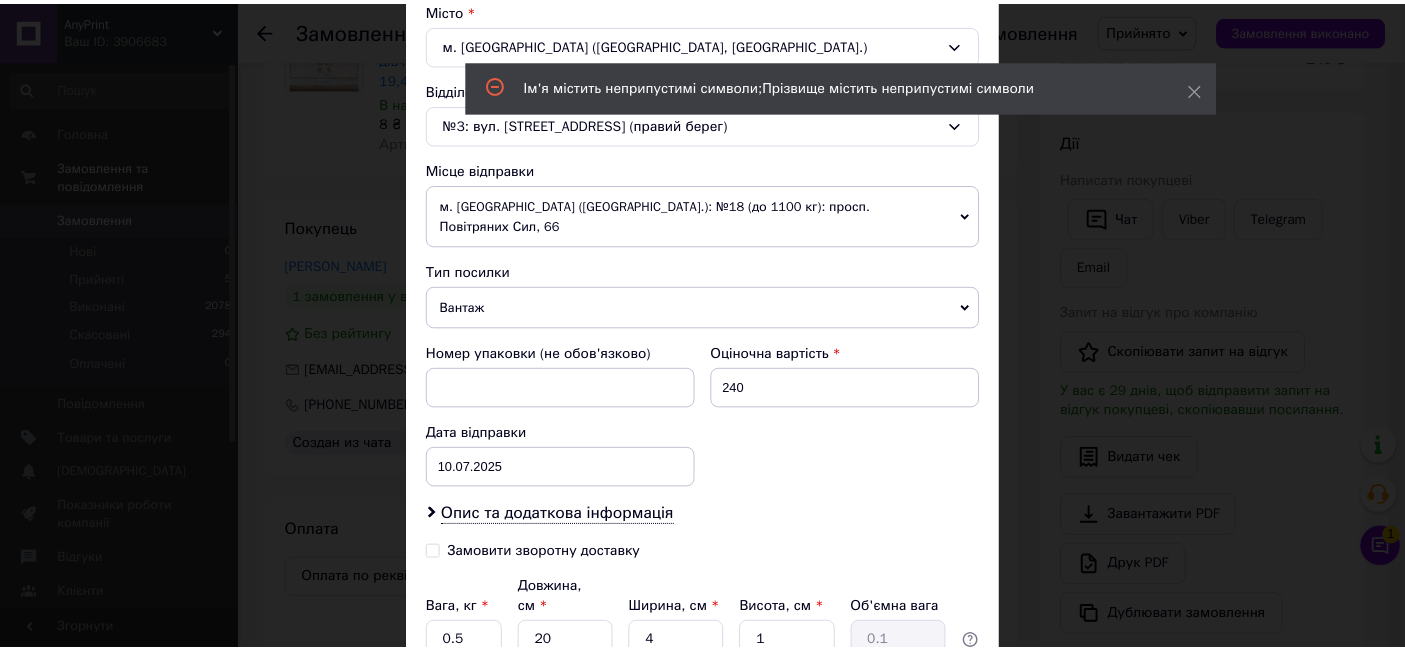 scroll, scrollTop: 706, scrollLeft: 0, axis: vertical 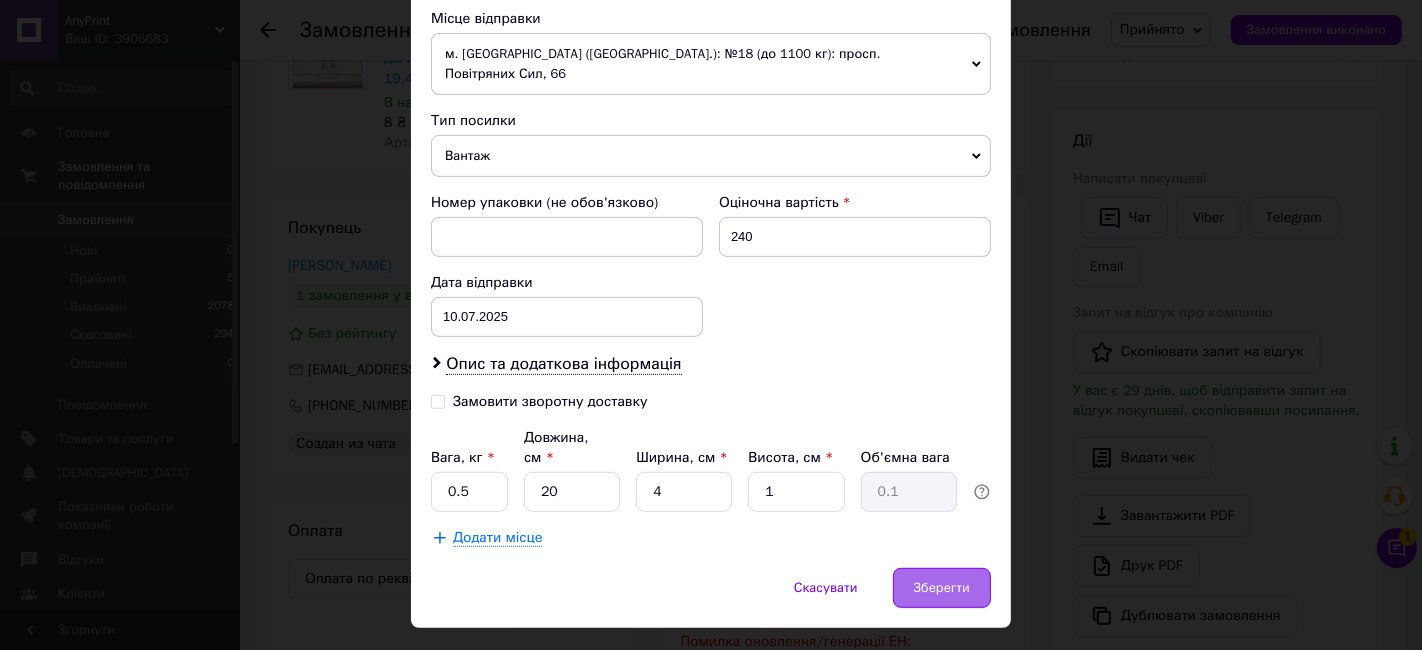 type on "Пяних" 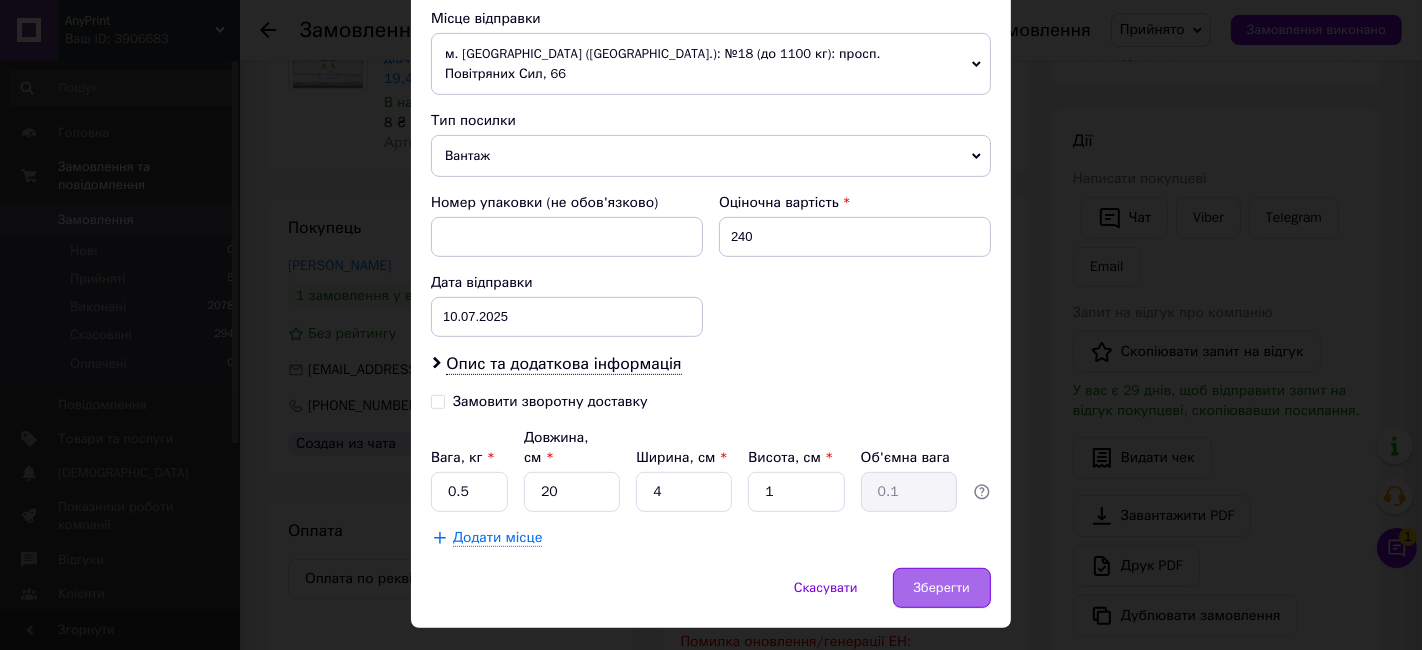 click on "Зберегти" at bounding box center [942, 588] 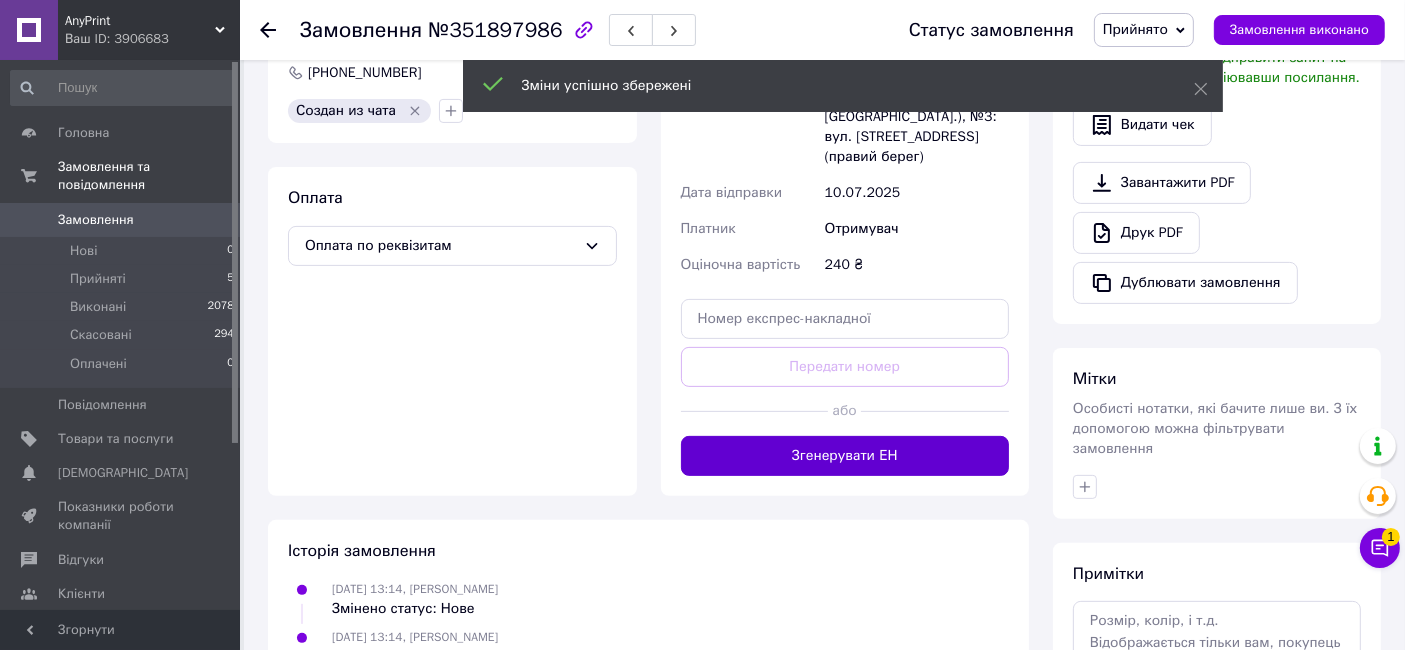 click on "Згенерувати ЕН" at bounding box center (845, 456) 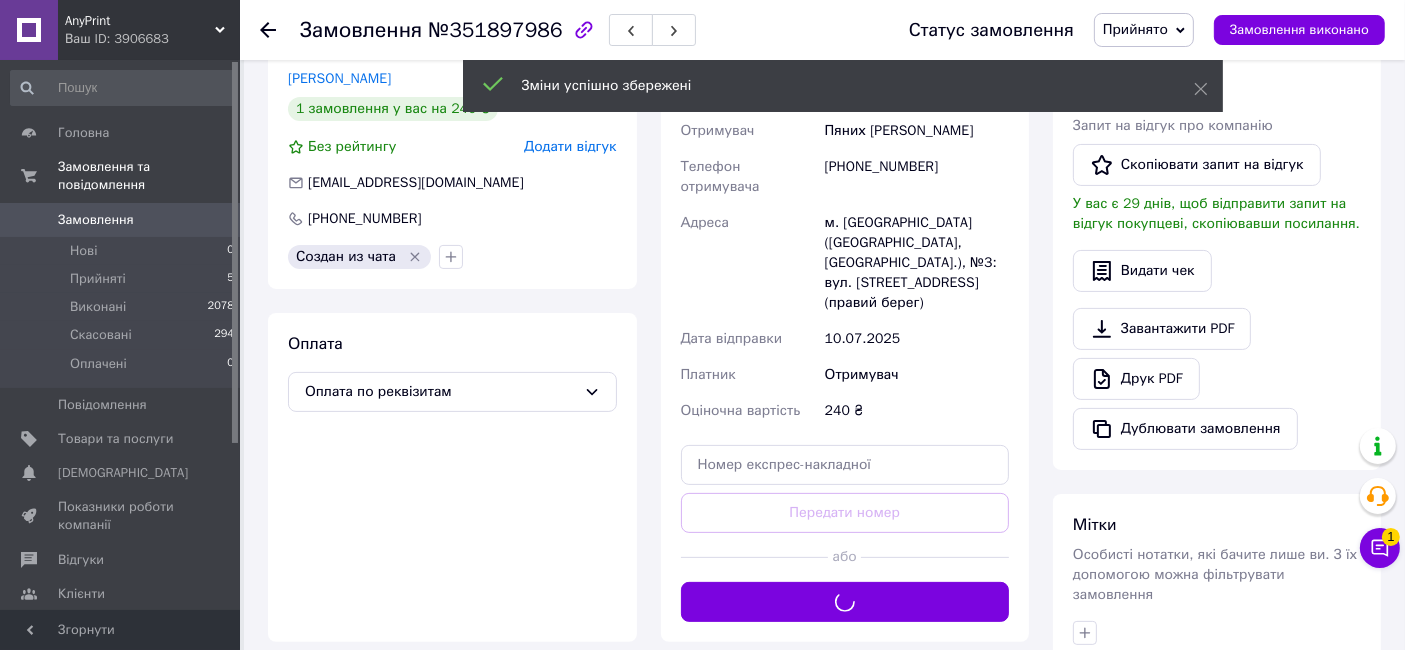 scroll, scrollTop: 333, scrollLeft: 0, axis: vertical 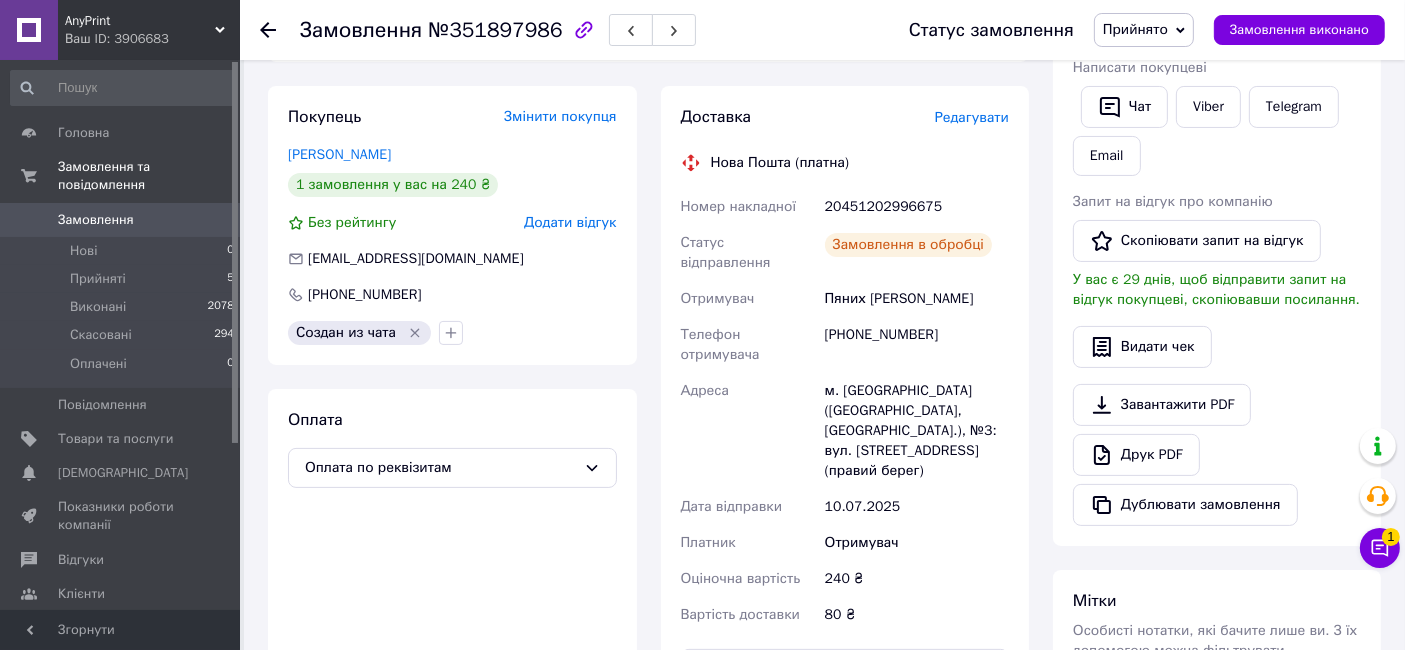 click on "+380676199302" at bounding box center (917, 345) 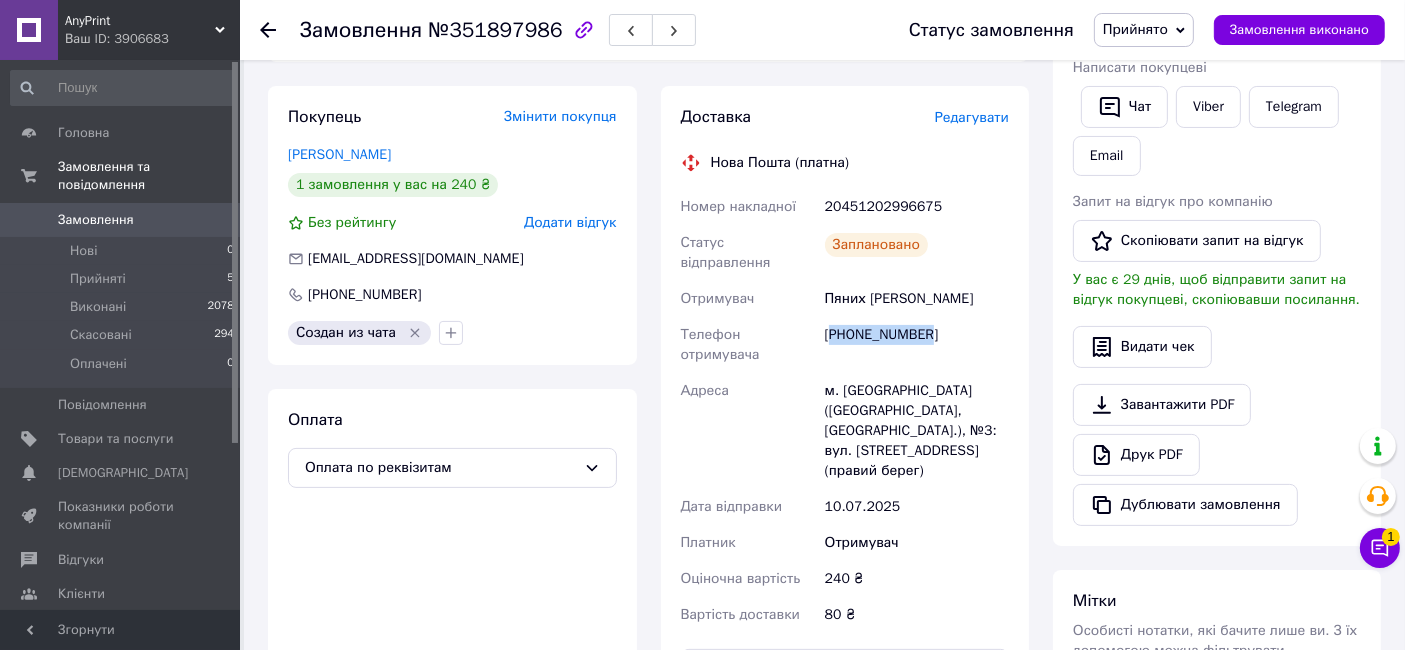 click on "+380676199302" at bounding box center (917, 345) 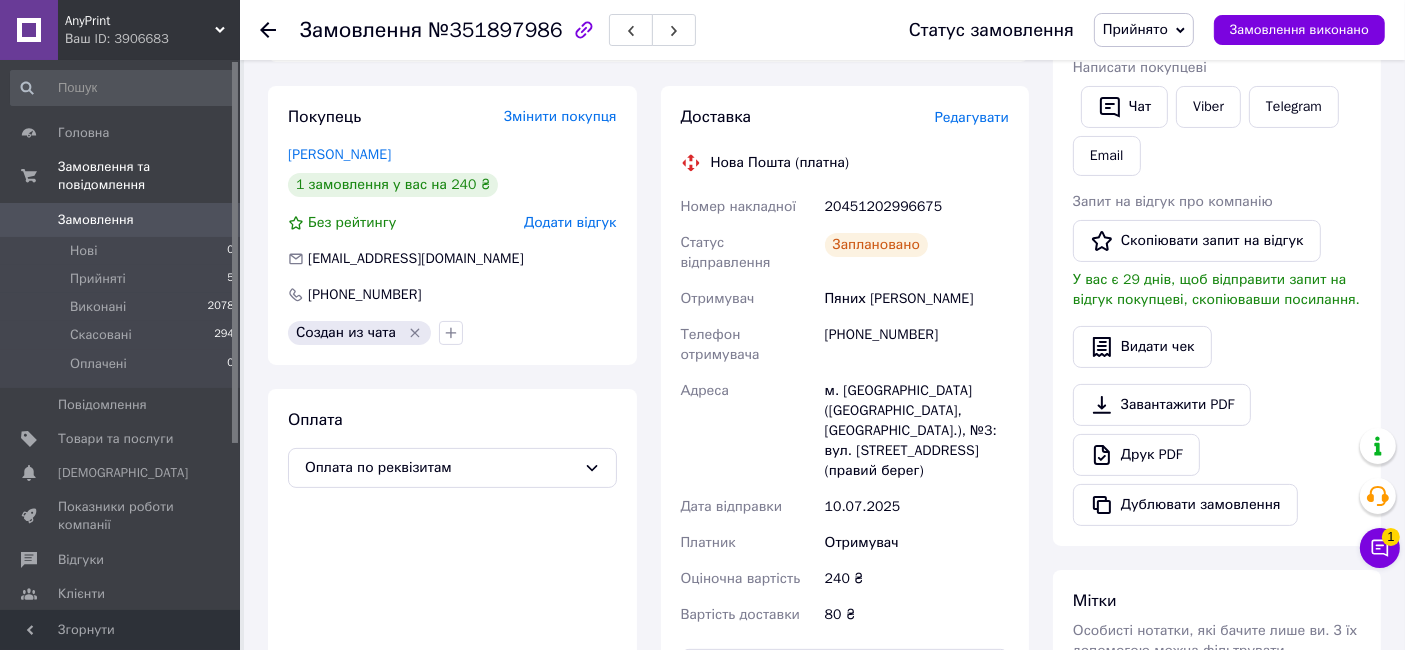 click on "20451202996675" at bounding box center (917, 207) 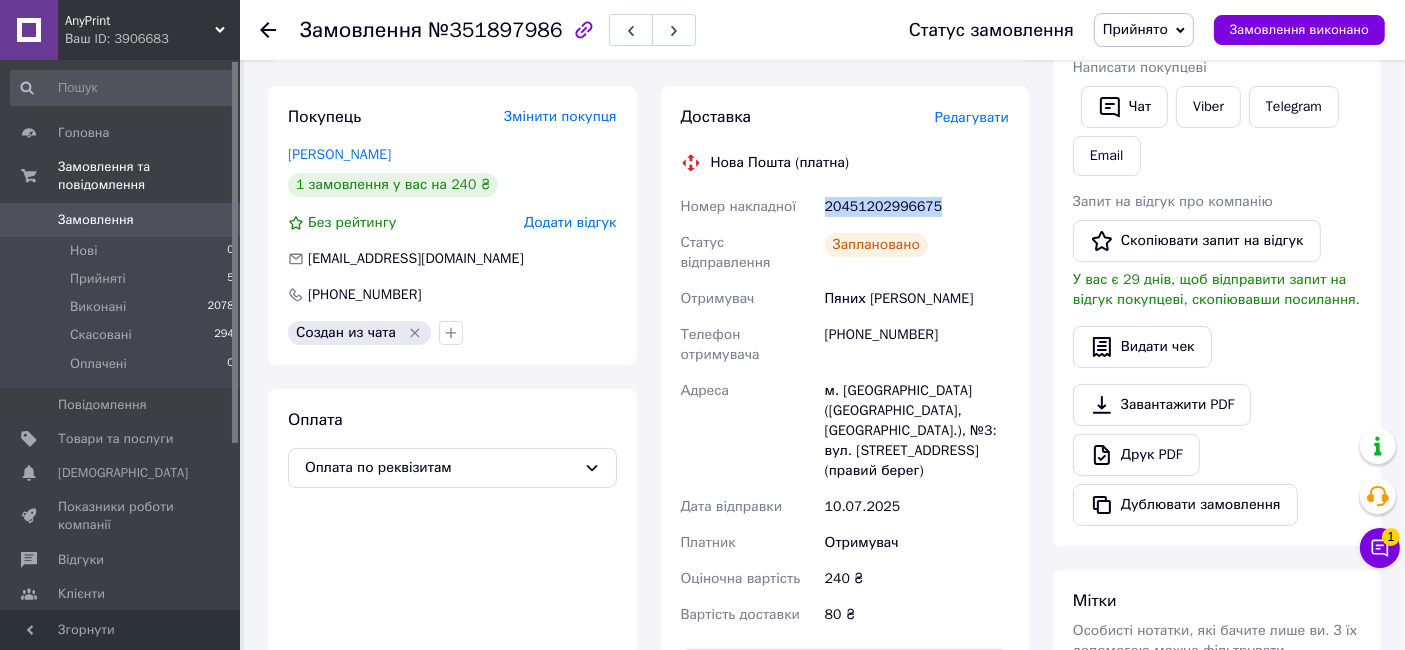 click on "20451202996675" at bounding box center [917, 207] 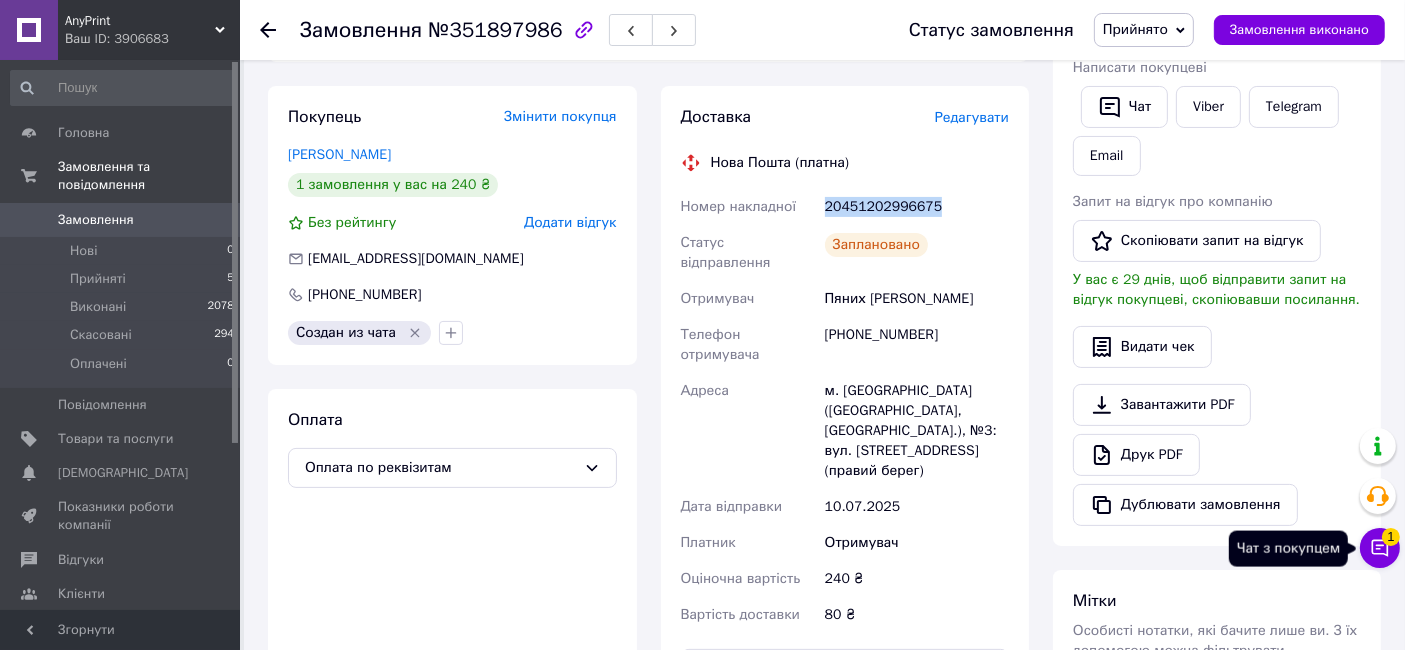 click 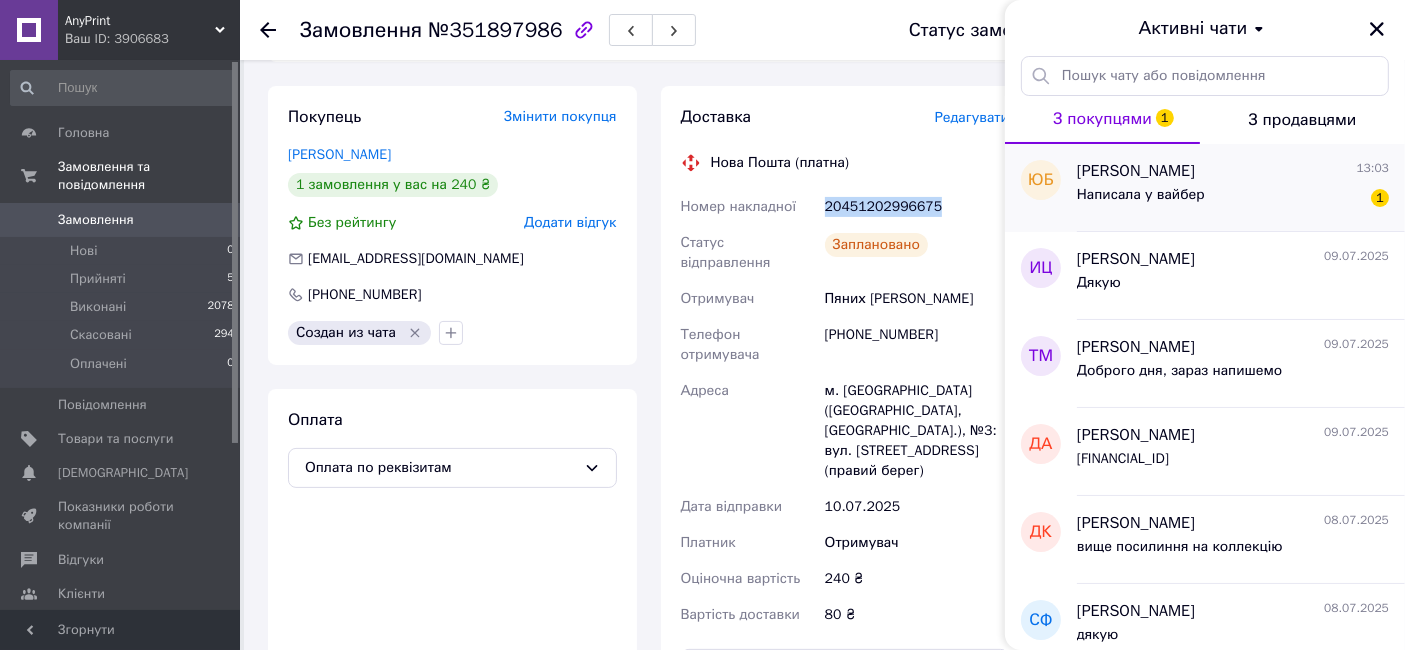 click on "Написала у вайбер 1" at bounding box center [1233, 199] 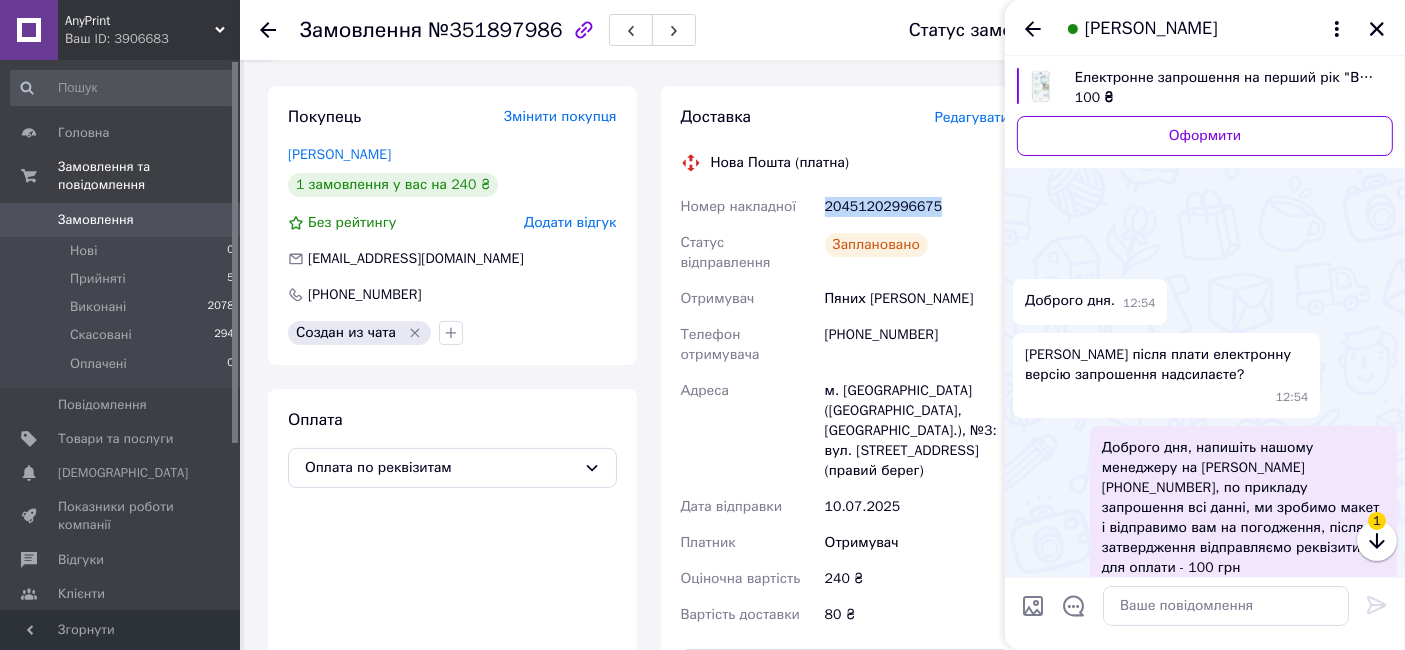 scroll, scrollTop: 110, scrollLeft: 0, axis: vertical 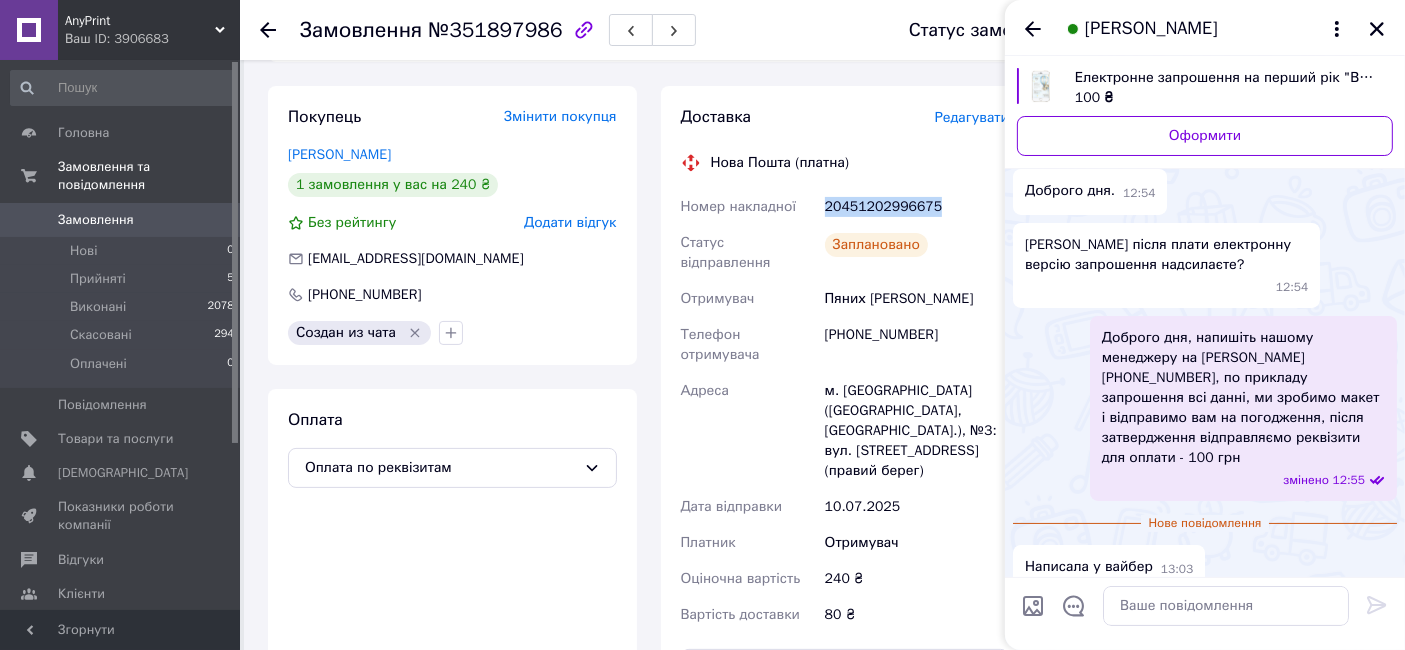 click 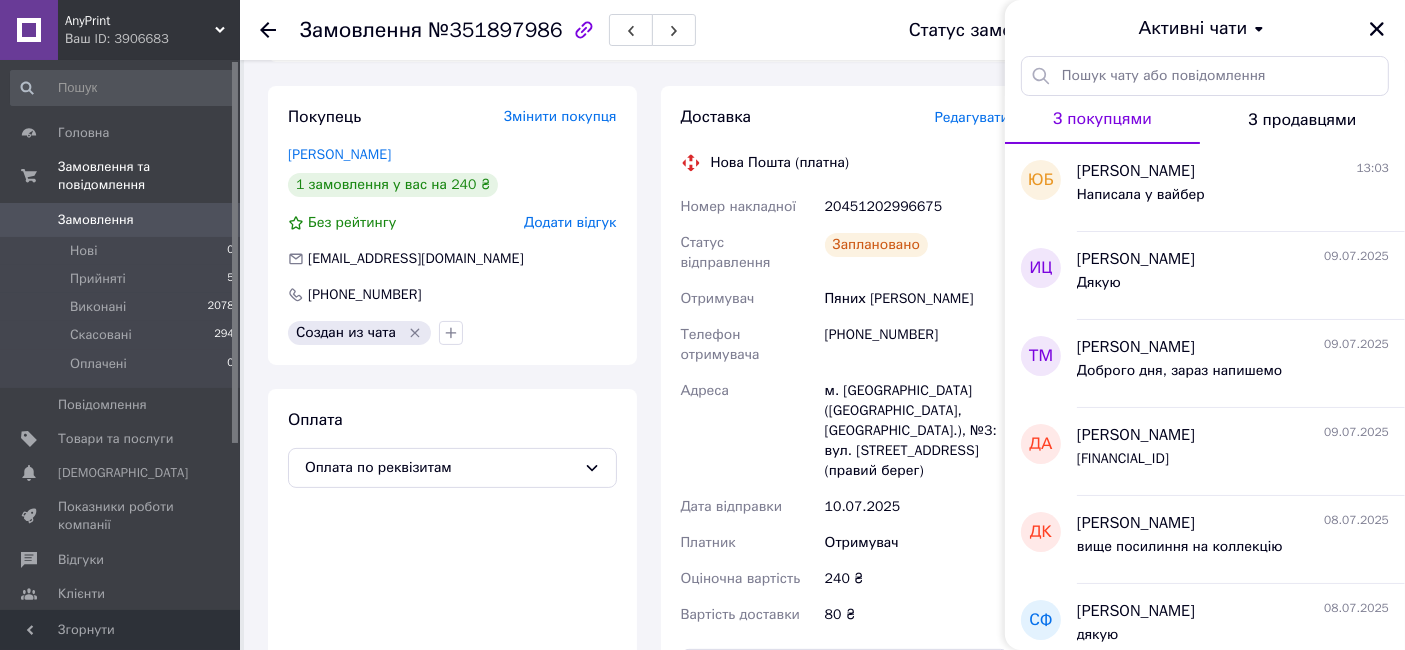 click on "Активні чати" at bounding box center (1205, 28) 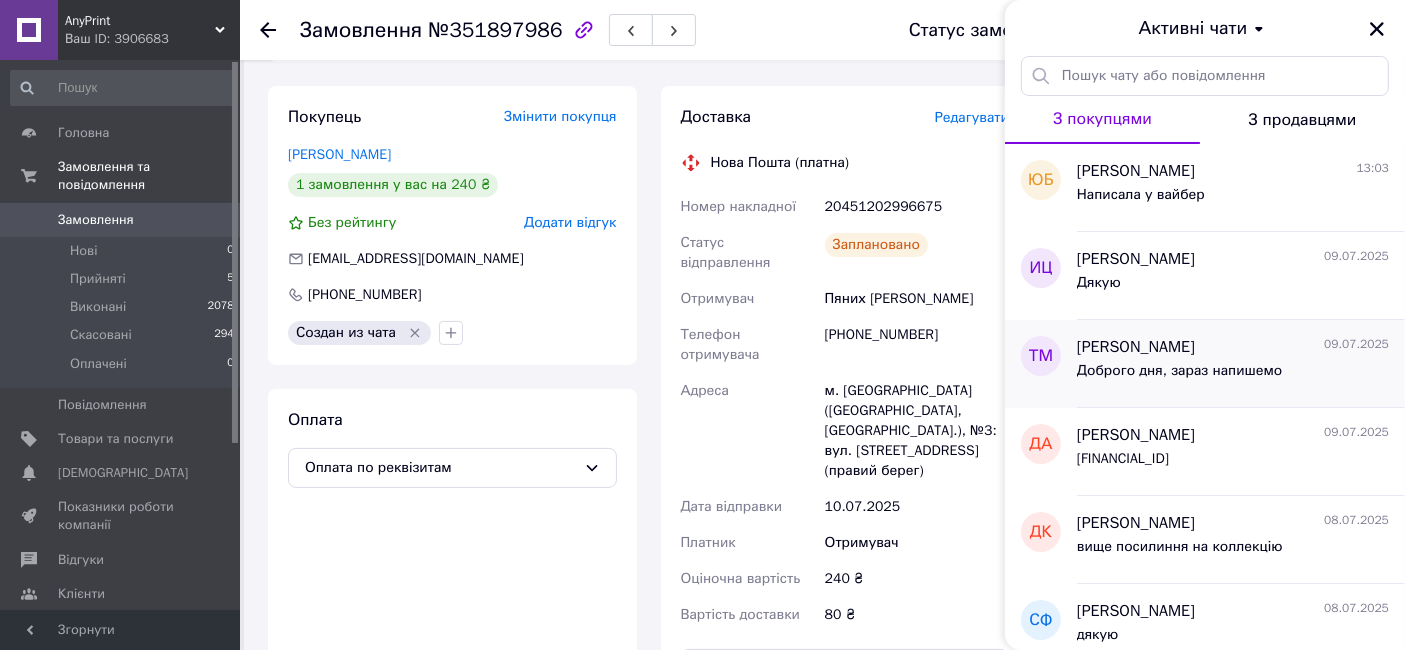 click on "Доброго дня, зараз напишемо" at bounding box center [1179, 371] 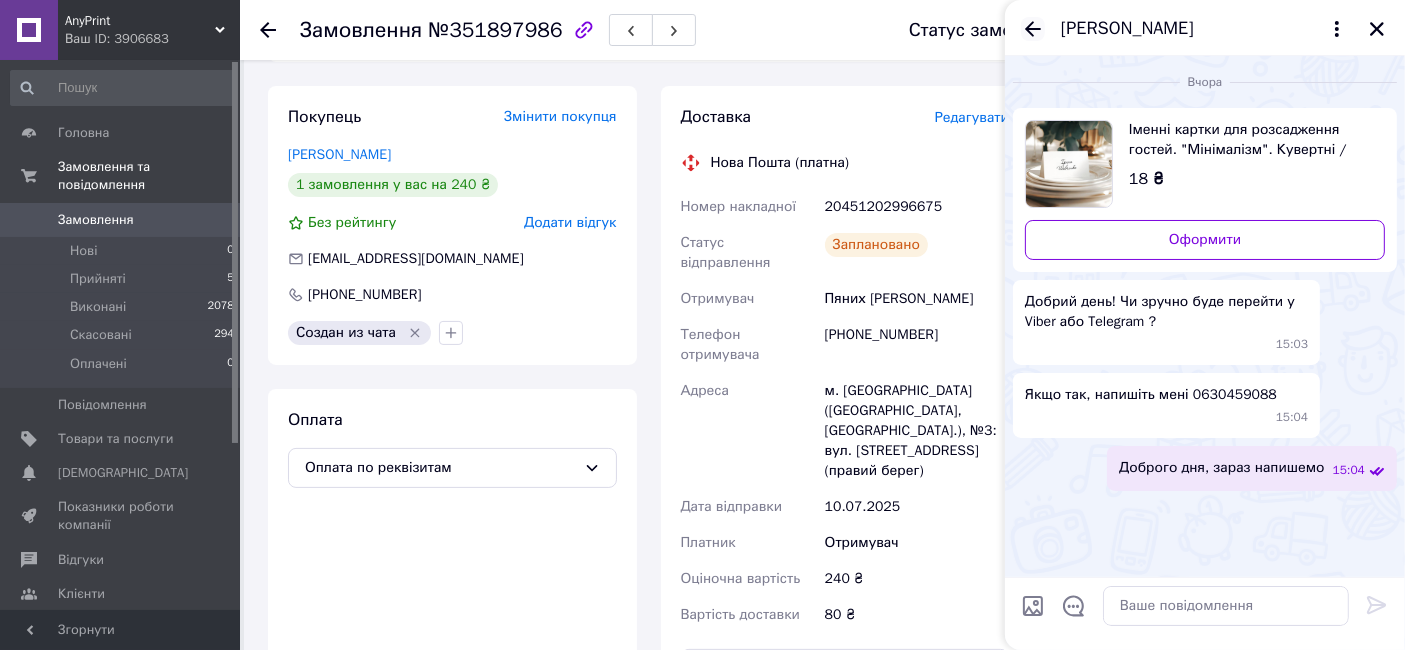 click 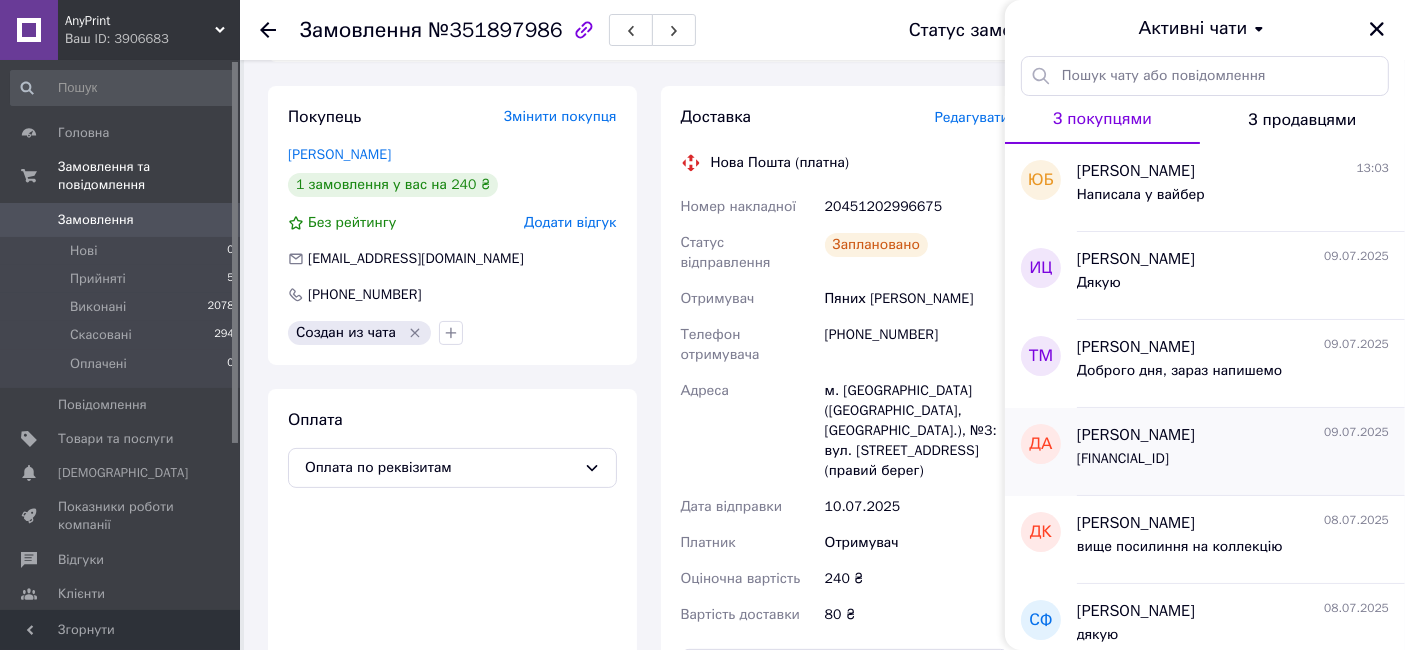 click on "UA103052990000026004005027689" at bounding box center [1123, 459] 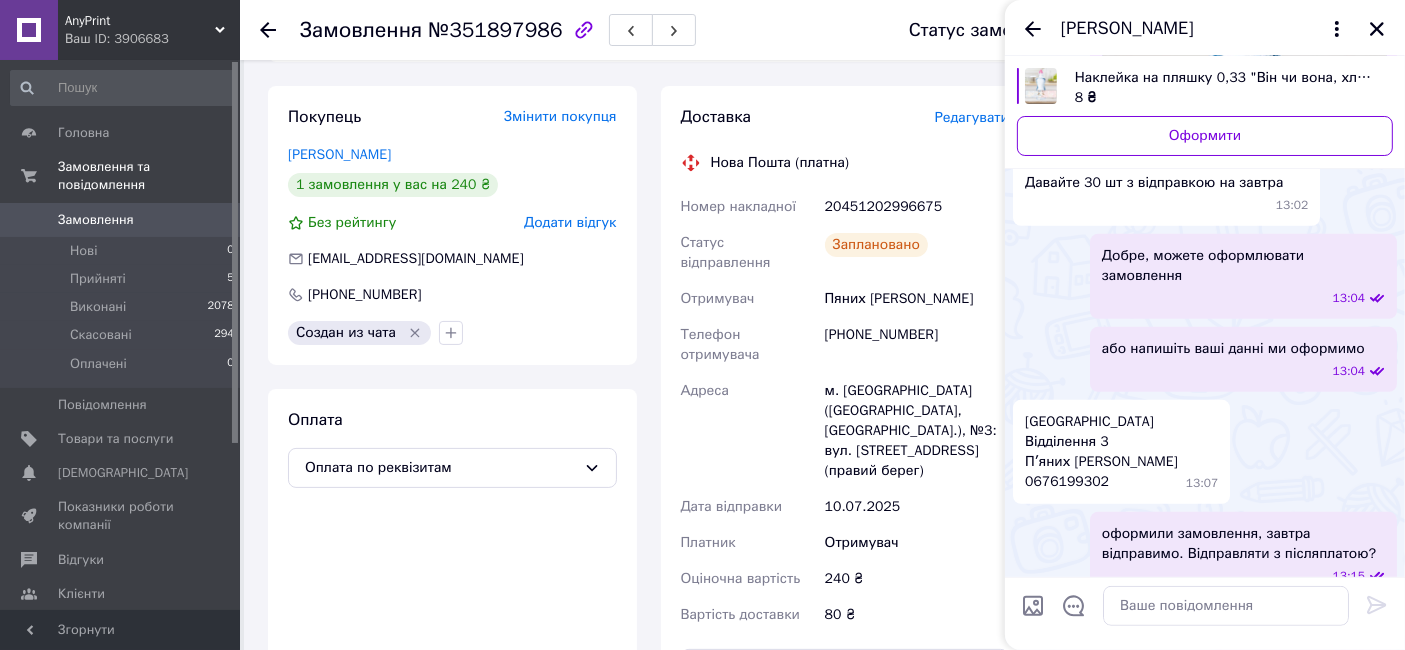 scroll, scrollTop: 896, scrollLeft: 0, axis: vertical 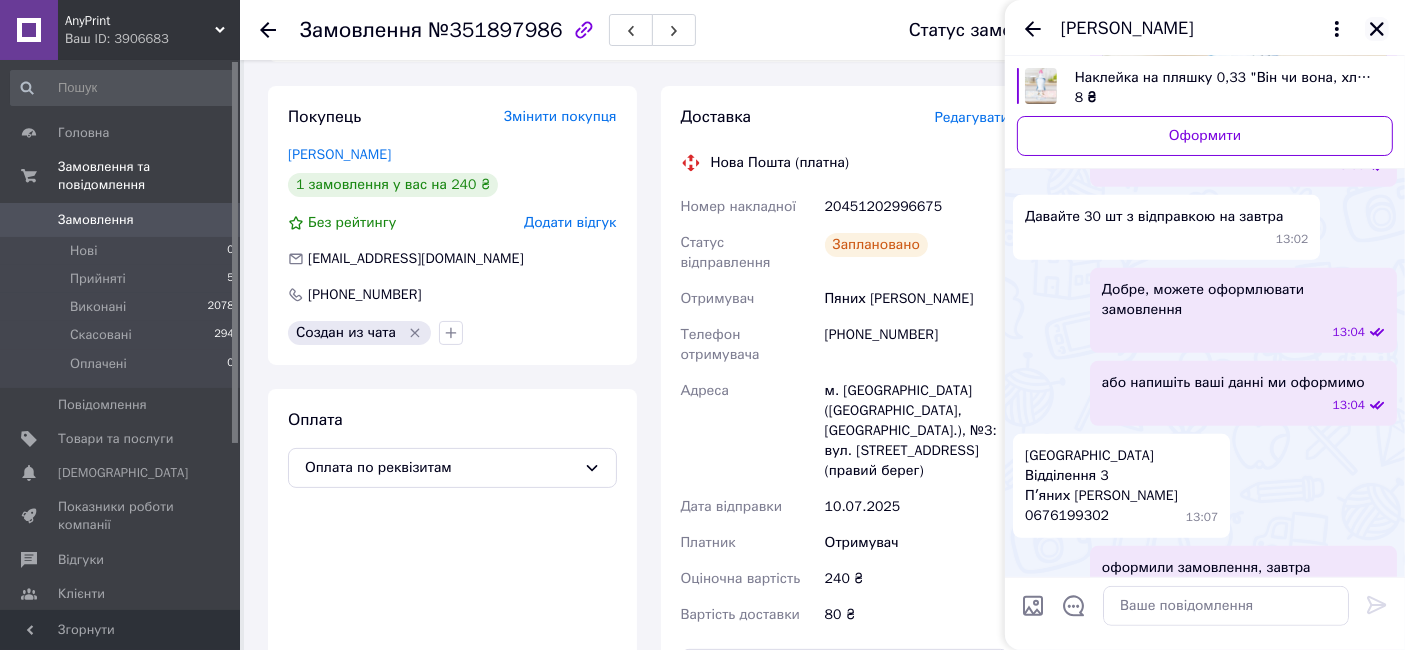 click 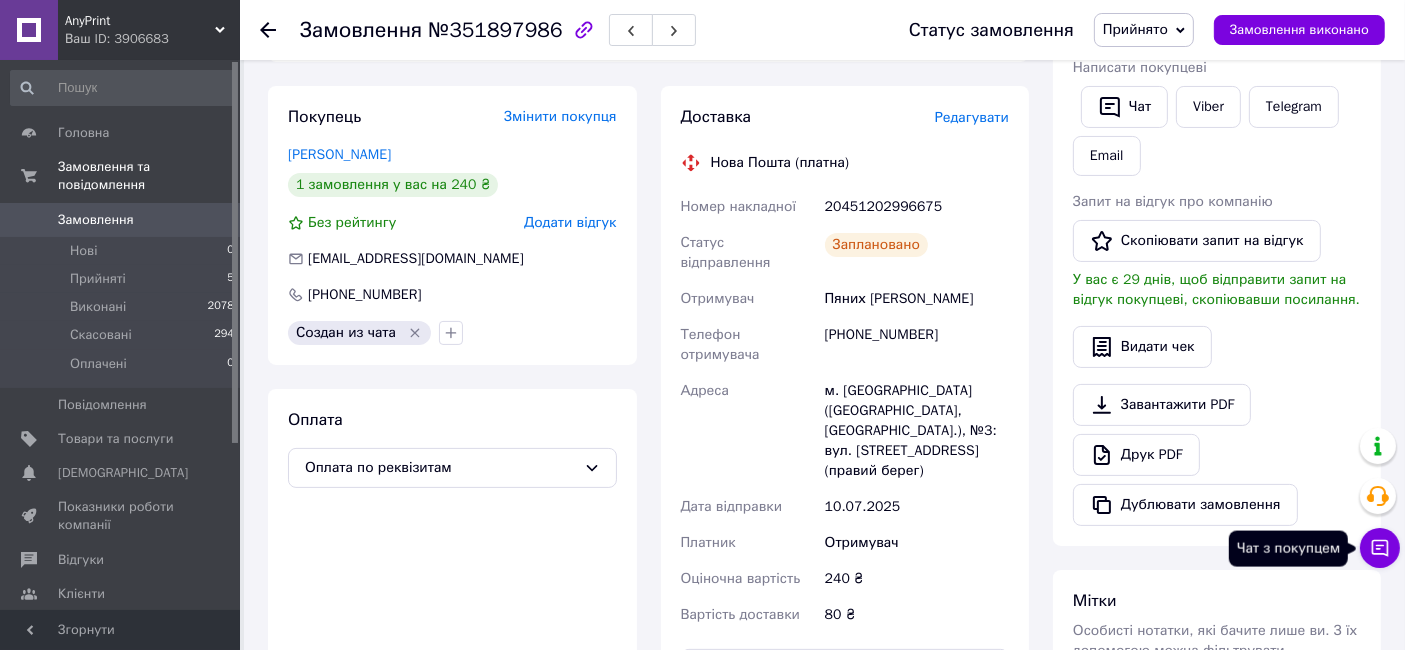 click 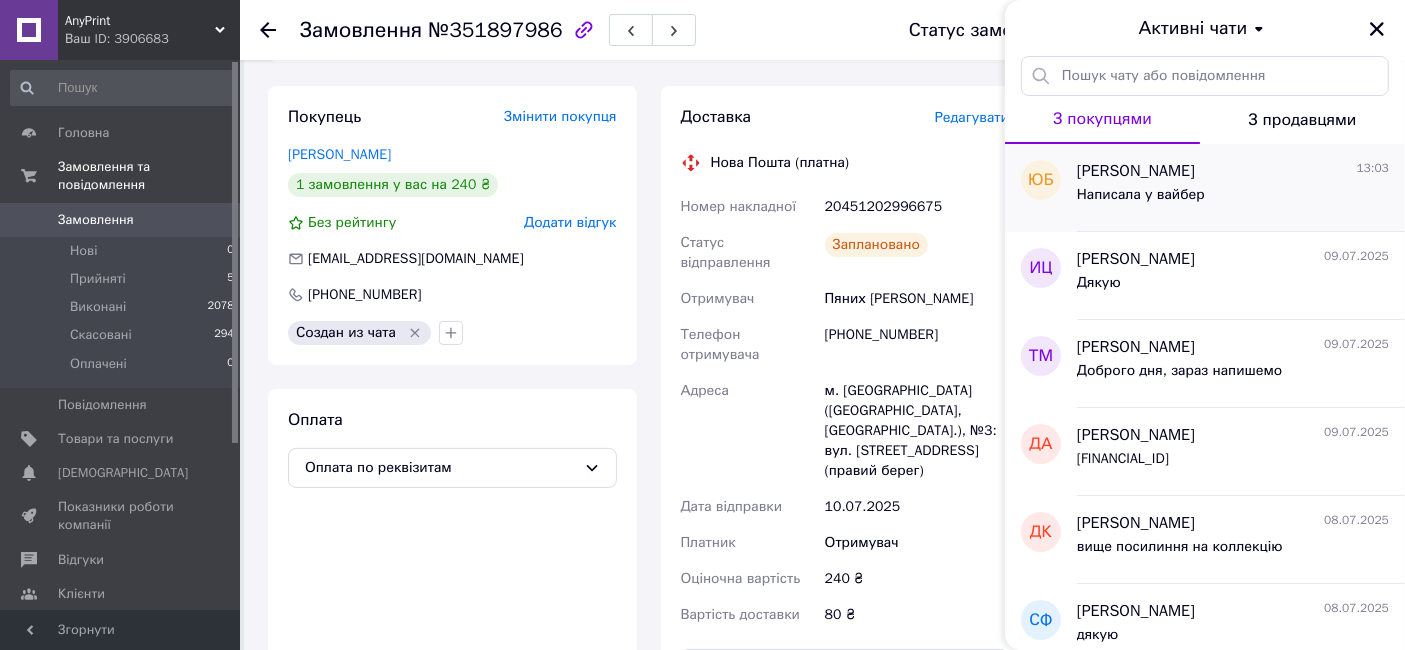 click on "Написала у вайбер" at bounding box center (1233, 199) 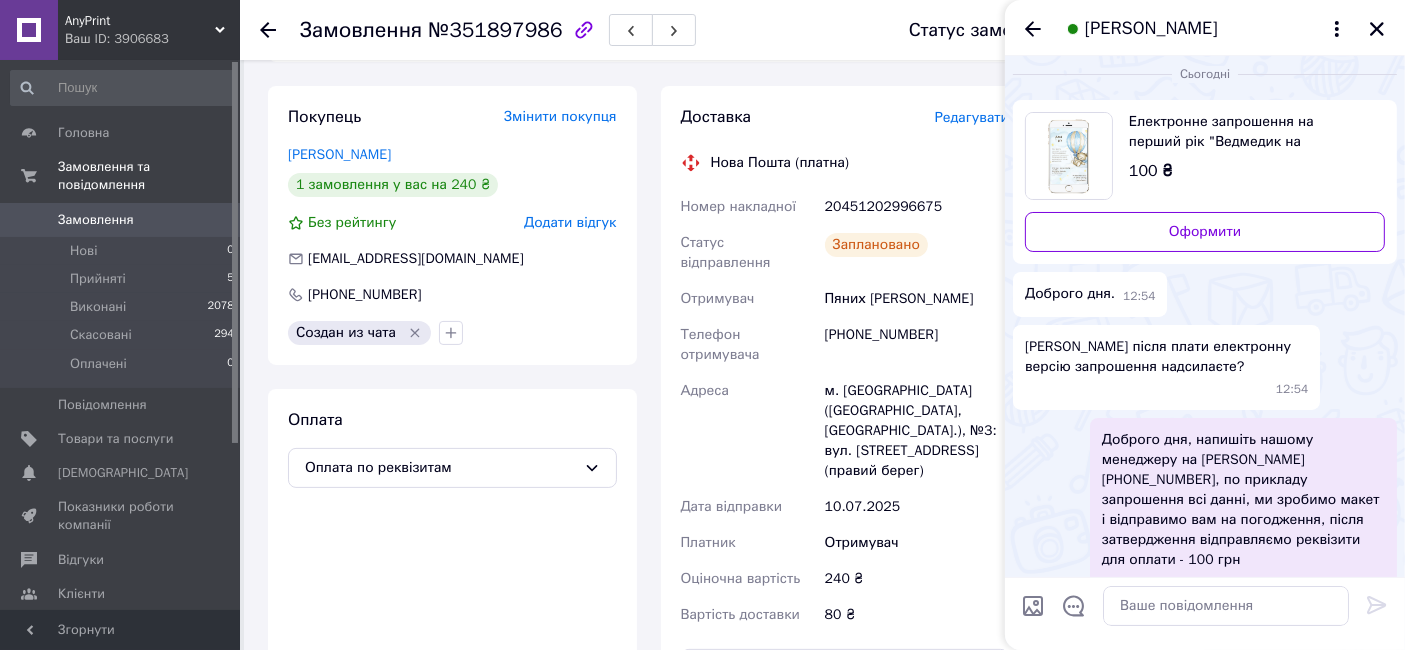 scroll, scrollTop: 0, scrollLeft: 0, axis: both 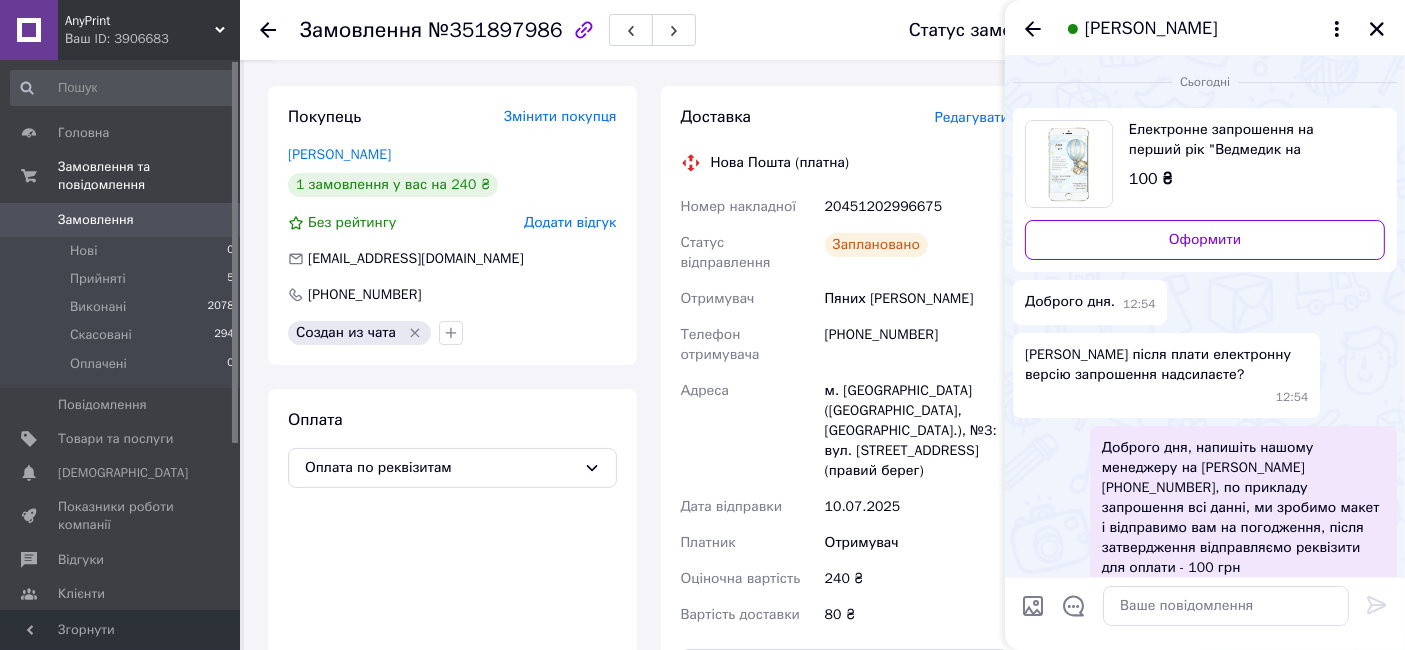 click on "Електронне запрошення на перший рік "Ведмедик на повітряній кулі"" at bounding box center [1249, 140] 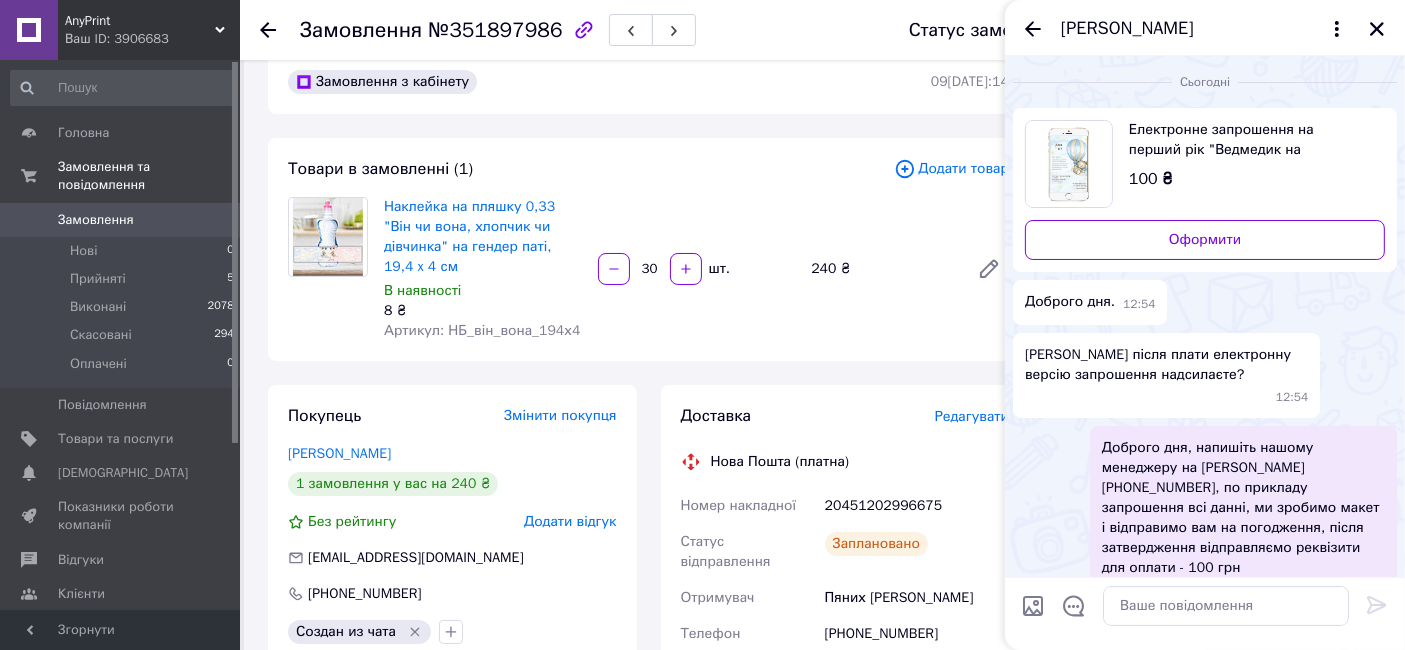 scroll, scrollTop: 0, scrollLeft: 0, axis: both 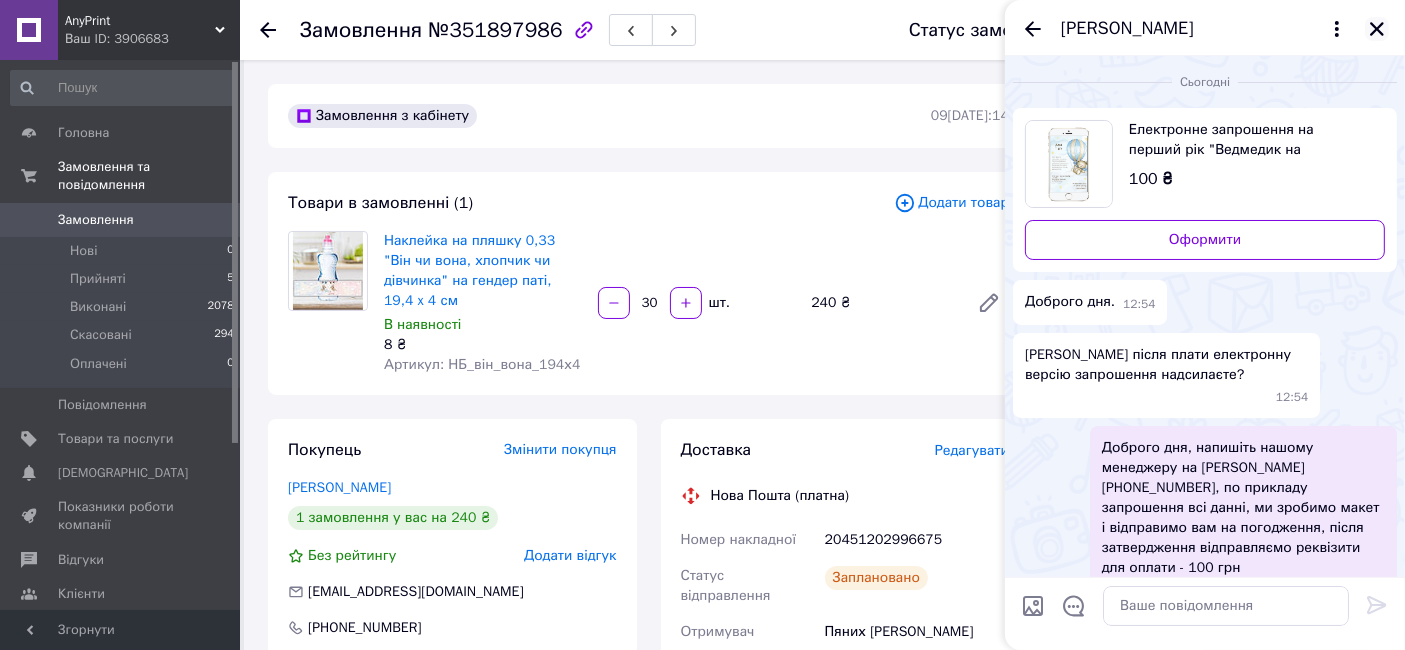 click 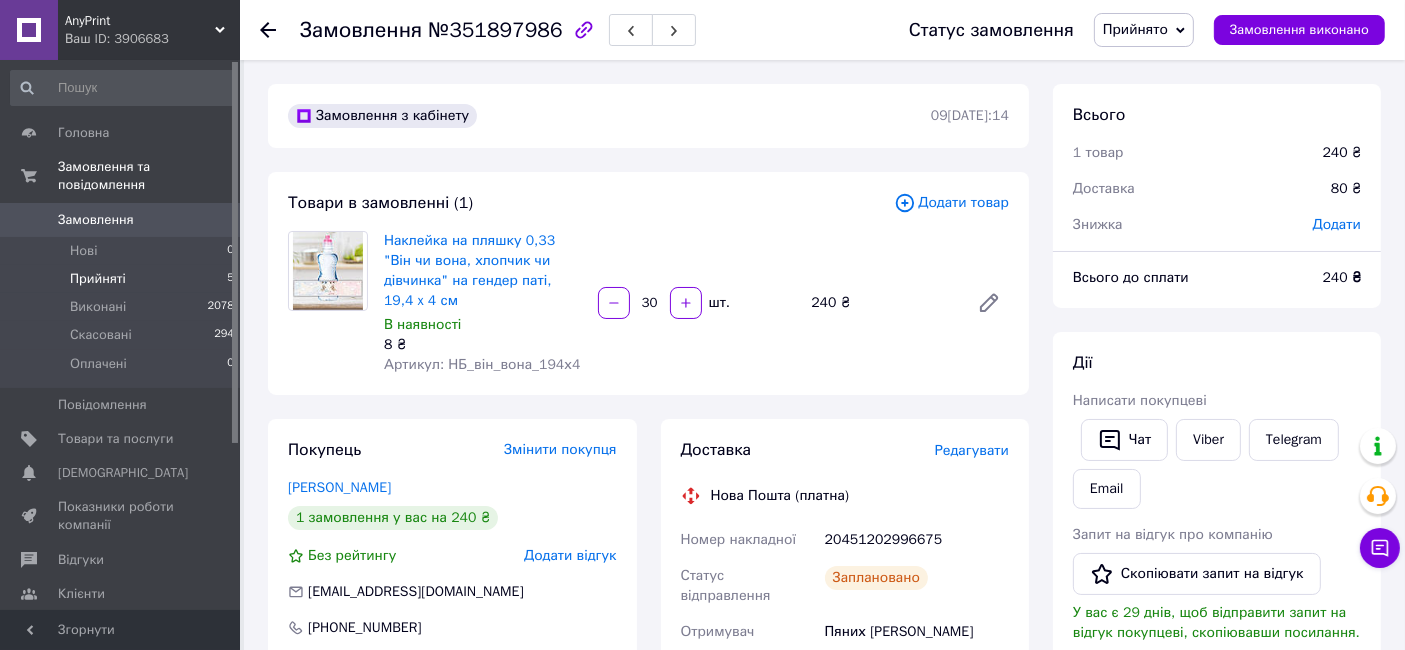 click on "Прийняті" at bounding box center (98, 279) 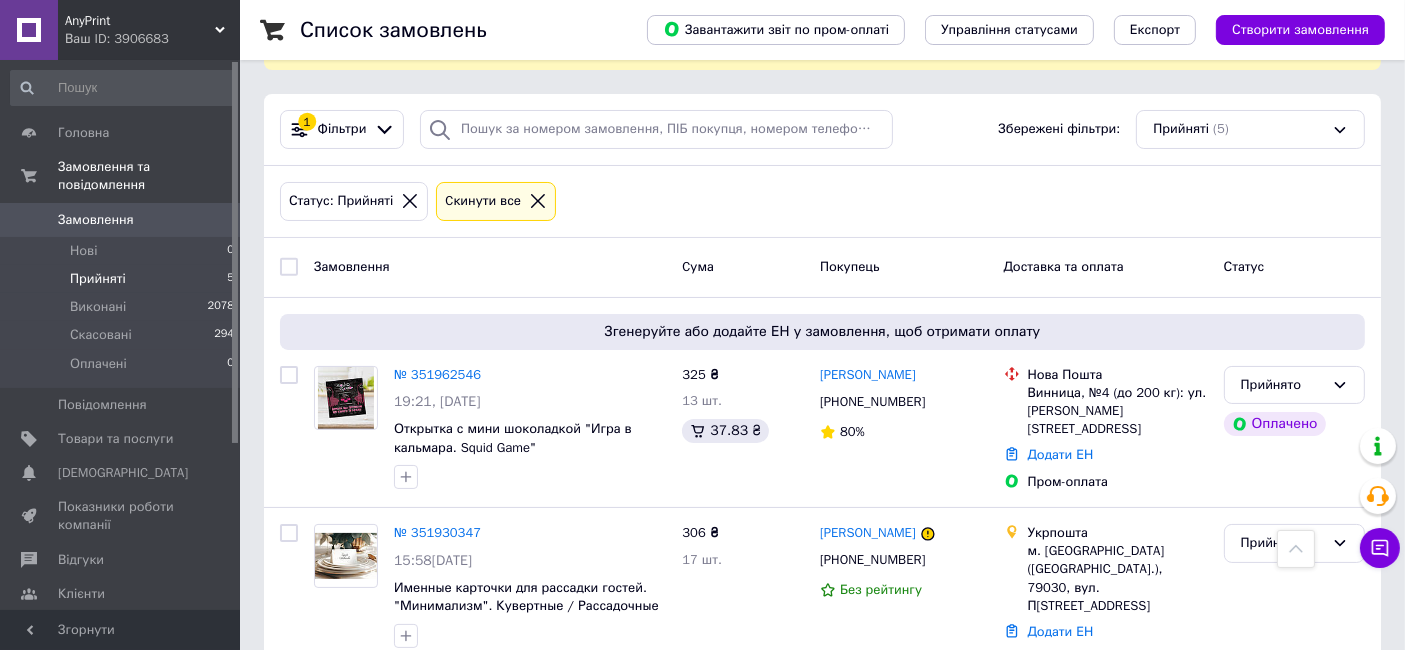 scroll, scrollTop: 0, scrollLeft: 0, axis: both 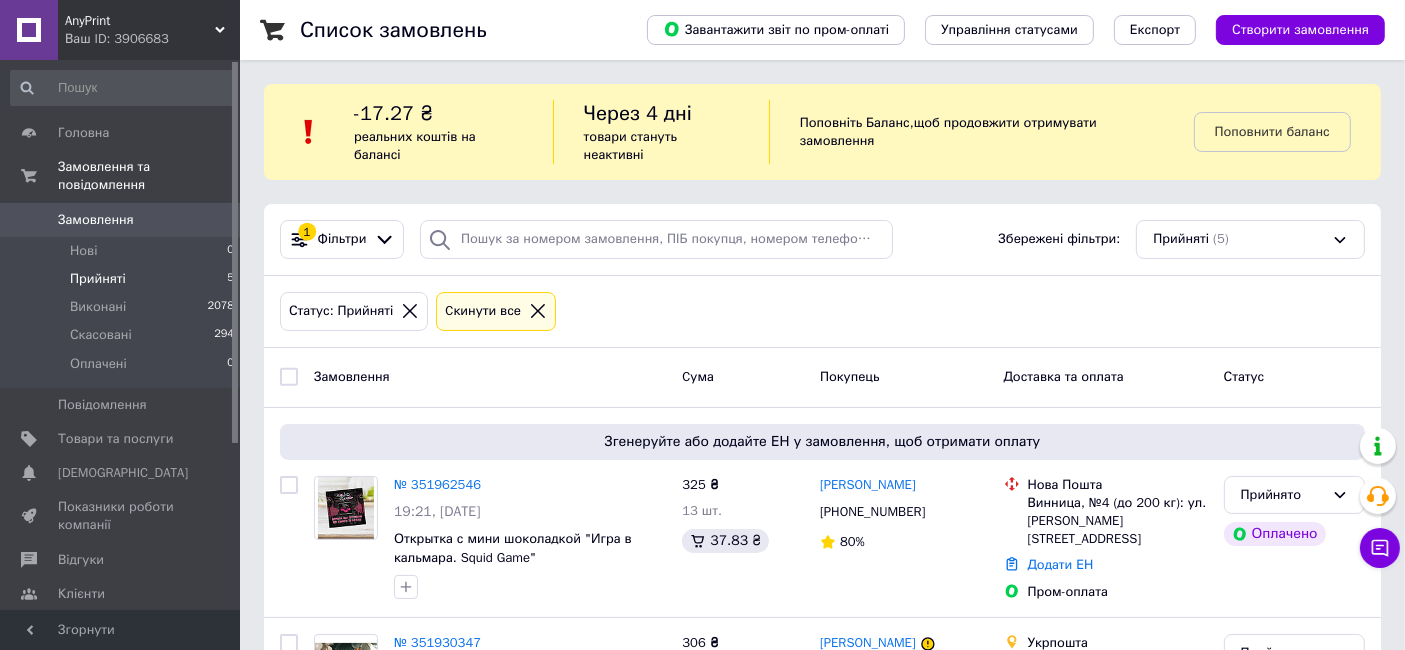 click 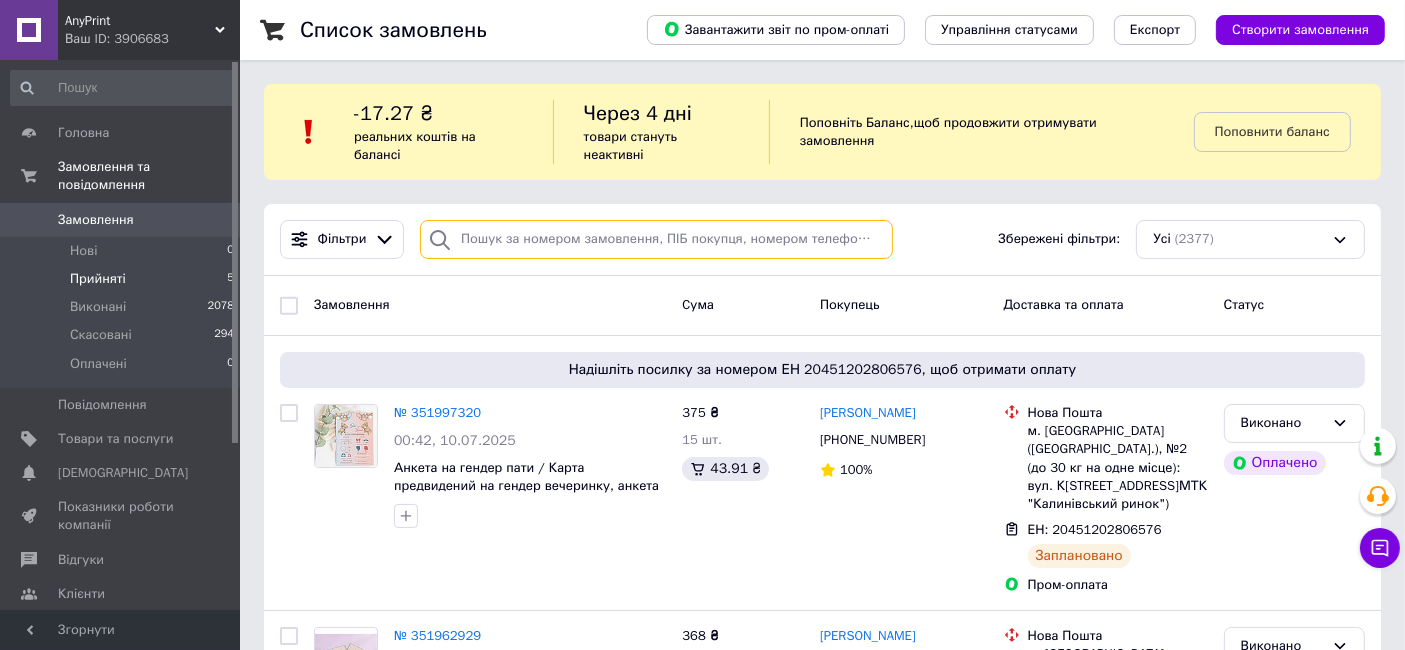 click at bounding box center [656, 239] 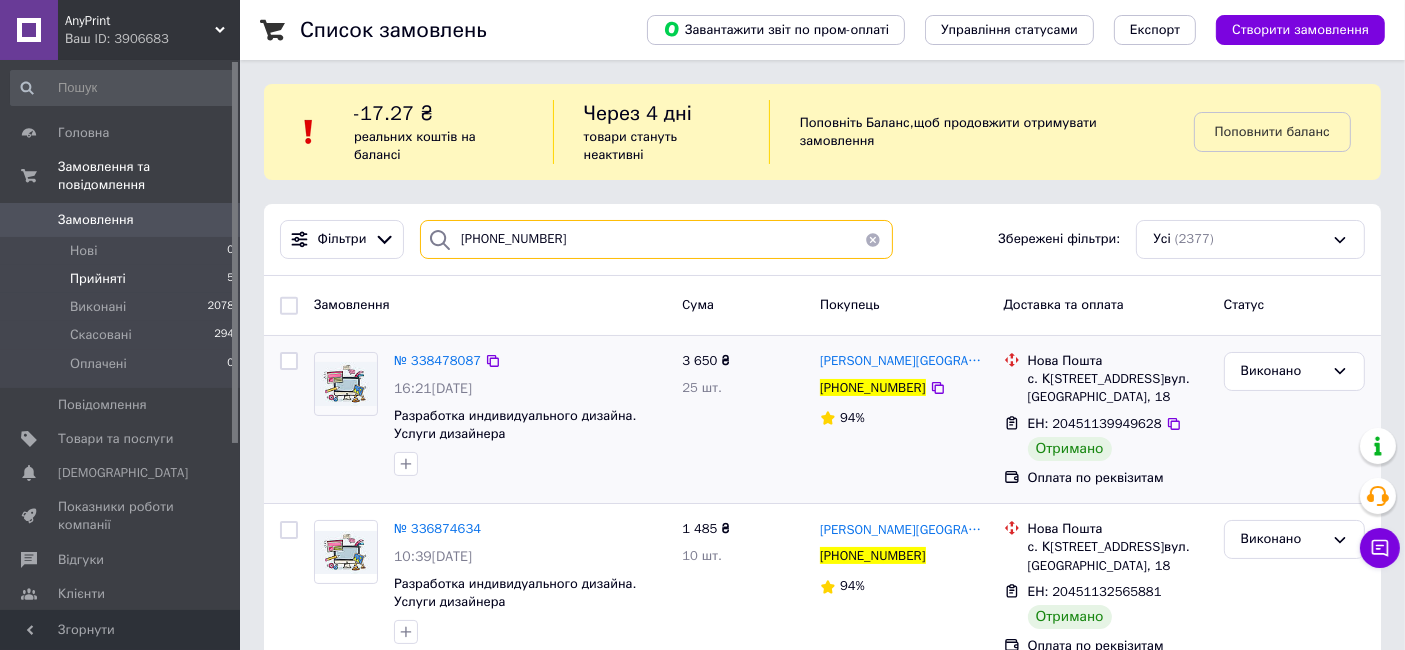 type on "+380639574016" 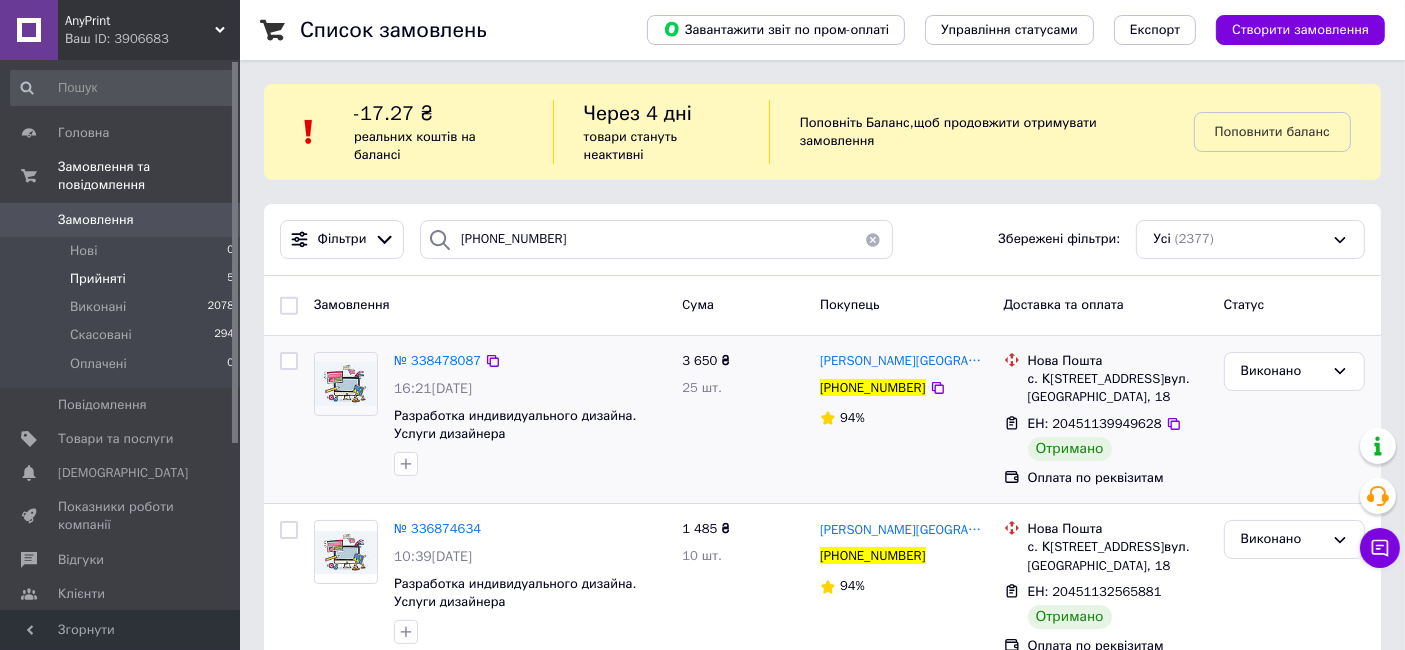 click on "с. Крюківщина, №1: вул. Одеська, 18" at bounding box center [1118, 388] 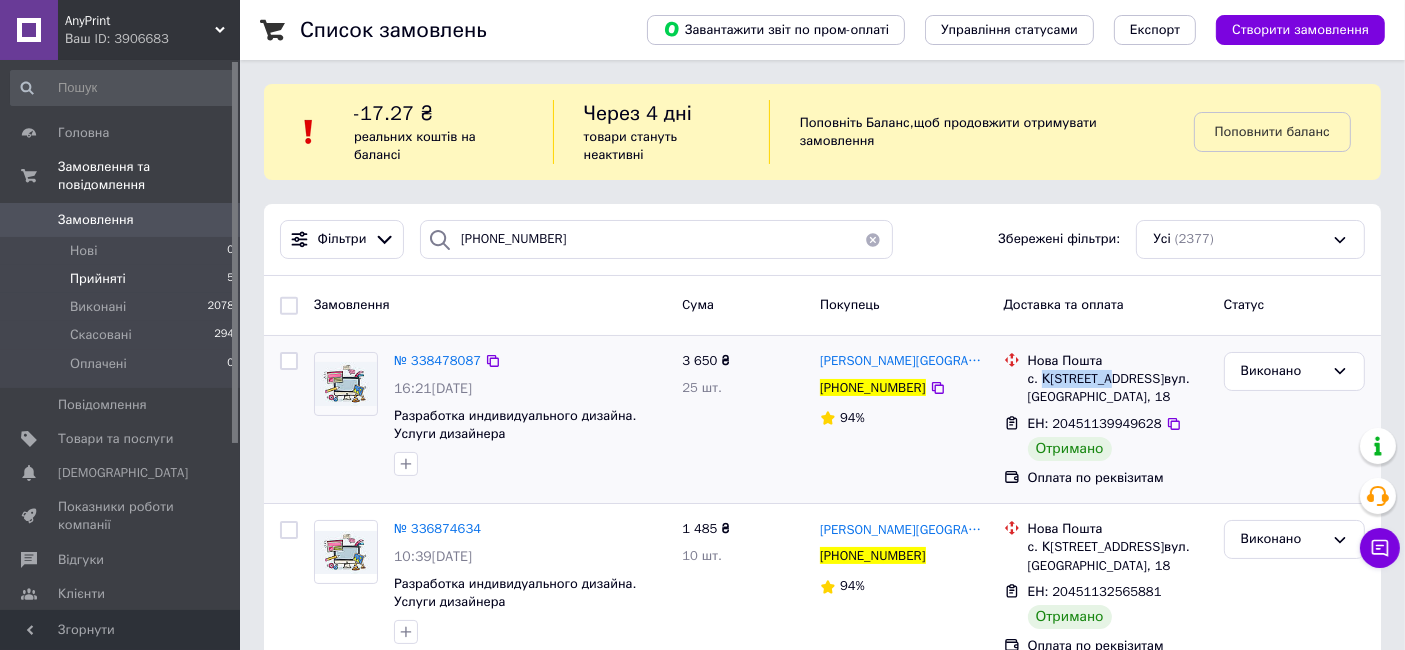 click on "с. Крюківщина, №1: вул. Одеська, 18" at bounding box center [1118, 388] 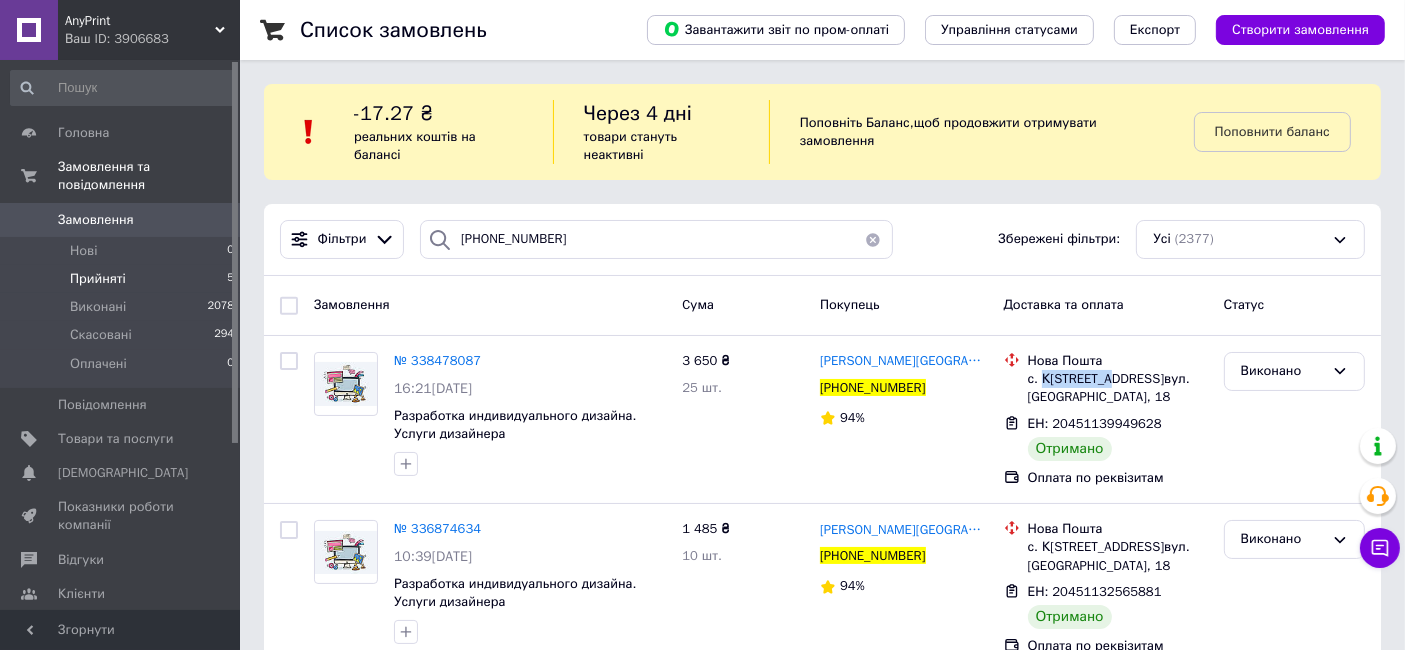 copy on "Крюківщина" 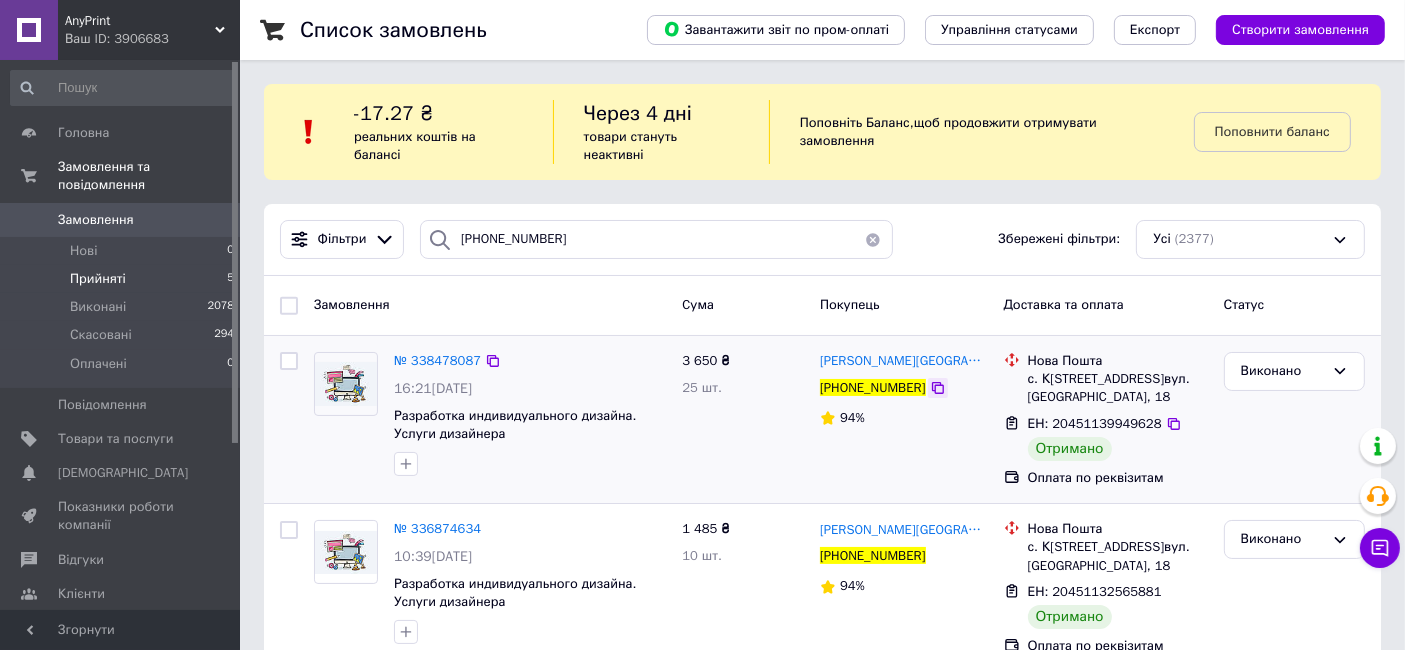 click 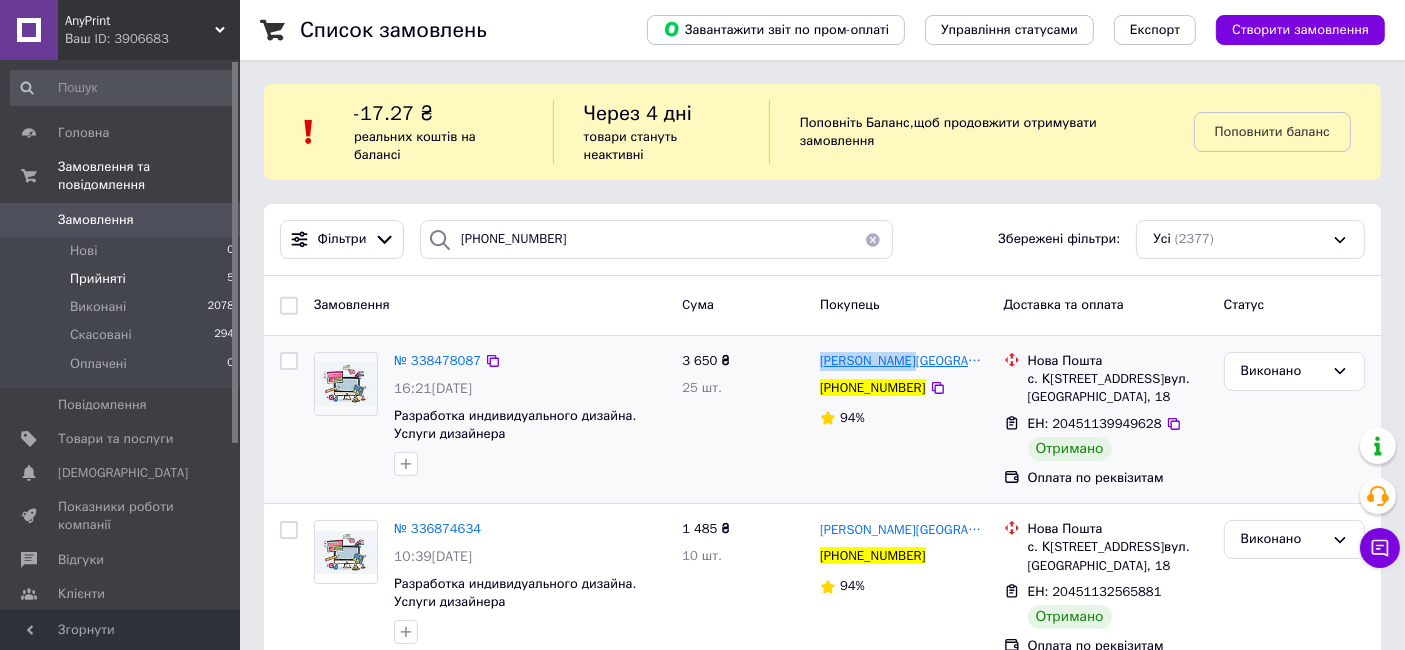 drag, startPoint x: 902, startPoint y: 364, endPoint x: 822, endPoint y: 358, distance: 80.224686 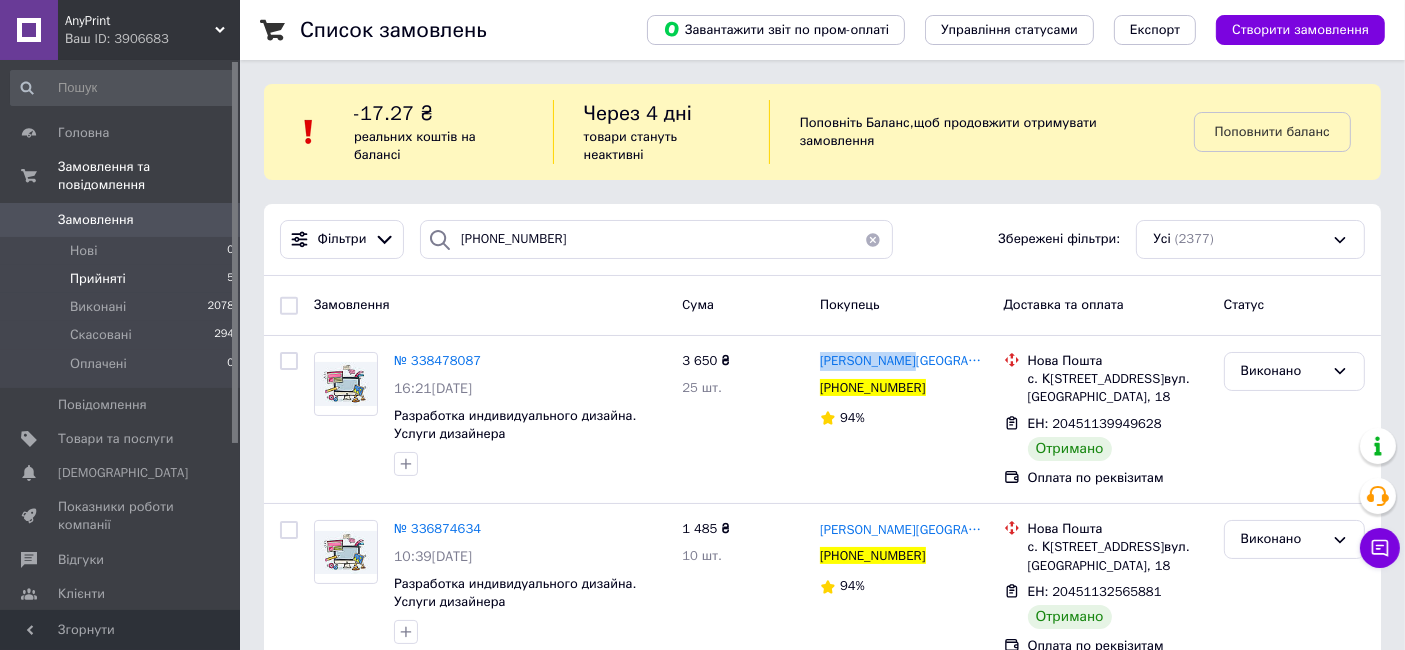 copy on "Віка Сніцарук" 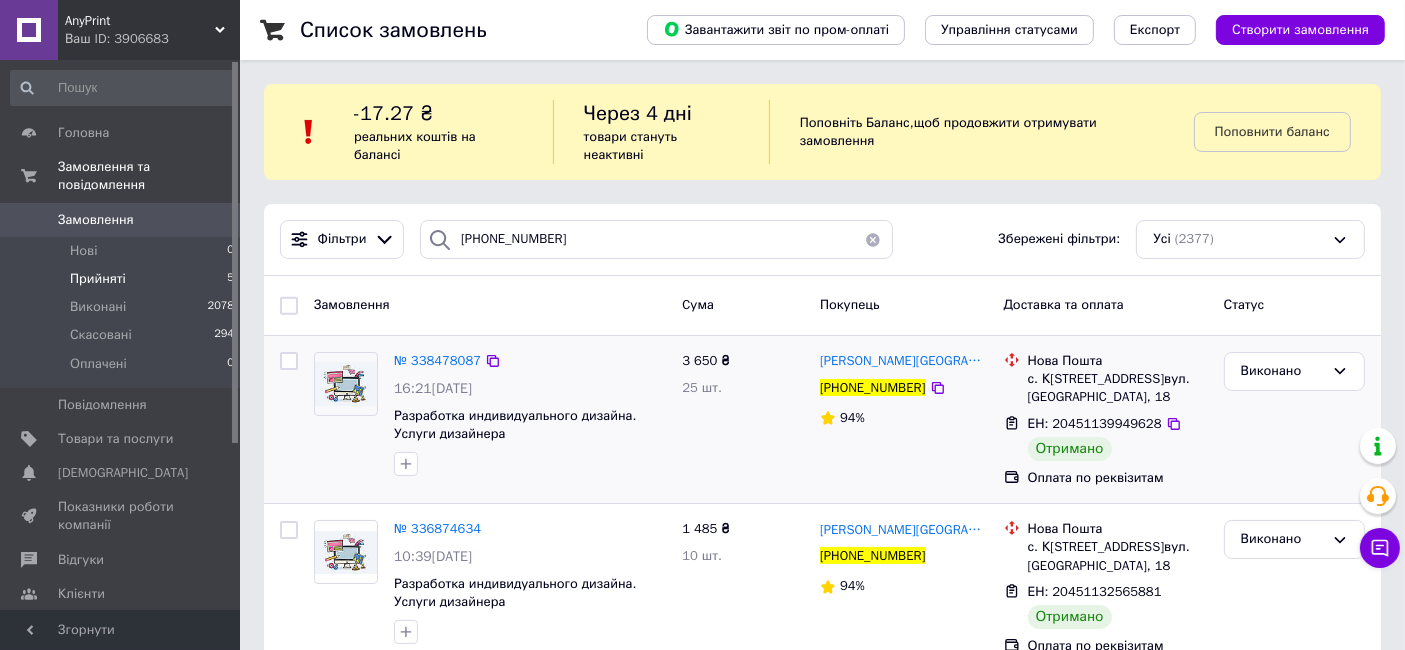 click on "с. Крюківщина, №1: вул. Одеська, 18" at bounding box center (1118, 388) 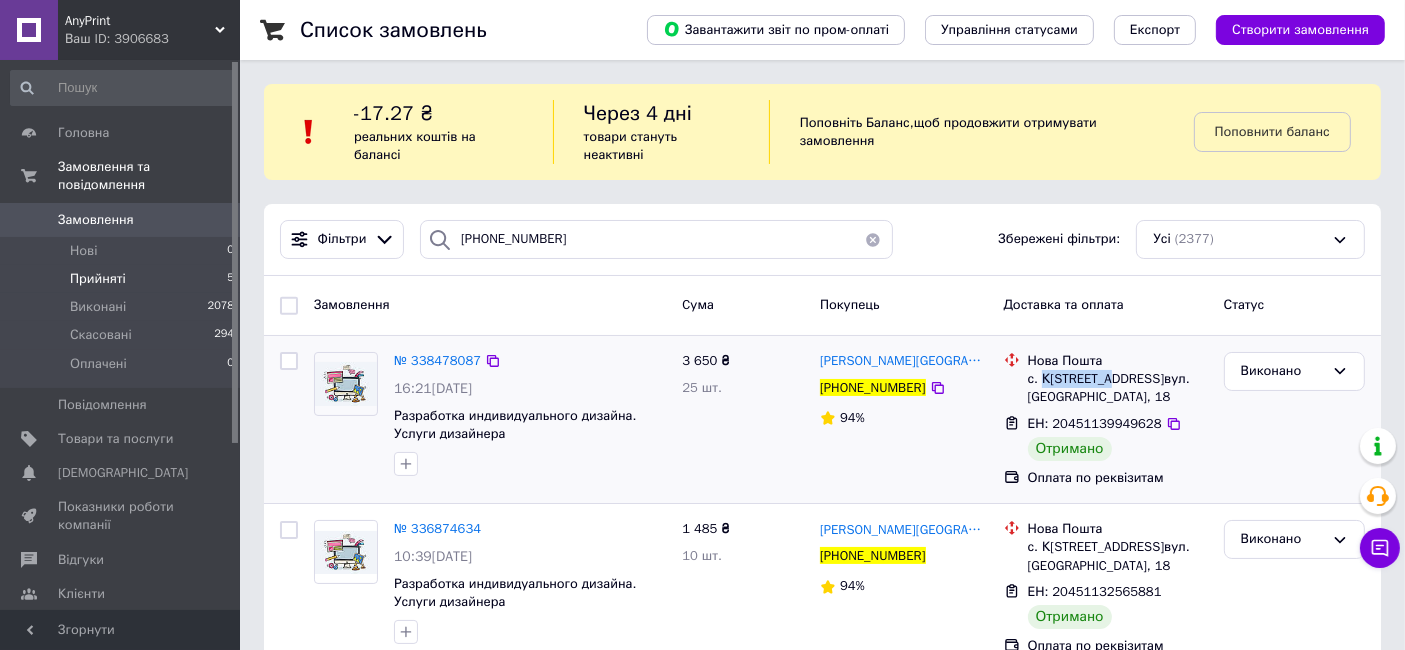 click on "с. Крюківщина, №1: вул. Одеська, 18" at bounding box center [1118, 388] 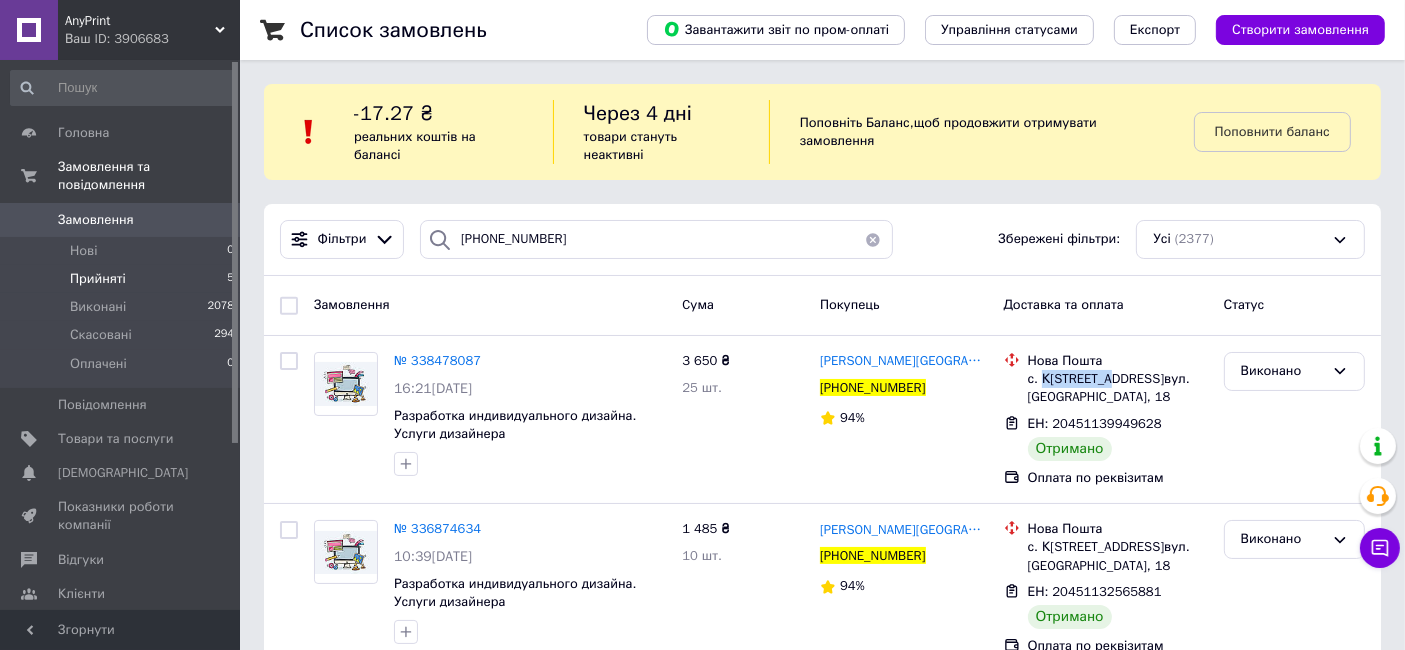 copy on "Крюківщина" 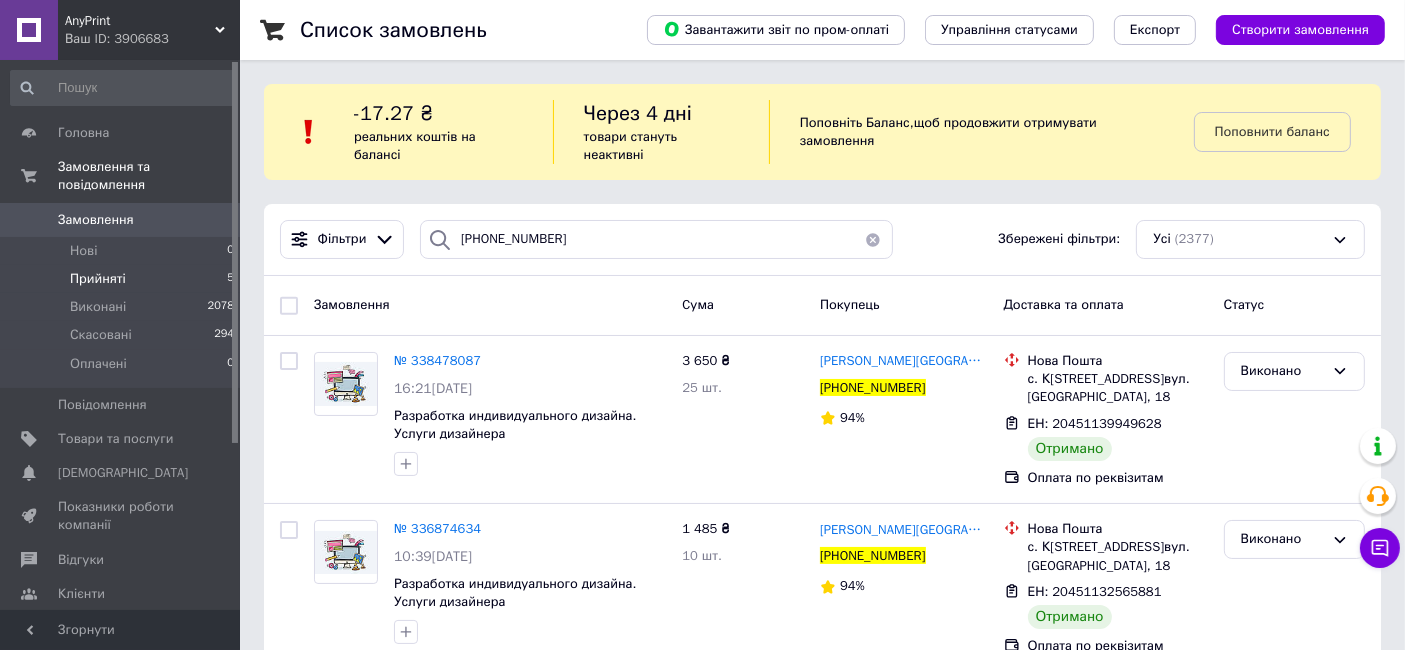 click on "Прийняті" at bounding box center (98, 279) 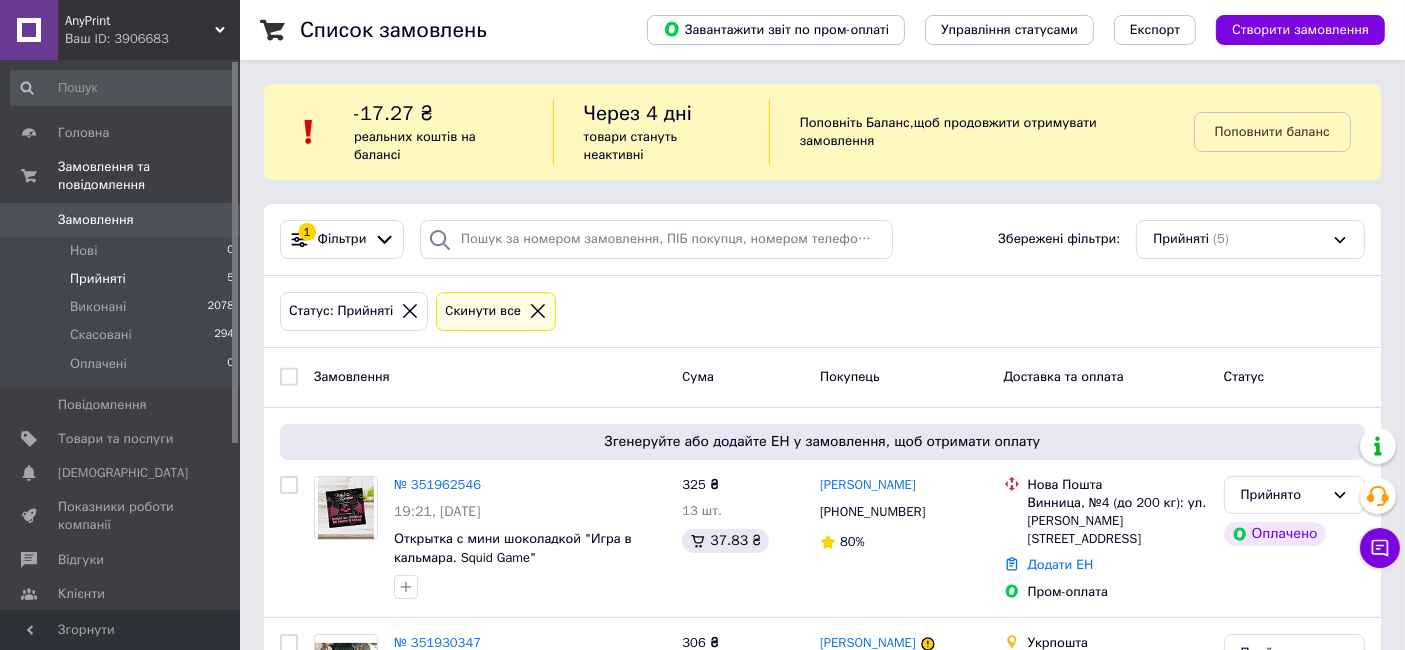 drag, startPoint x: 121, startPoint y: 280, endPoint x: 112, endPoint y: 254, distance: 27.513634 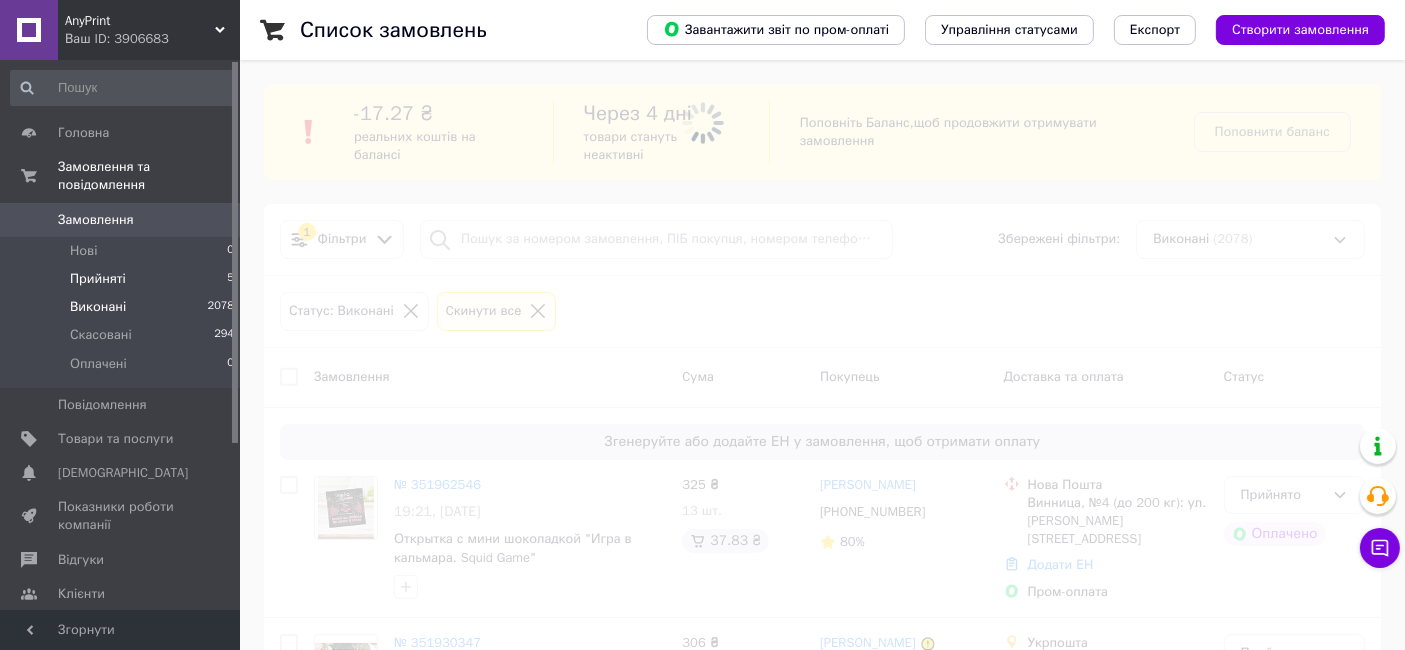click on "Прийняті 5" at bounding box center [123, 279] 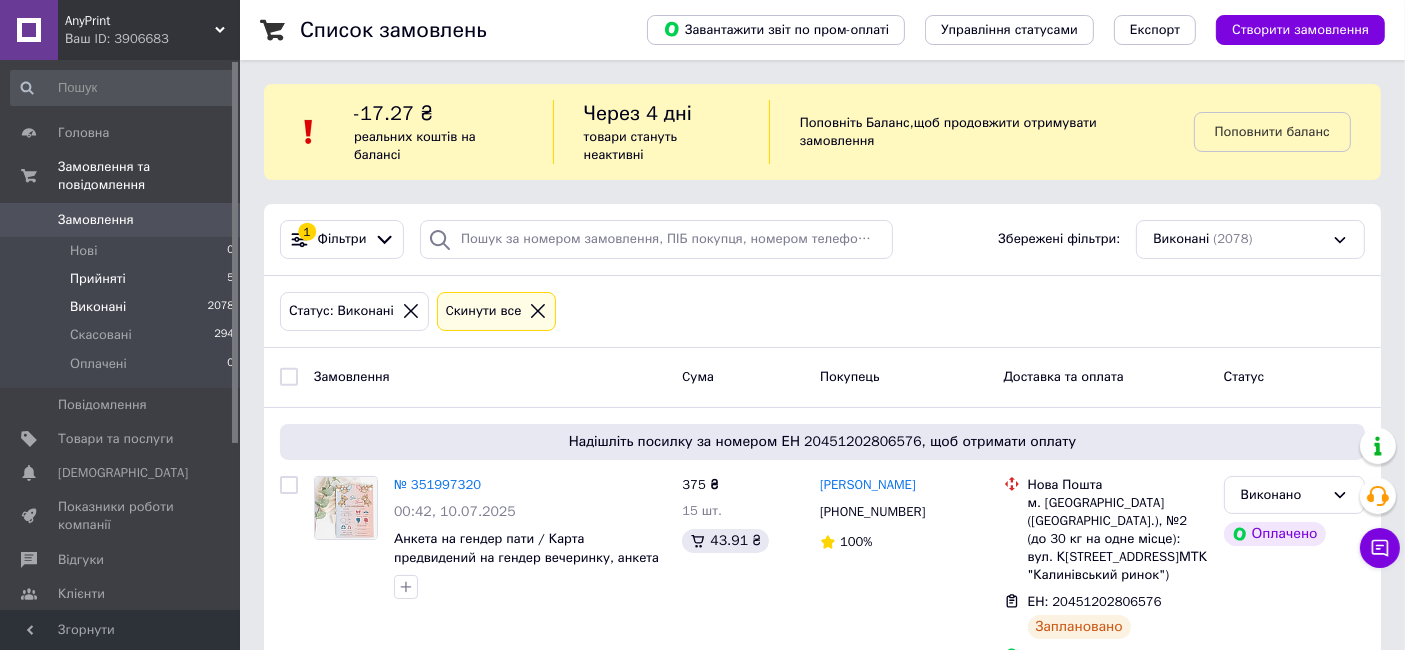 click on "Прийняті" at bounding box center (98, 279) 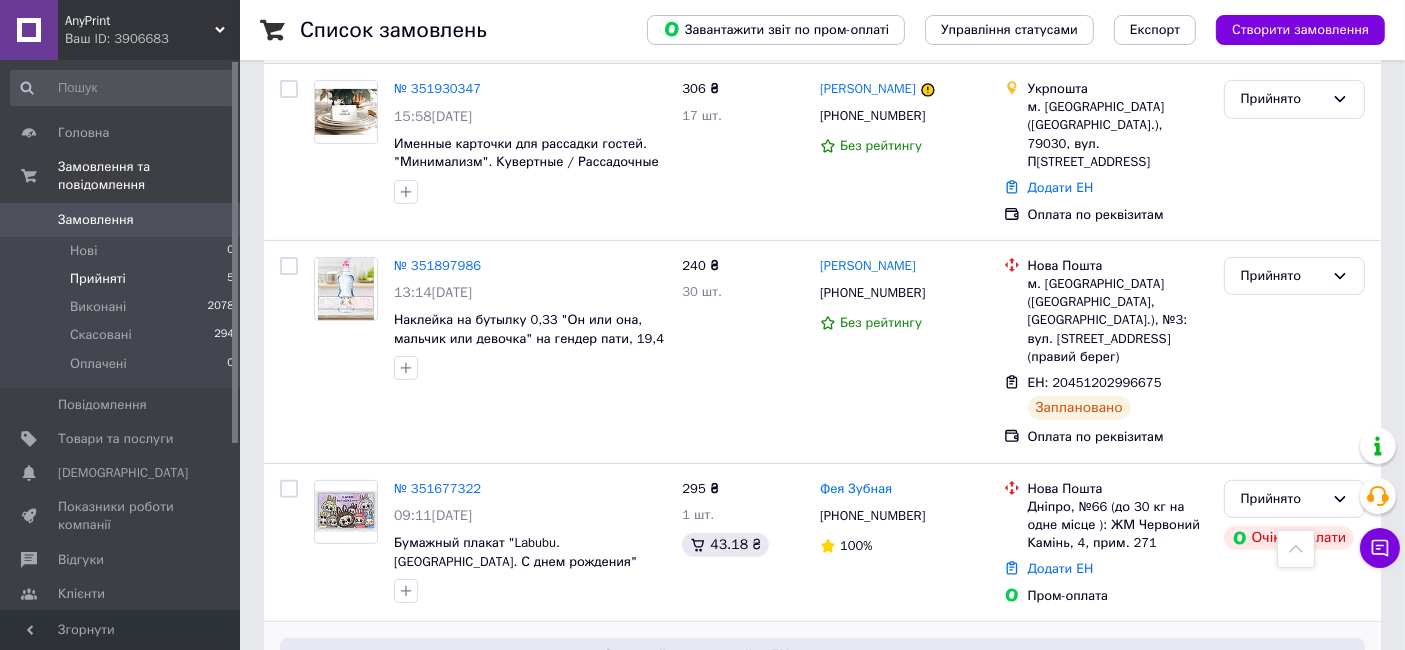 scroll, scrollTop: 271, scrollLeft: 0, axis: vertical 